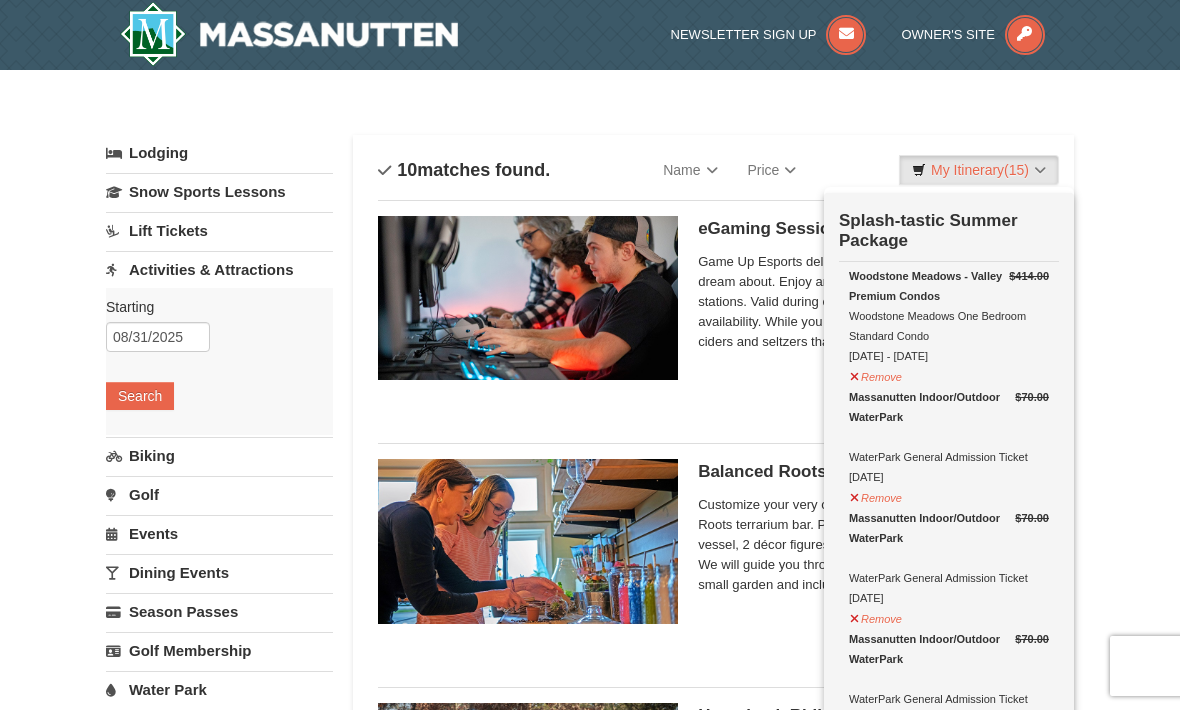 scroll, scrollTop: 1758, scrollLeft: 0, axis: vertical 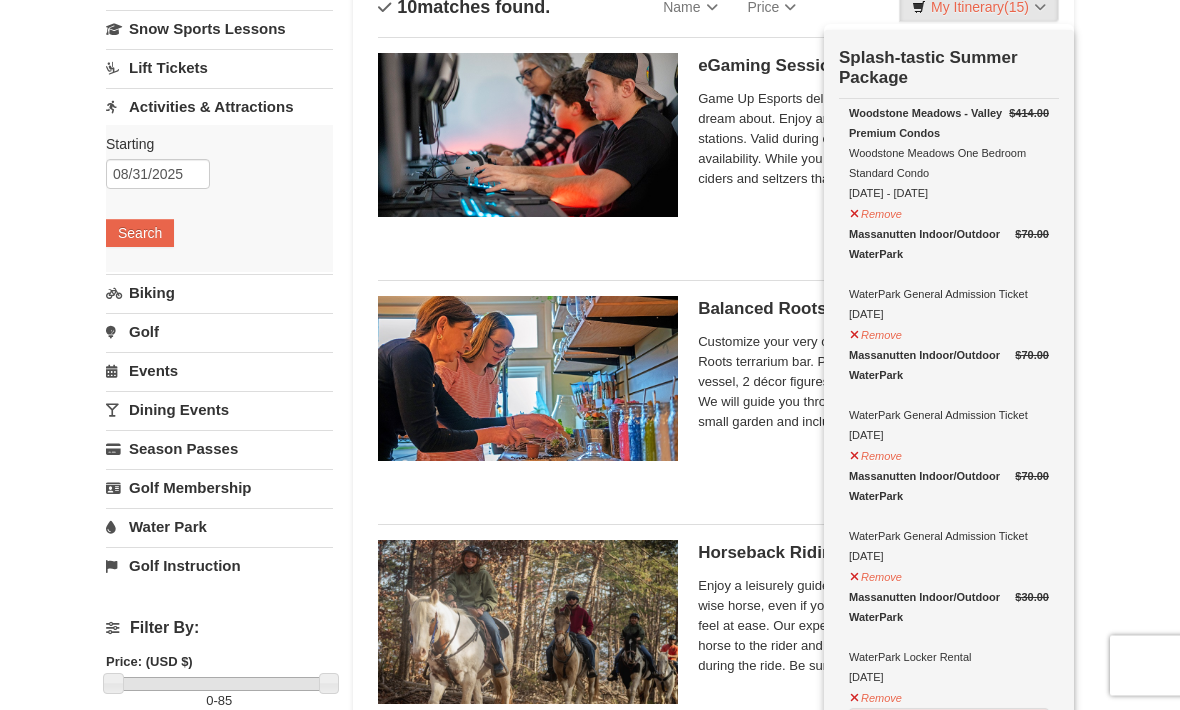 click on "×
Categories
List
Filter
My Itinerary (15)
Check Out Now
Splash-tastic Summer Package
$414.00" at bounding box center [590, 1224] 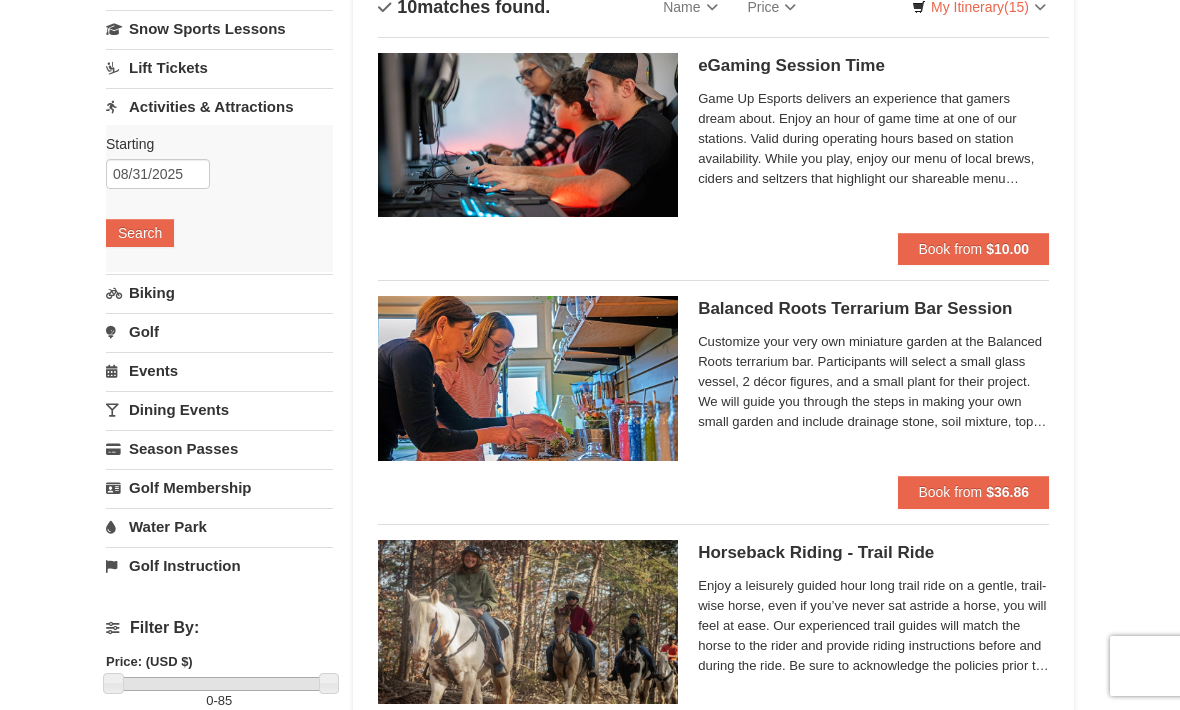 scroll, scrollTop: 65, scrollLeft: 0, axis: vertical 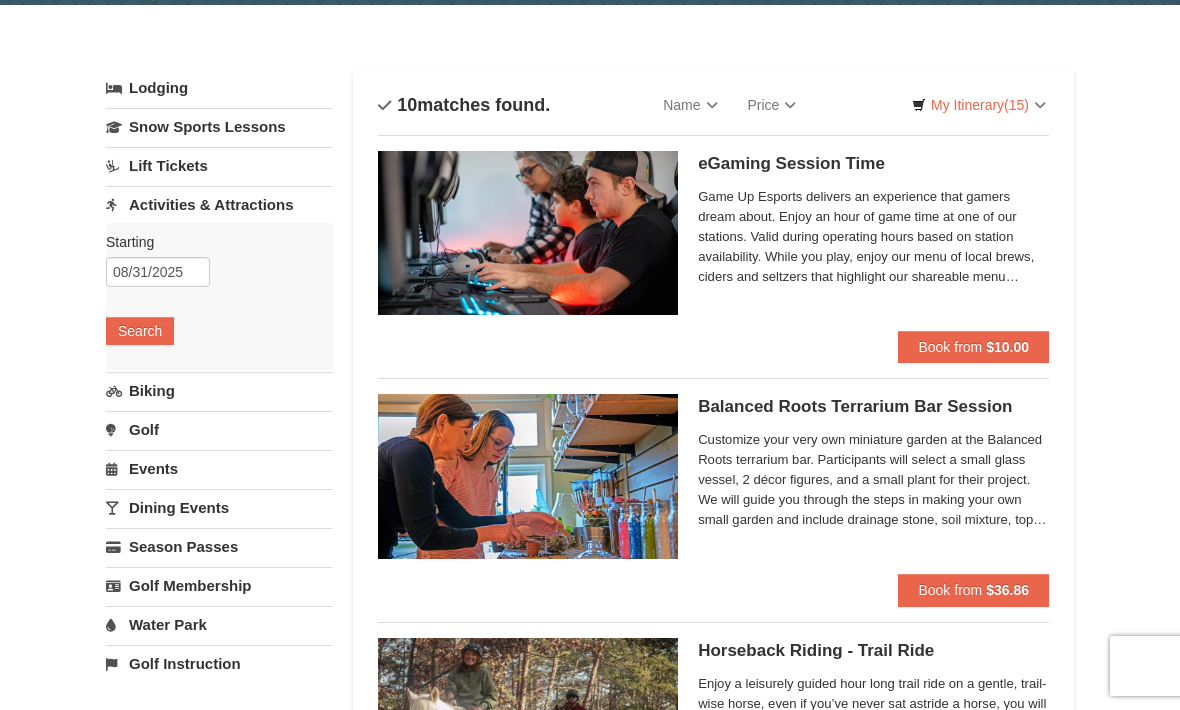 click on "×
Categories
List
Filter
My Itinerary (15)
Check Out Now
Splash-tastic Summer Package
$414.00
Remove $70.00" at bounding box center [590, 1321] 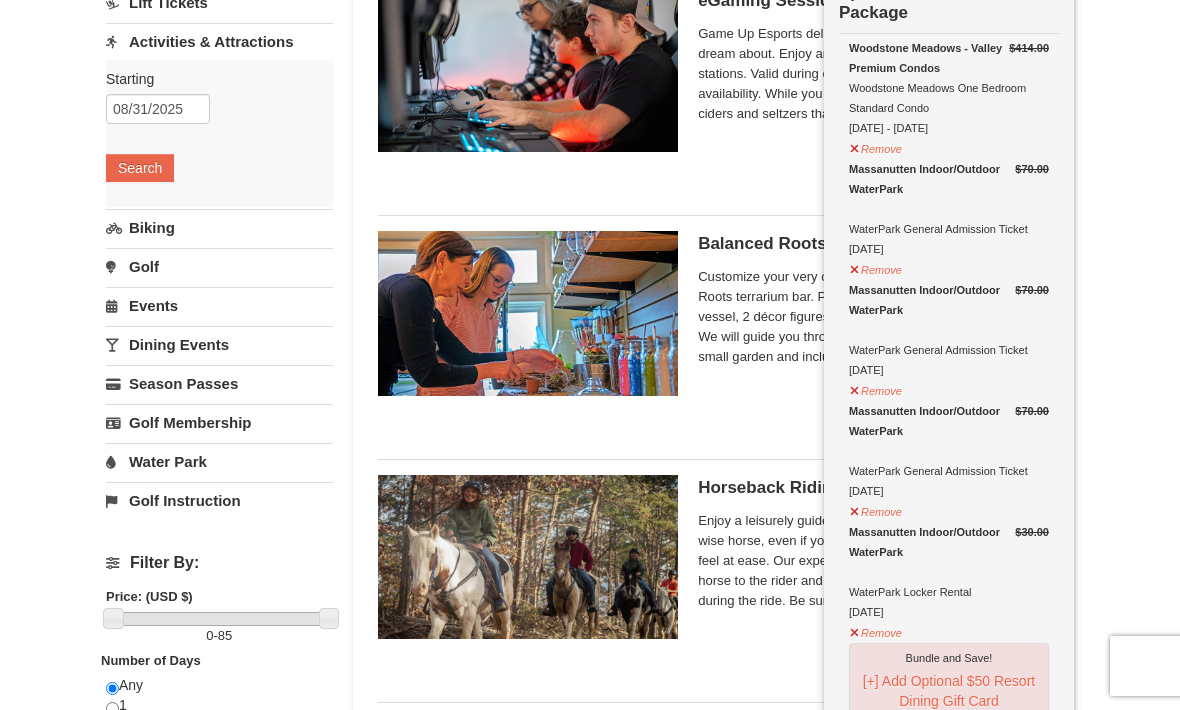 scroll, scrollTop: 230, scrollLeft: 0, axis: vertical 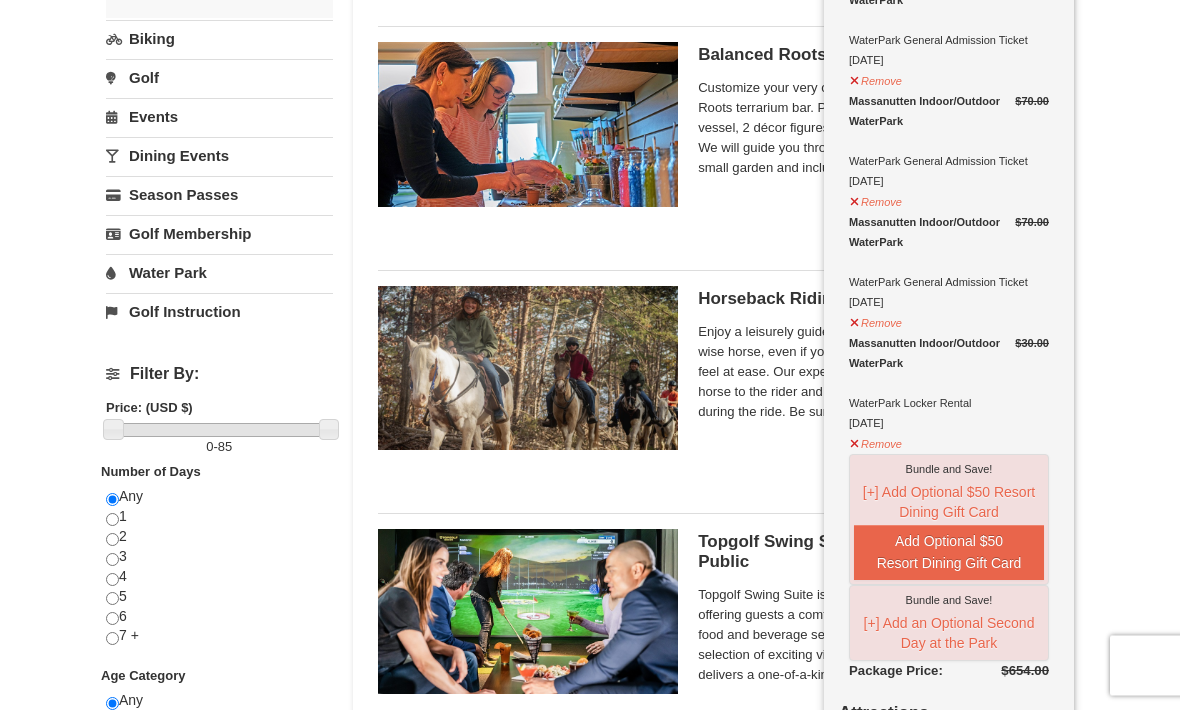 click at bounding box center (590, 355) 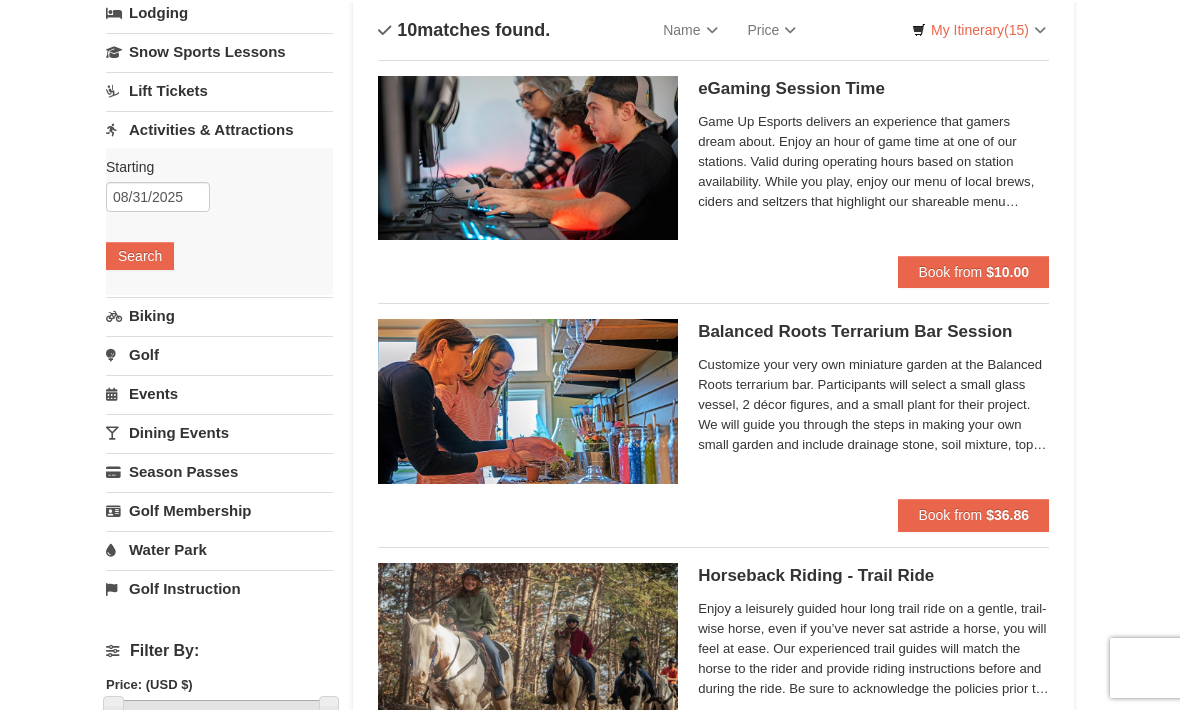 click on "Game Up Esports delivers an experience that gamers dream about. Enjoy an hour of game time at one of our stations. Valid during operating hours based on station availability. While you play, enjoy our menu of local brews, ciders and seltzers that highlight our shareable menu options for all tastes and appetites!" at bounding box center (873, 160) 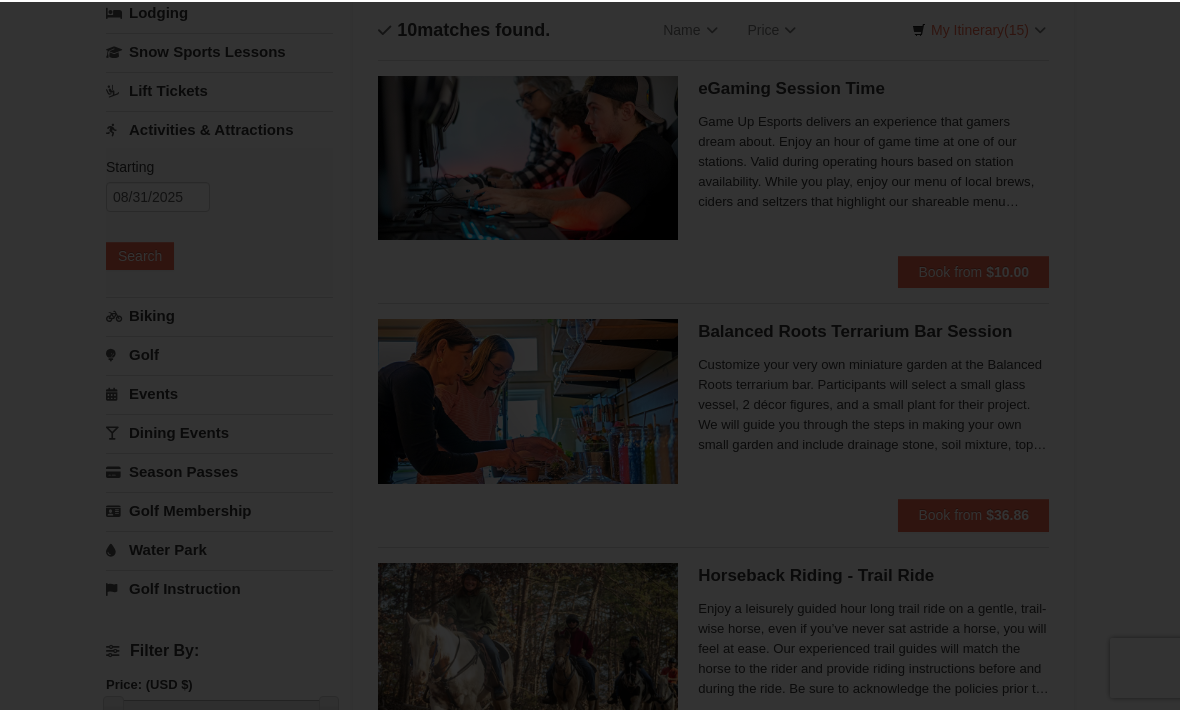 scroll, scrollTop: 140, scrollLeft: 0, axis: vertical 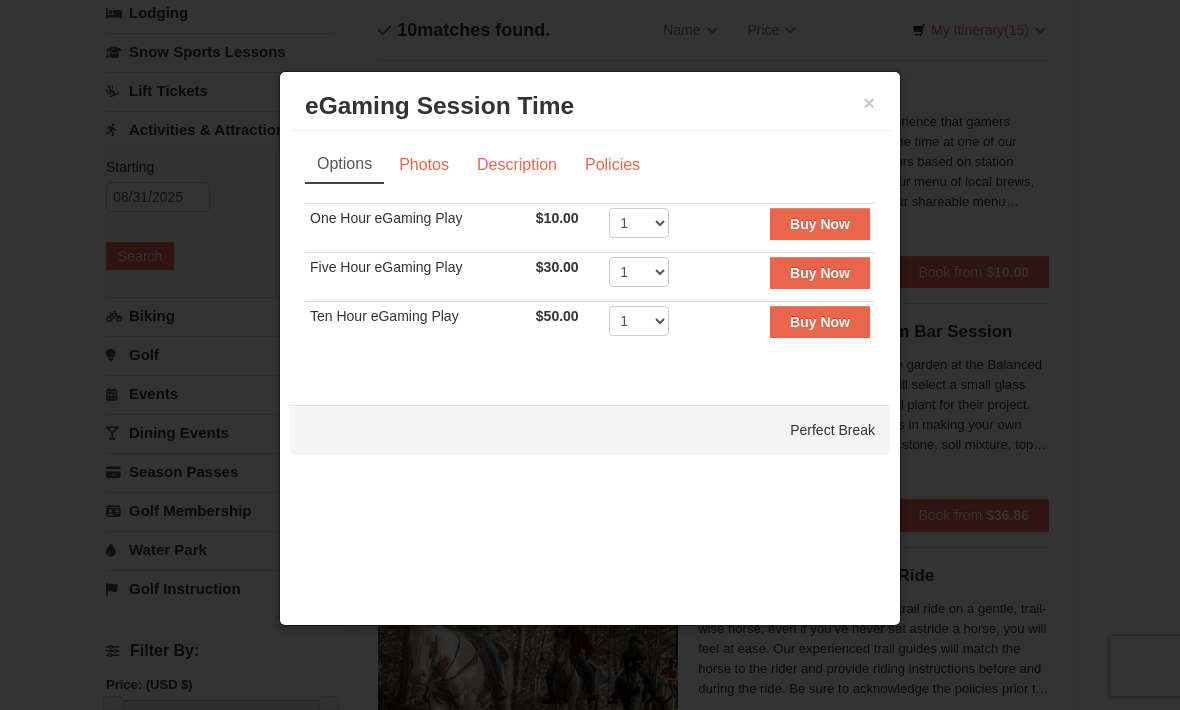 click on "×" at bounding box center [869, 103] 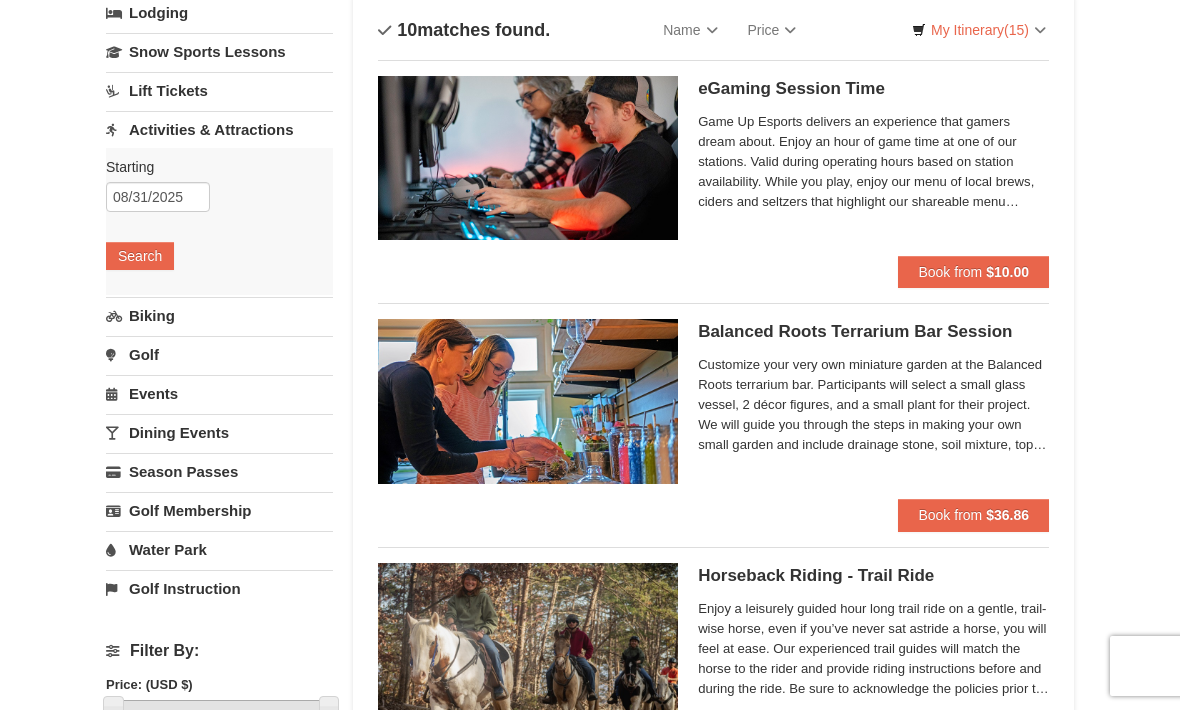 click on "My Itinerary (15)" at bounding box center [979, 30] 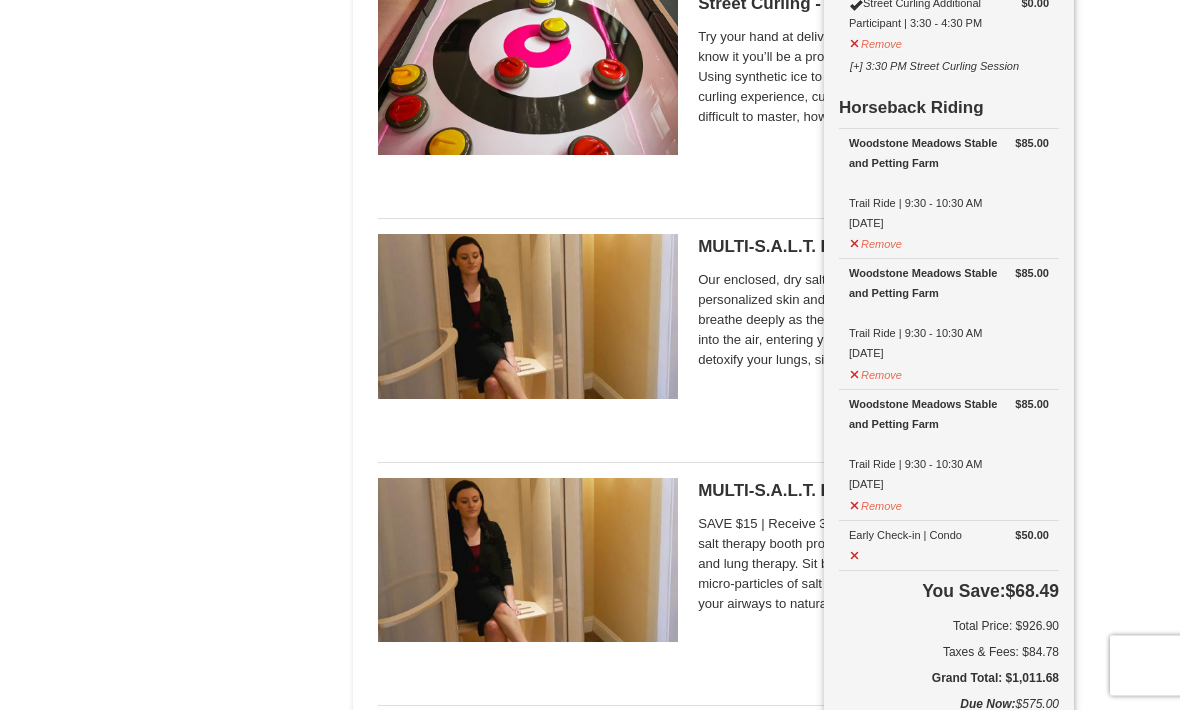 scroll, scrollTop: 1445, scrollLeft: 0, axis: vertical 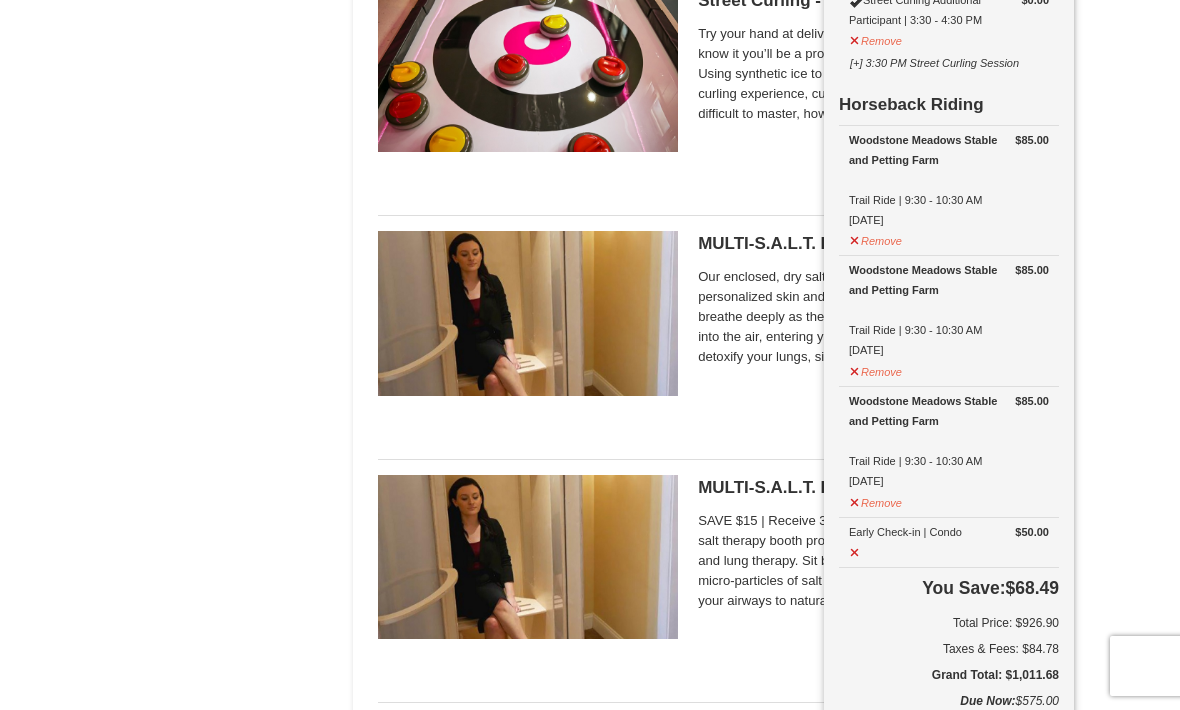 click on "Woodstone Meadows Stable and Petting Farm" at bounding box center [949, 411] 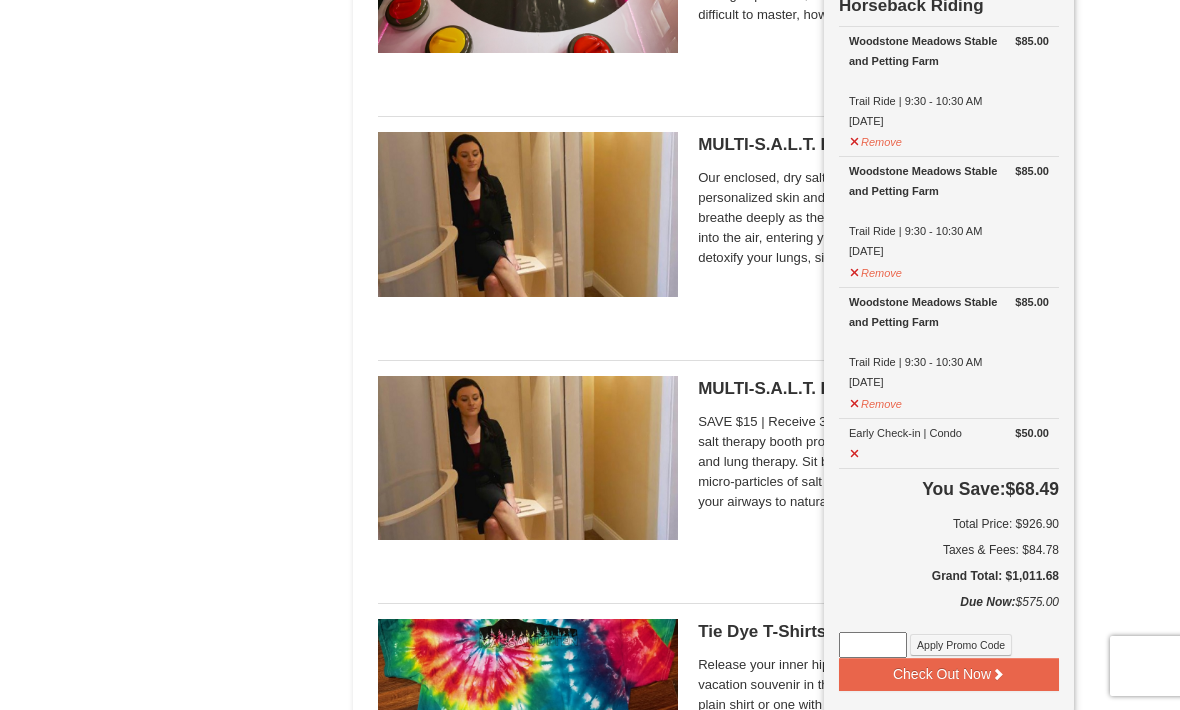 scroll, scrollTop: 1566, scrollLeft: 0, axis: vertical 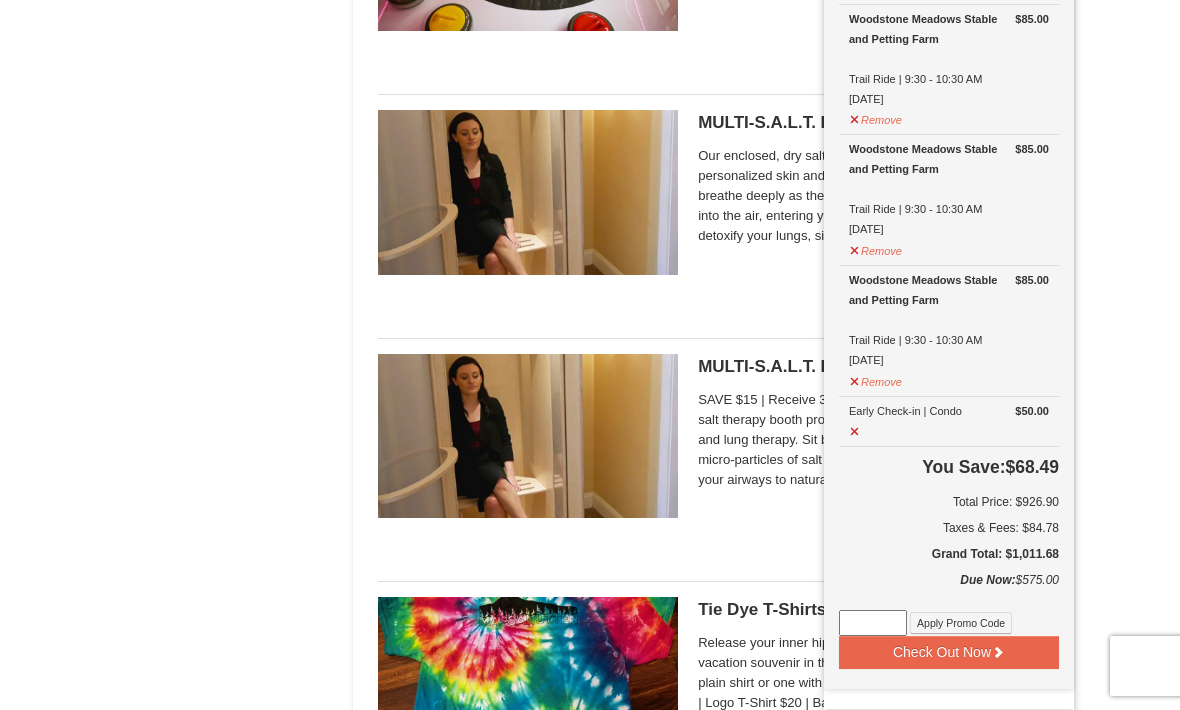 click on "Total Price:
$926.90" at bounding box center (949, 502) 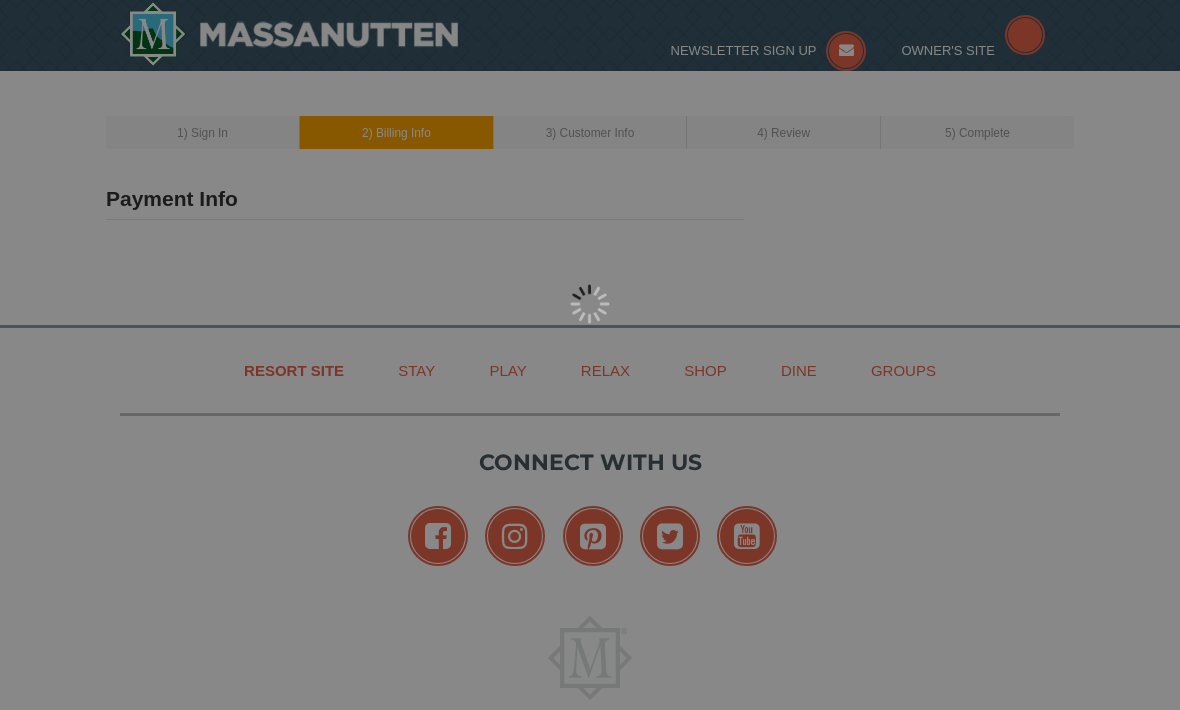 scroll, scrollTop: 0, scrollLeft: 0, axis: both 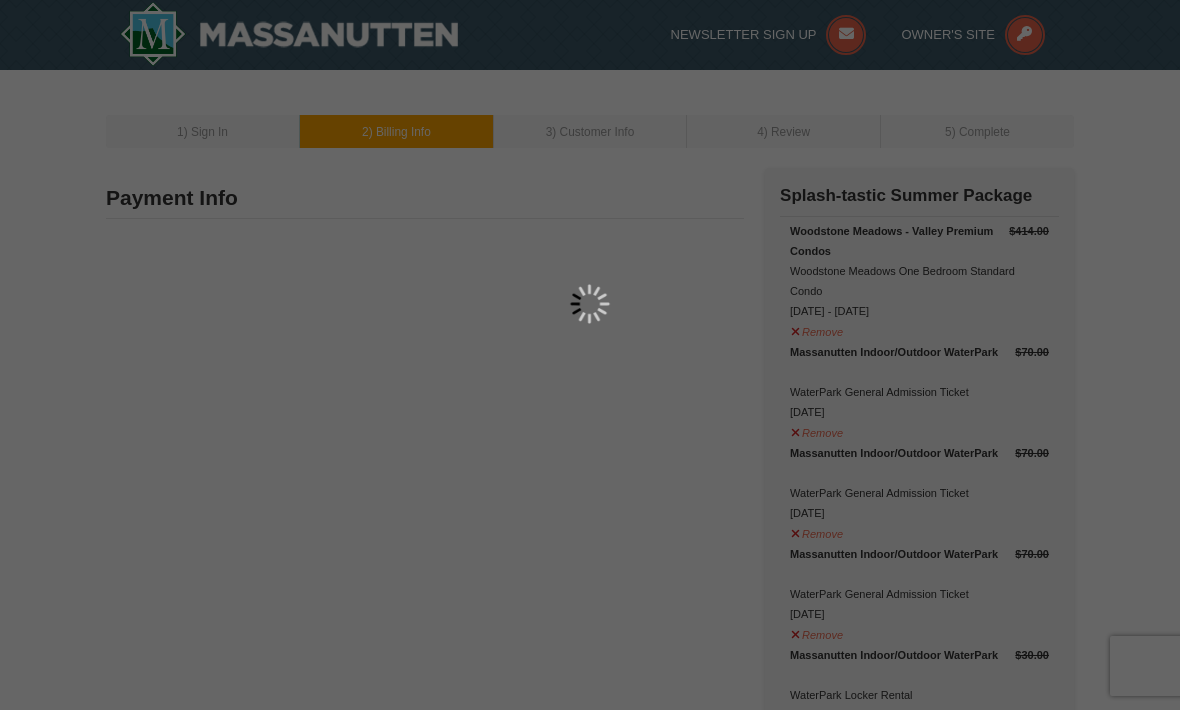 type on "Brianna [LAST]" 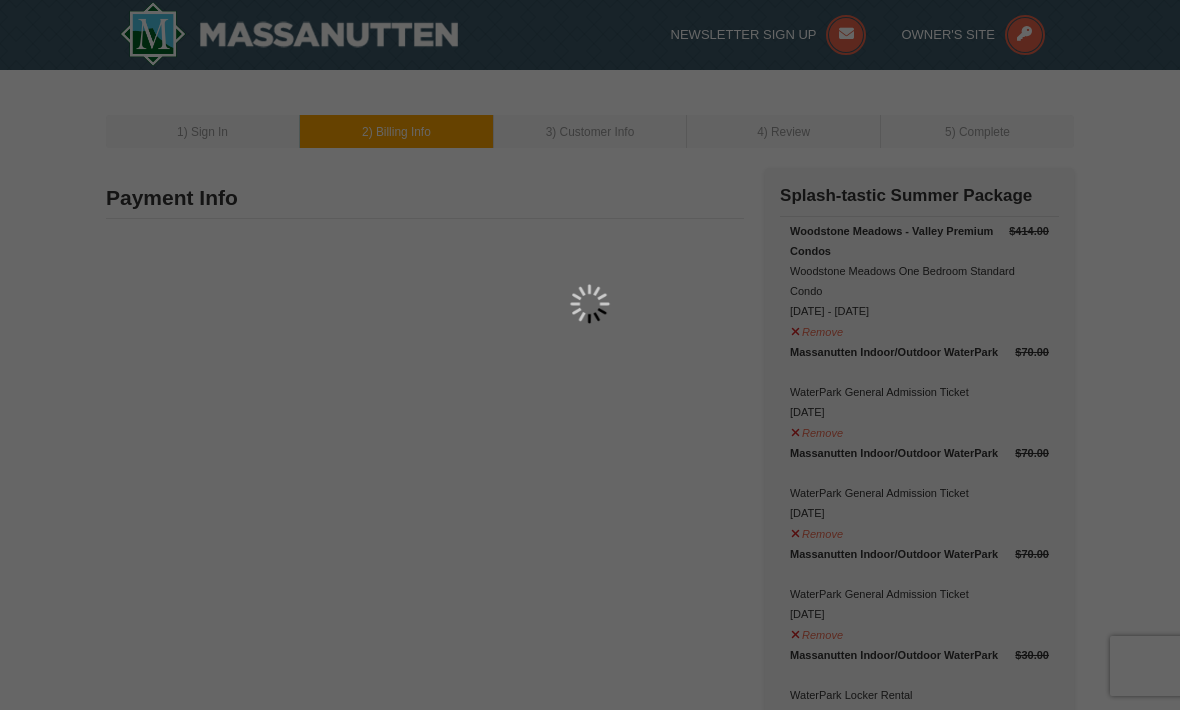 type on "11137 Braxton Avenue" 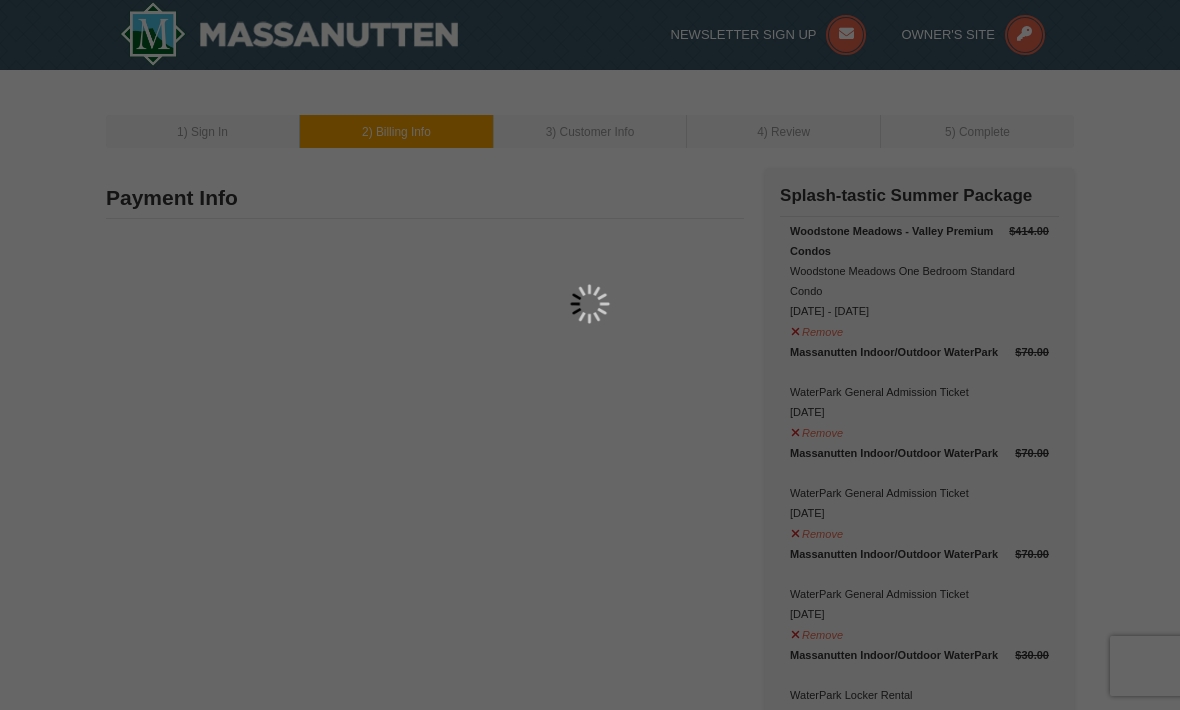 type on "Glen Allen" 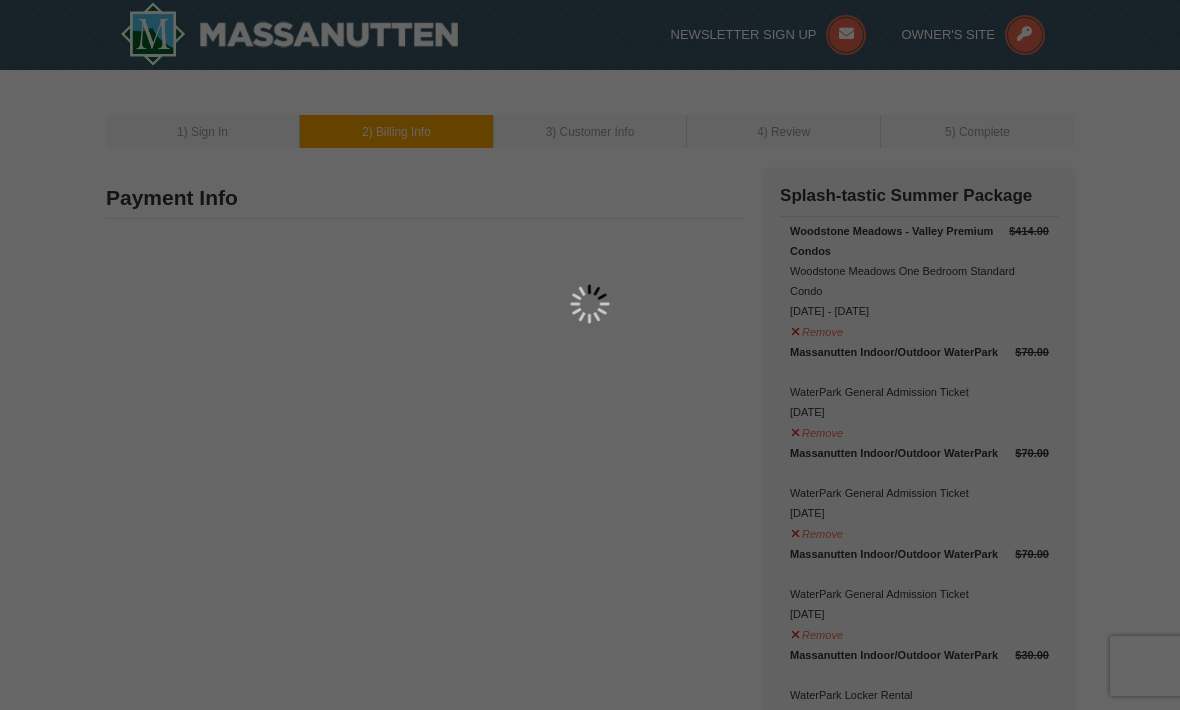 type on "23059" 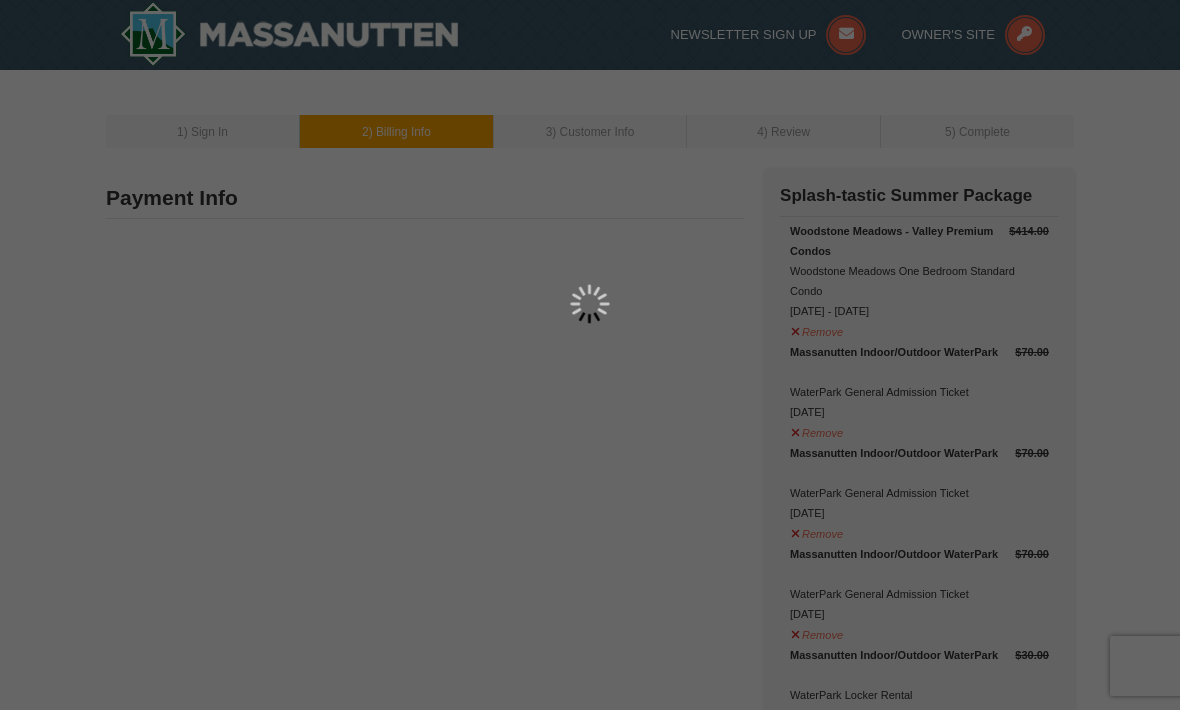 type on "804" 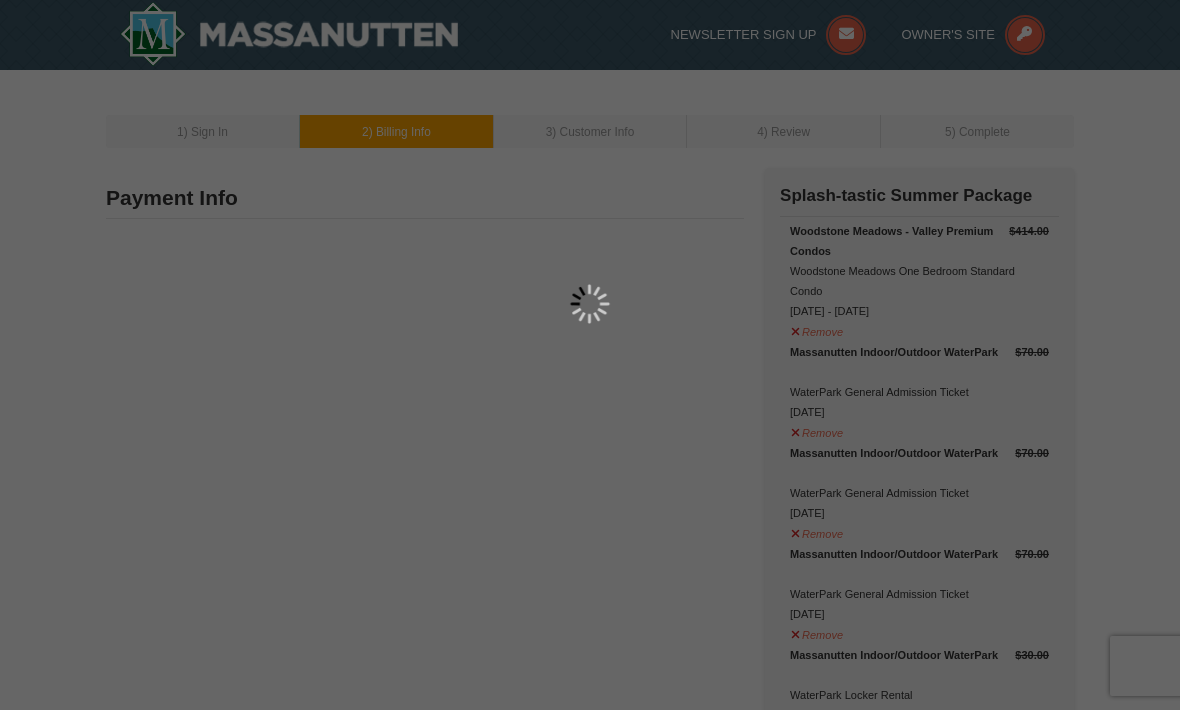 type on "616" 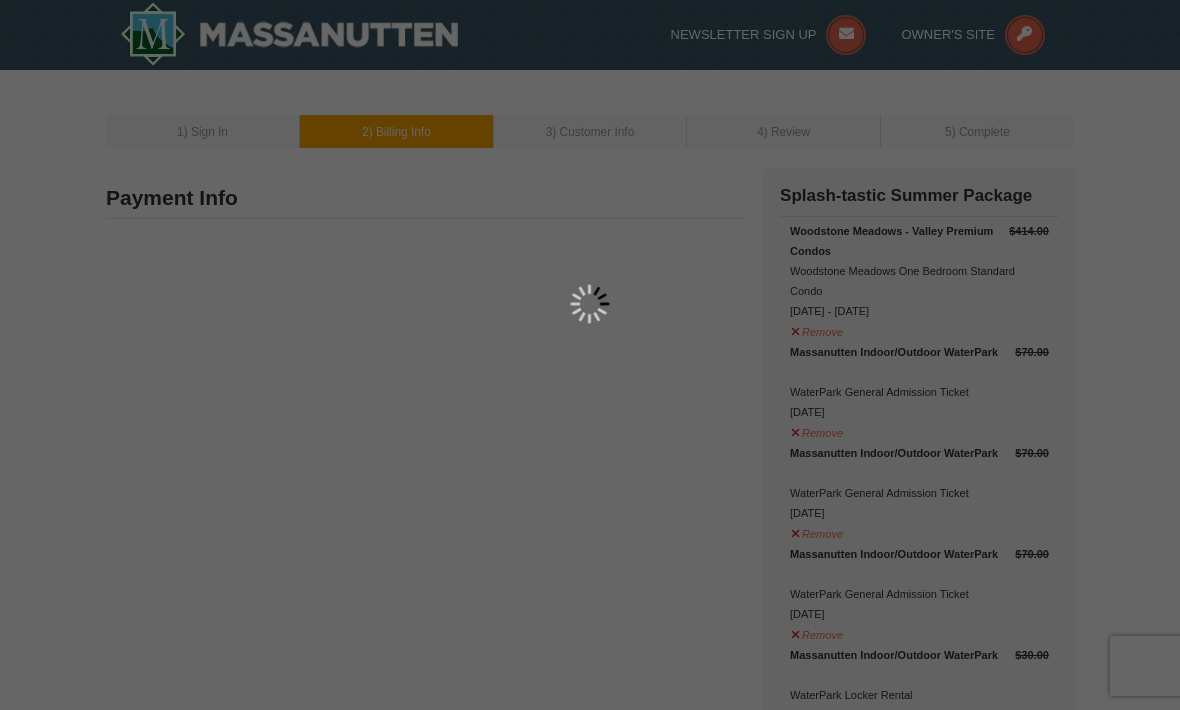 type on "9957" 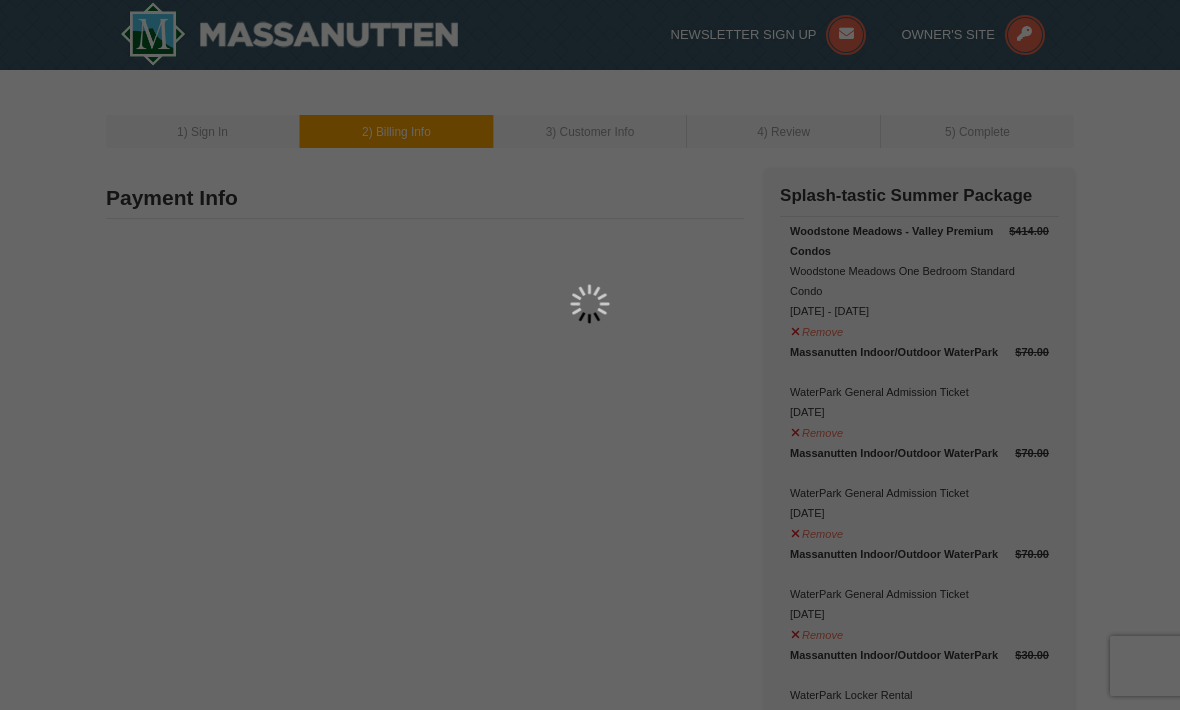 type on "bpleasants525@gmail.com" 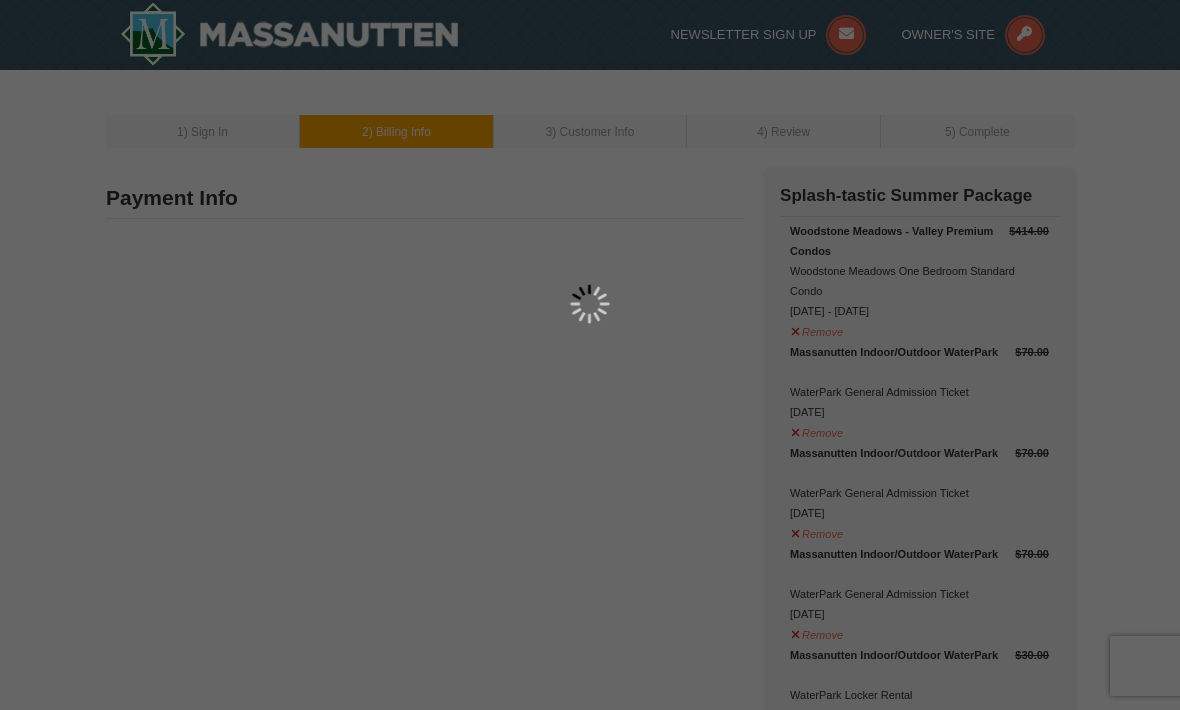 select on "VA" 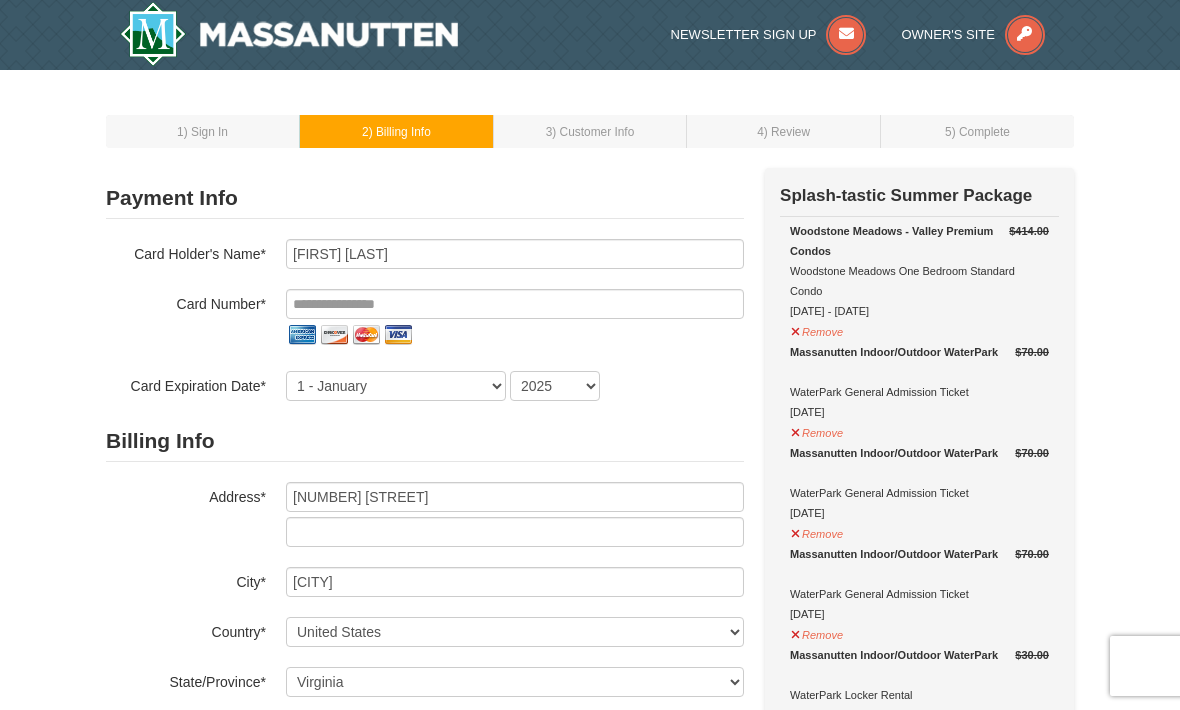 click at bounding box center [366, 335] 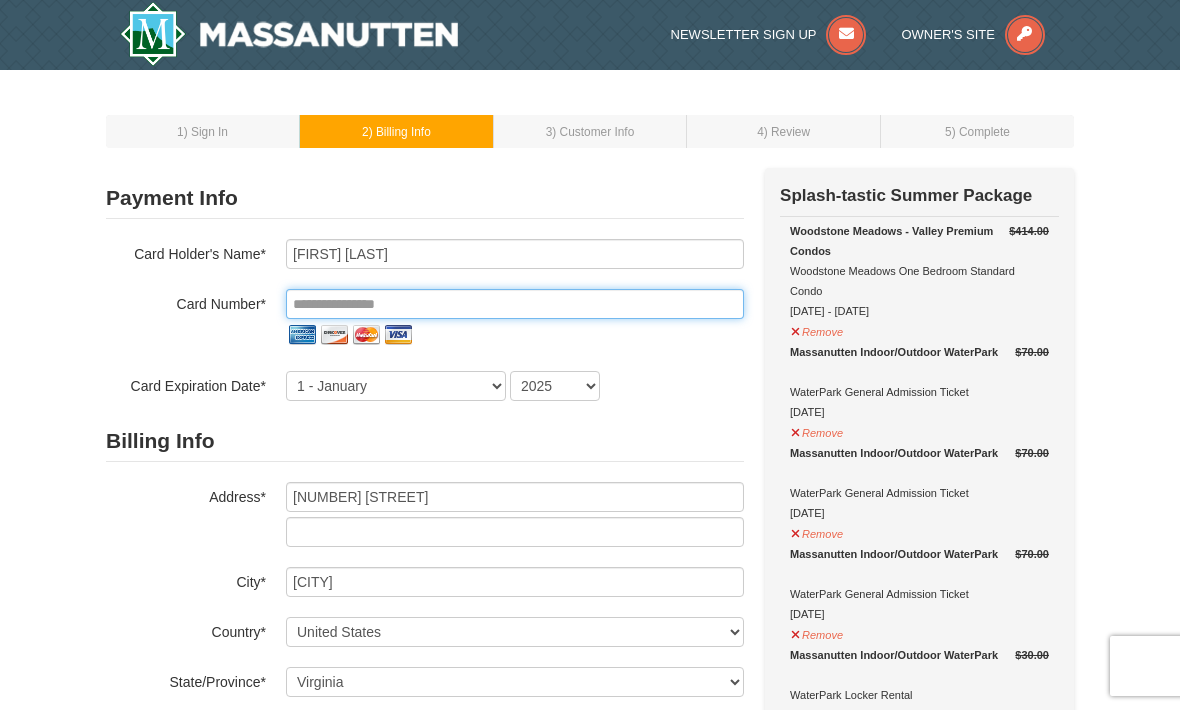 click at bounding box center [515, 304] 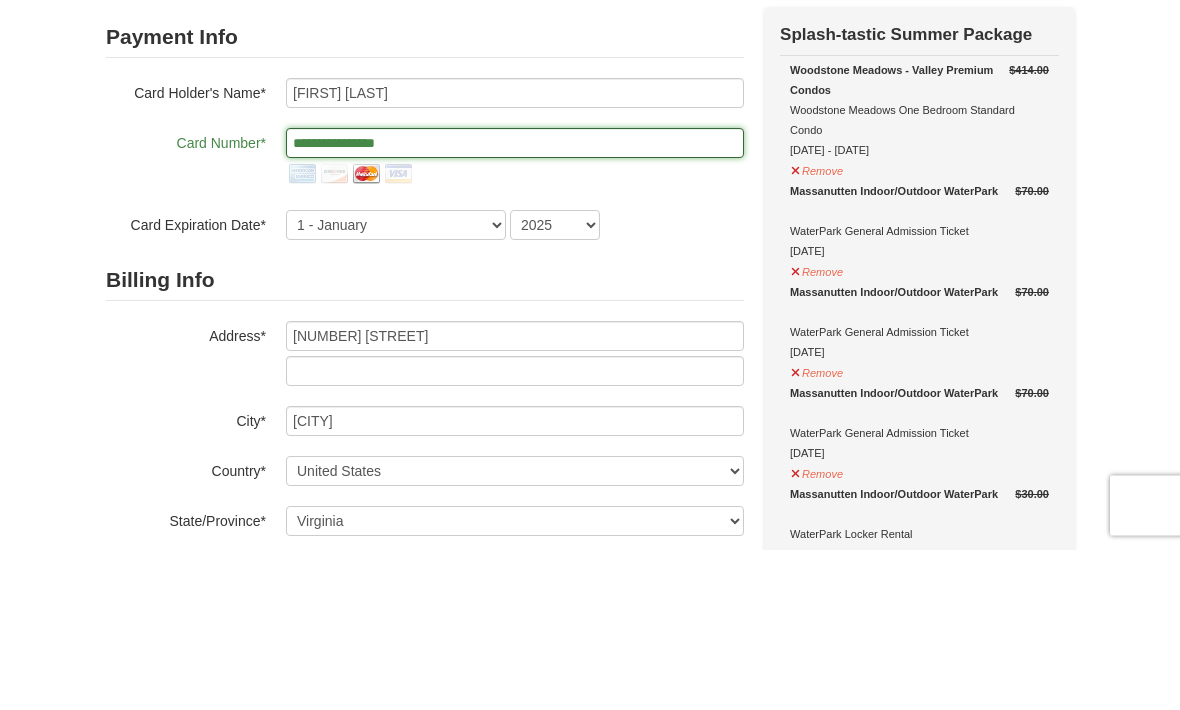 type on "**********" 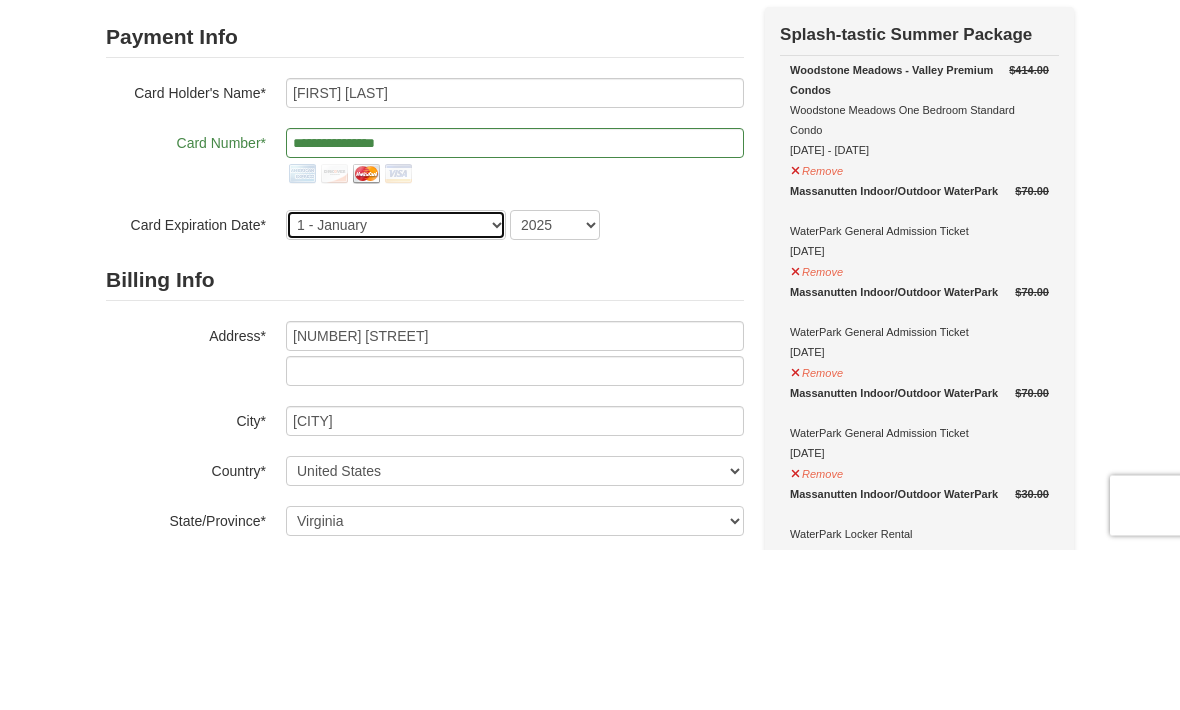 click on "1 - January 2 - February 3 - March 4 - April 5 - May 6 - June 7 - July 8 - August 9 - September 10 - October 11 - November 12 - December" at bounding box center [396, 386] 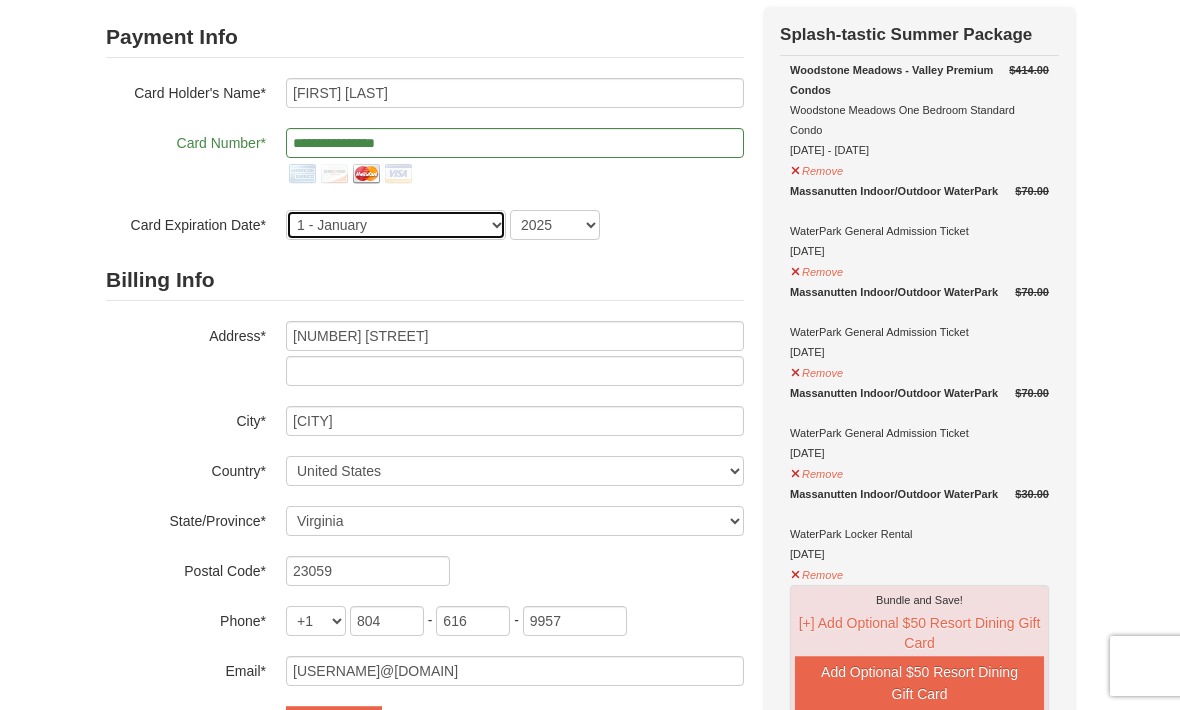 select on "5" 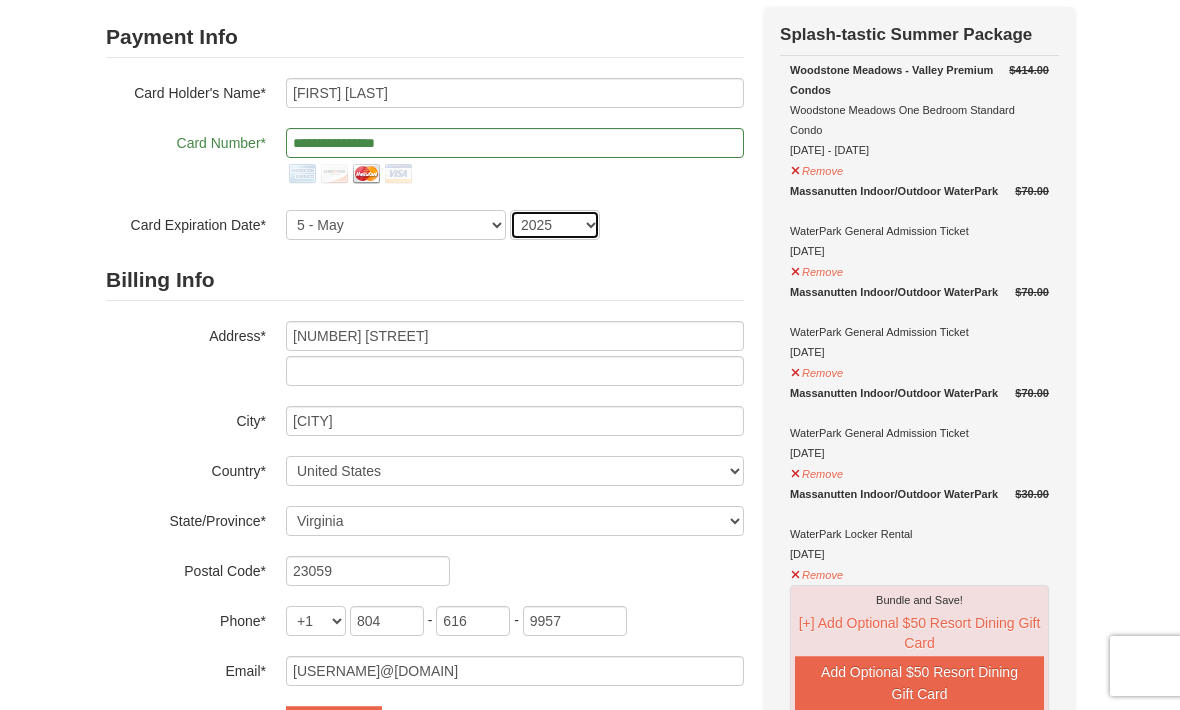 click on "2025 2026 2027 2028 2029 2030 2031 2032 2033 2034" at bounding box center (555, 225) 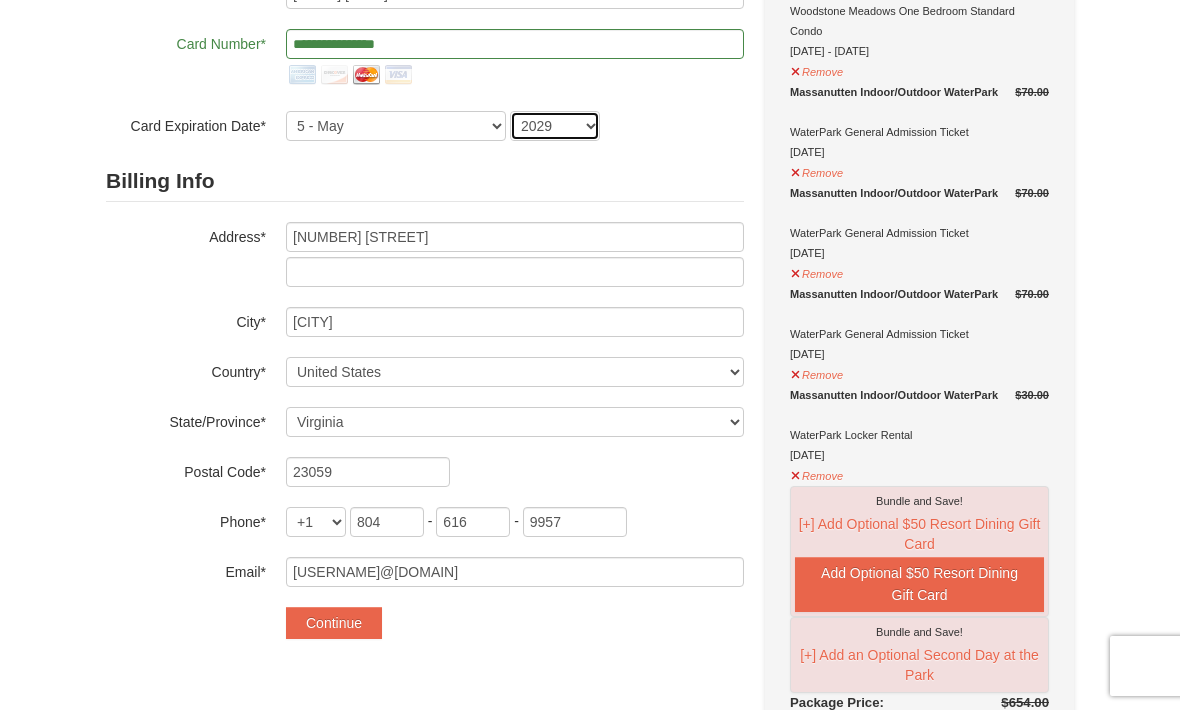 scroll, scrollTop: 282, scrollLeft: 0, axis: vertical 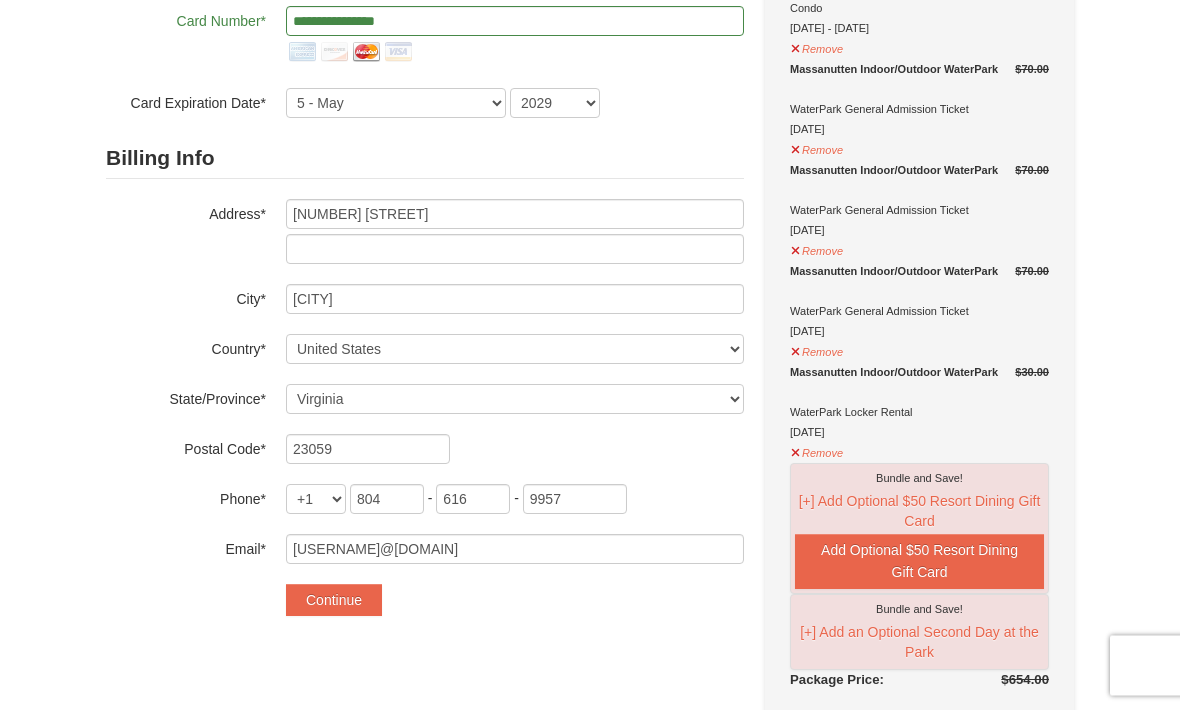 click on "Continue" at bounding box center (334, 601) 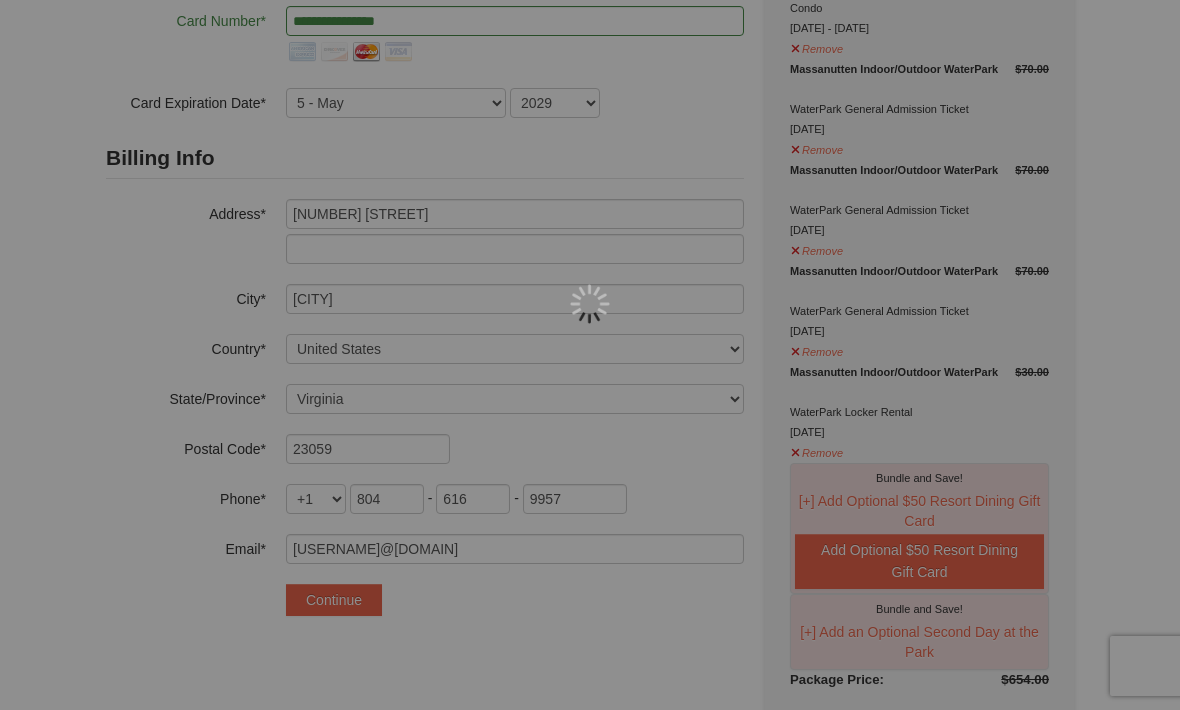scroll, scrollTop: 349, scrollLeft: 0, axis: vertical 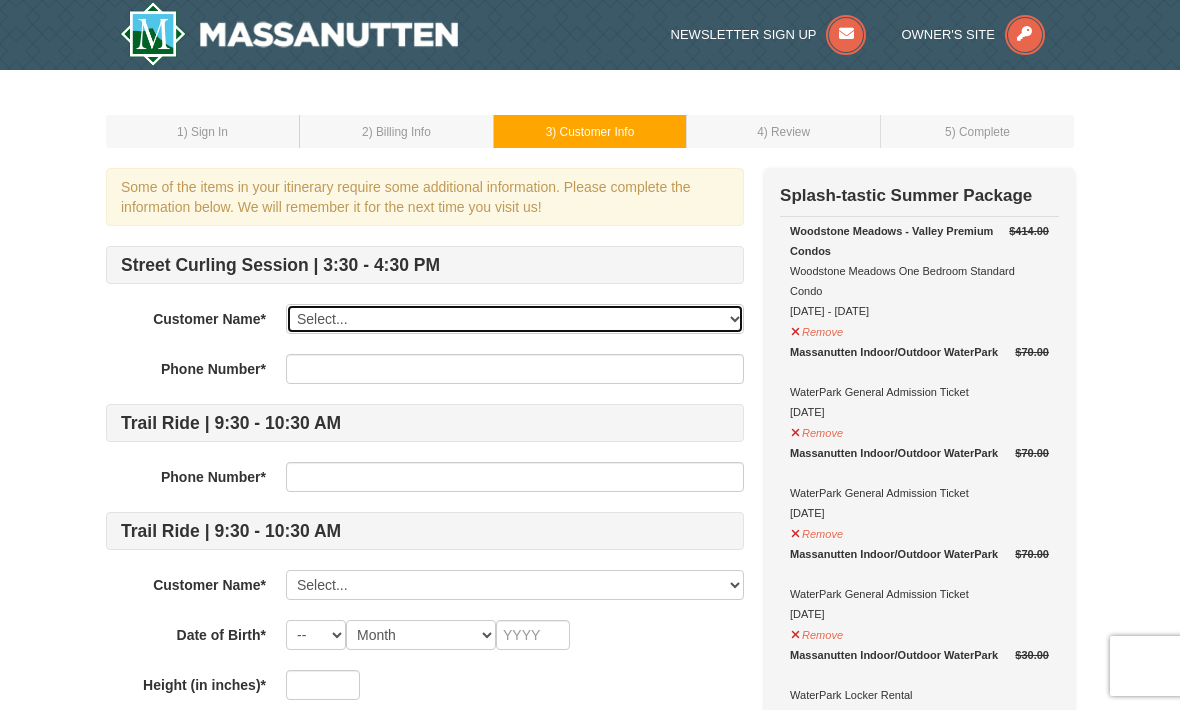 click on "Select... Brianna Pleasants Add New..." at bounding box center [515, 319] 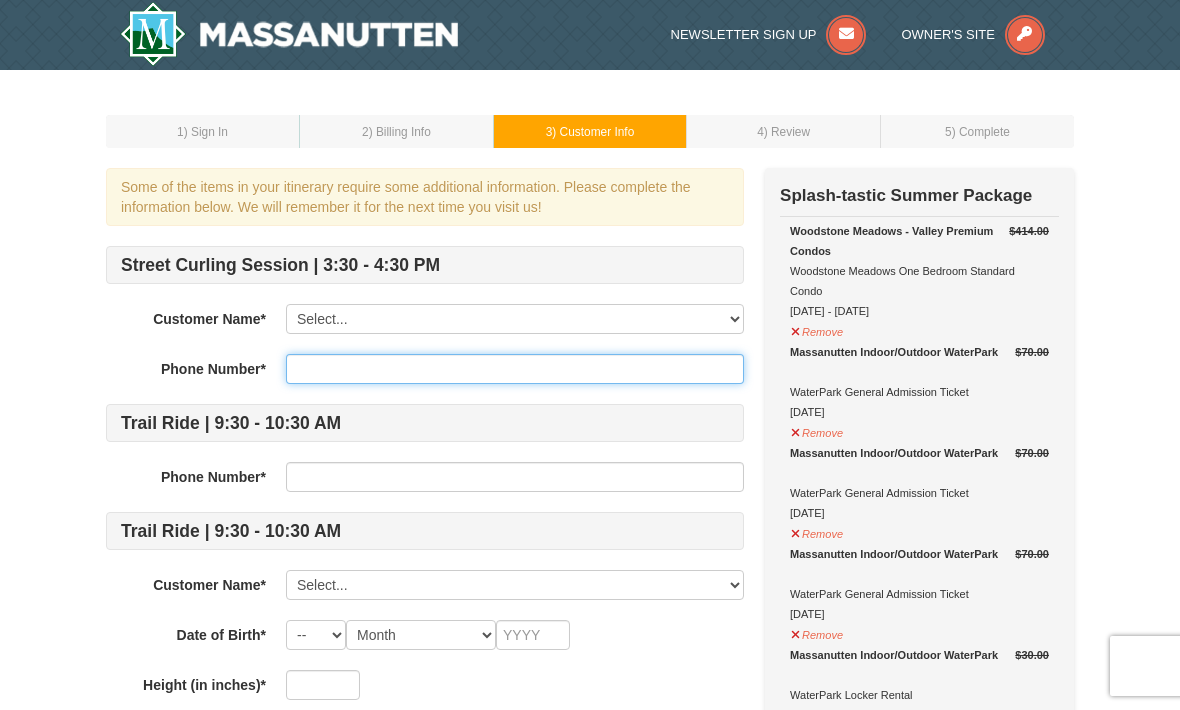 click at bounding box center [515, 369] 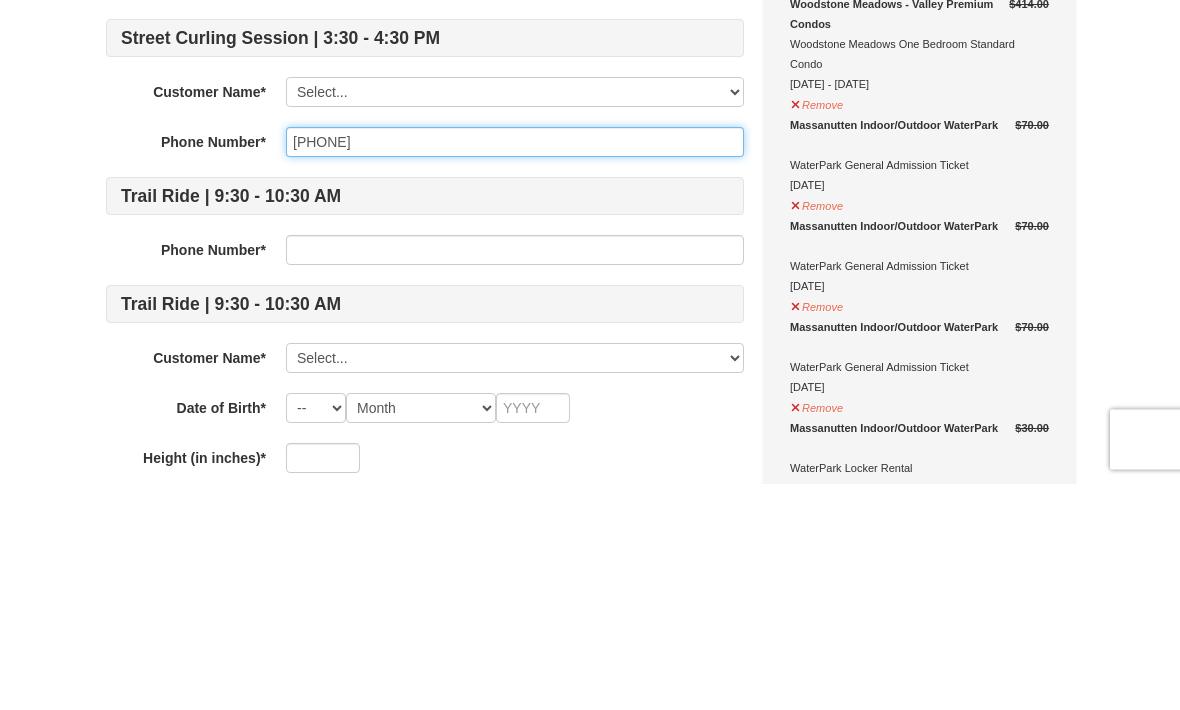 type on "[PHONE]" 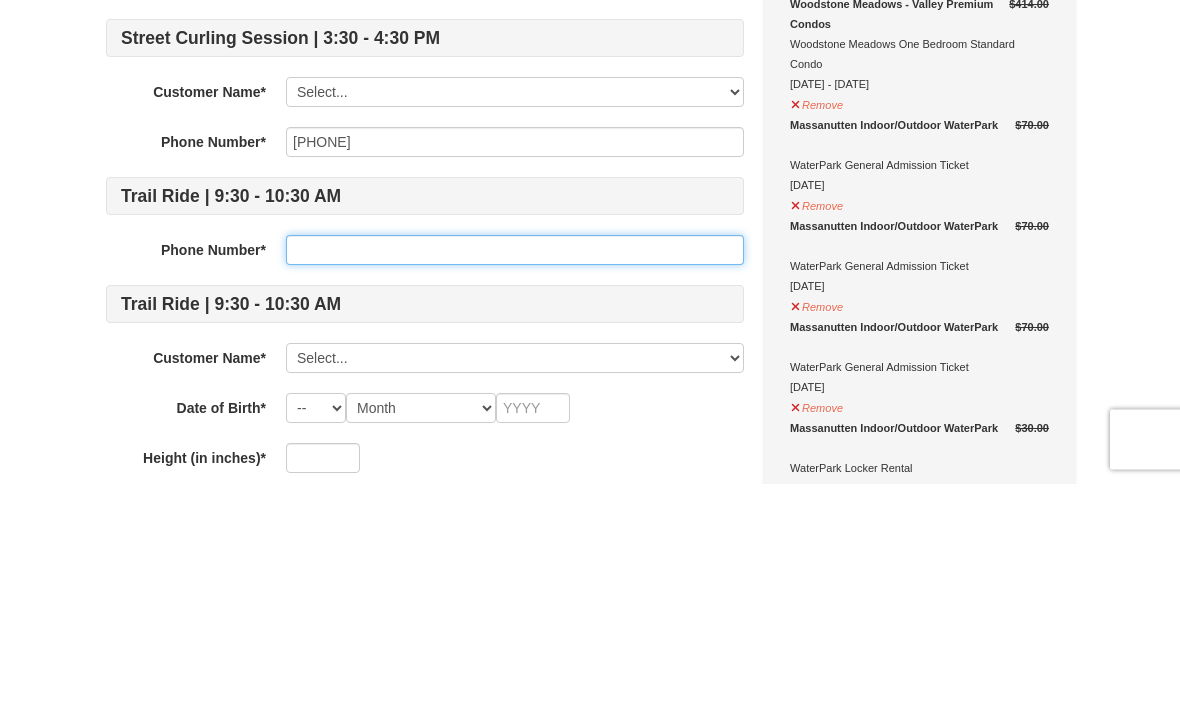 click at bounding box center [515, 477] 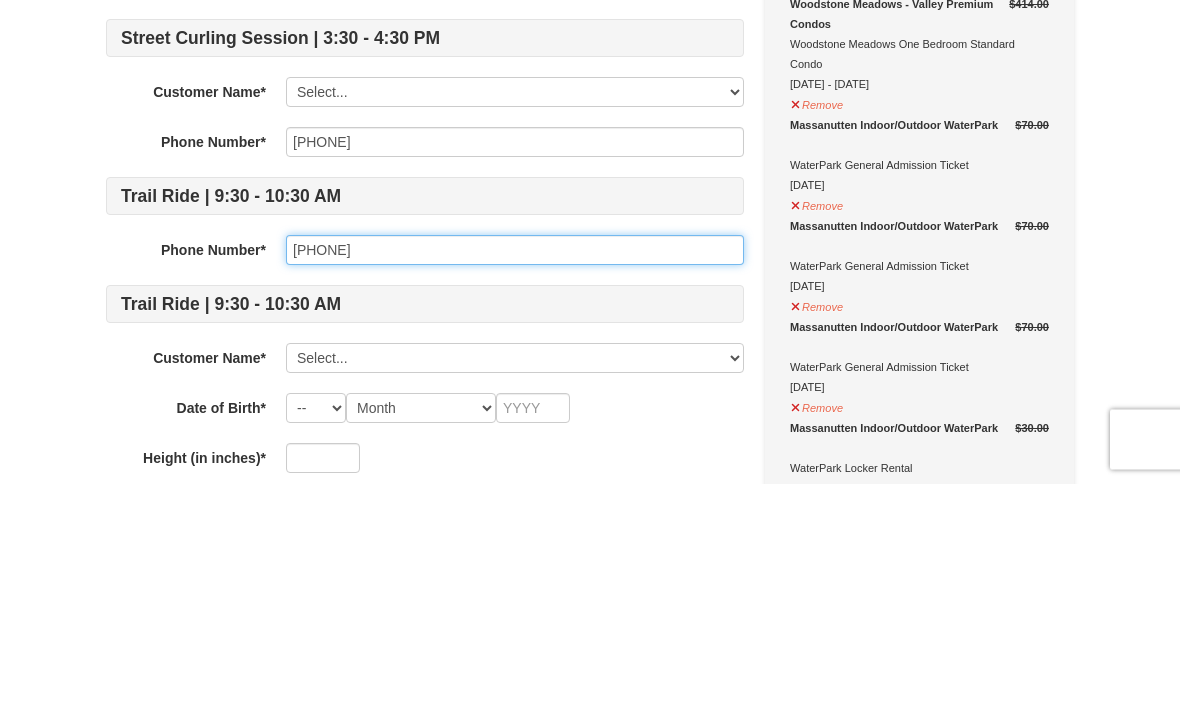type on "[PHONE]" 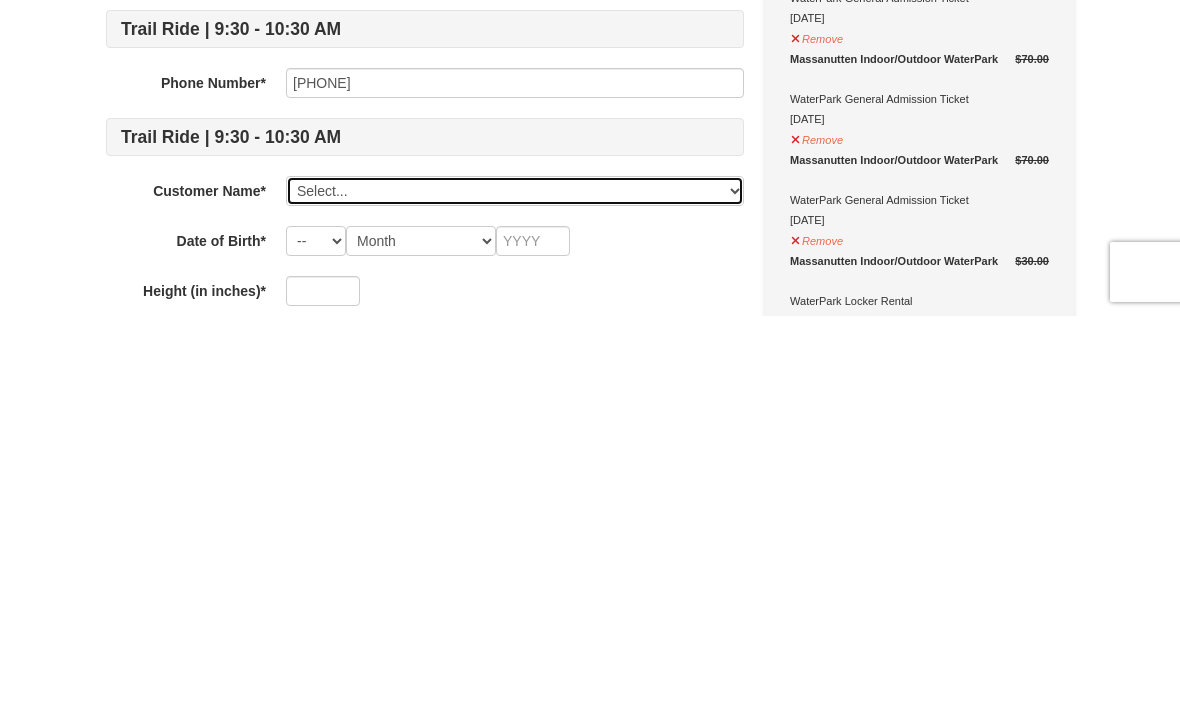 click on "Select... Brianna Pleasants Add New..." at bounding box center [515, 585] 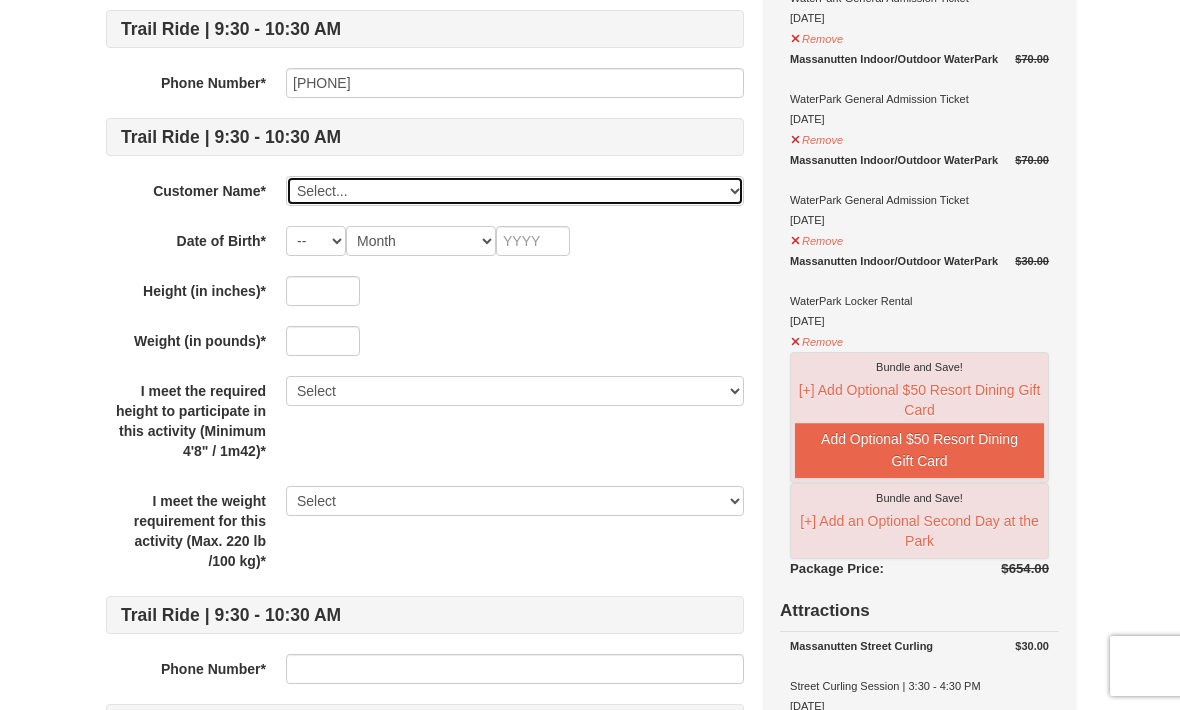 select on "[NUMBER]" 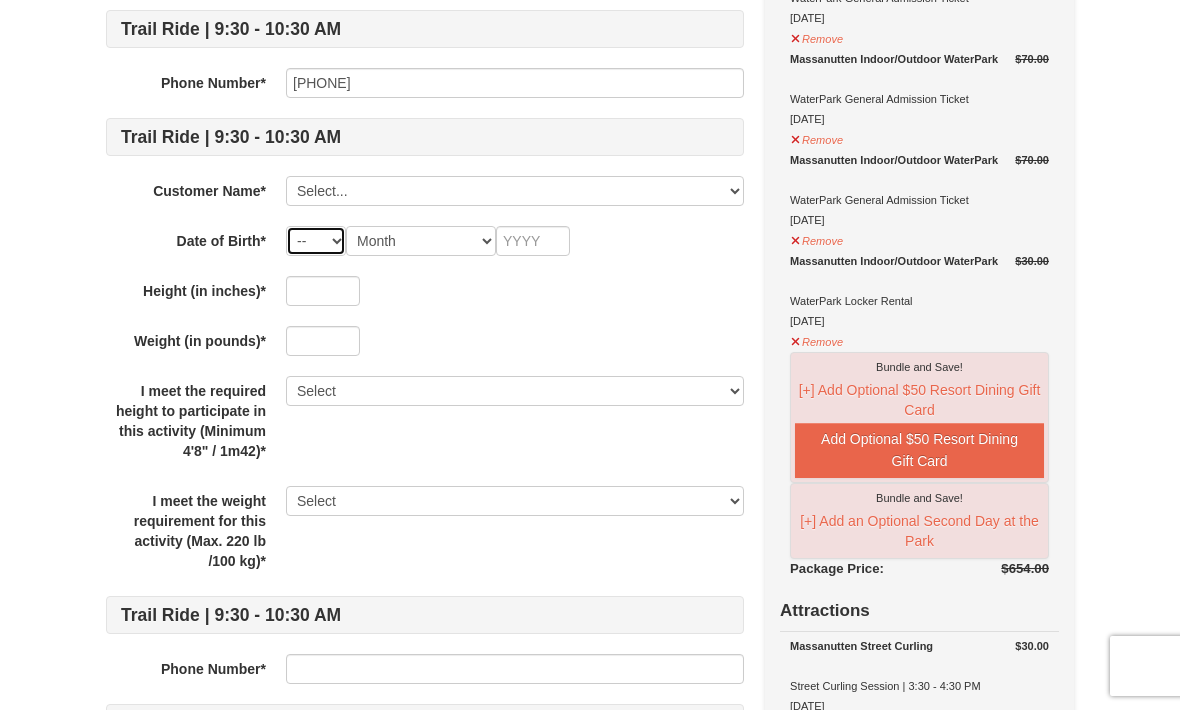 click on "-- 01 02 03 04 05 06 07 08 09 10 11 12 13 14 15 16 17 18 19 20 21 22 23 24 25 26 27 28 29 30 31" at bounding box center [316, 241] 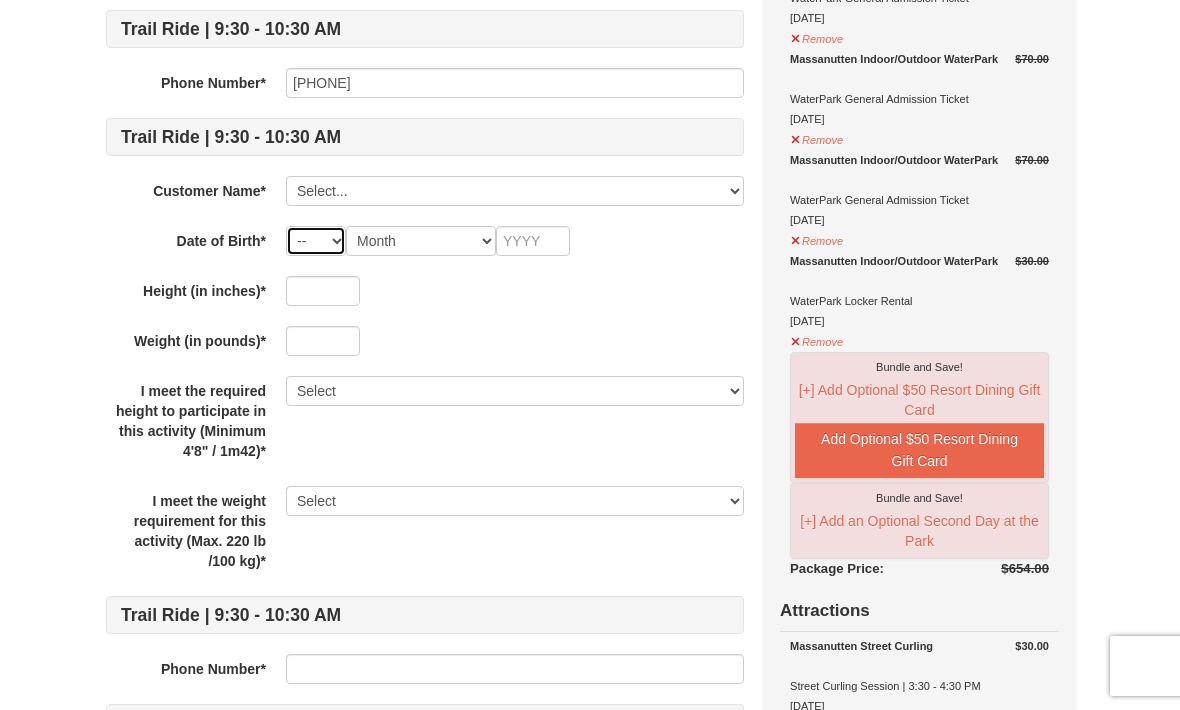 select on "03" 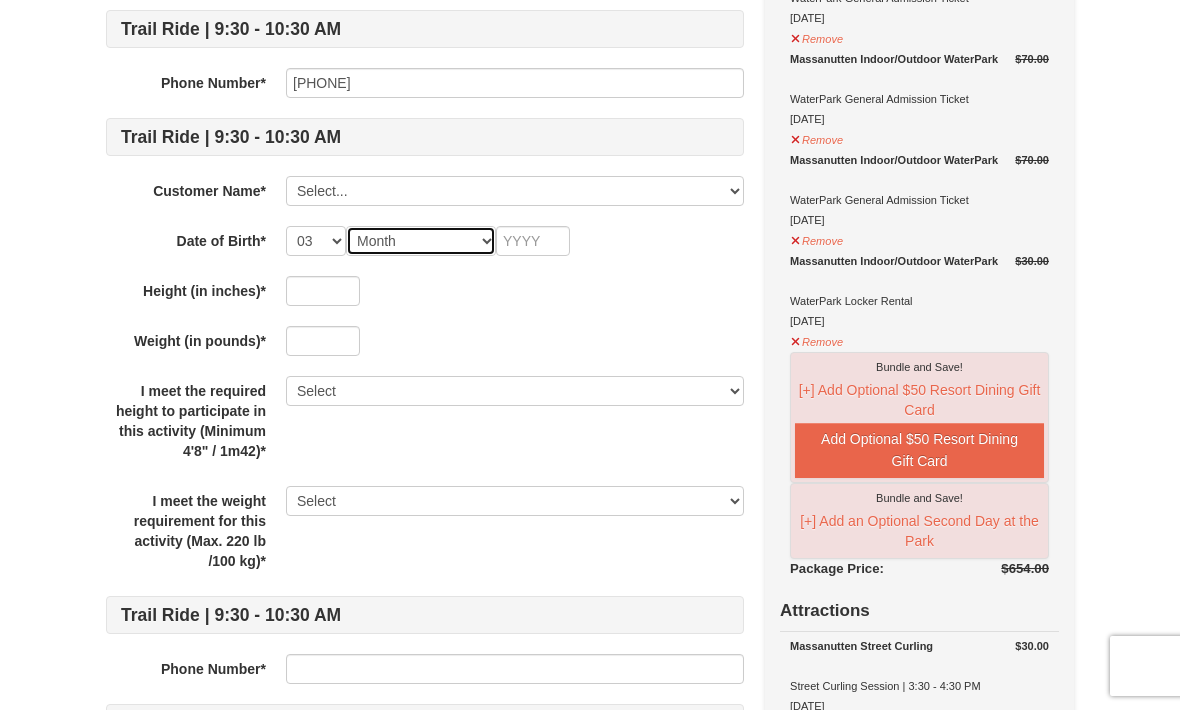 click on "Month January February March April May June July August September October November December" at bounding box center (421, 241) 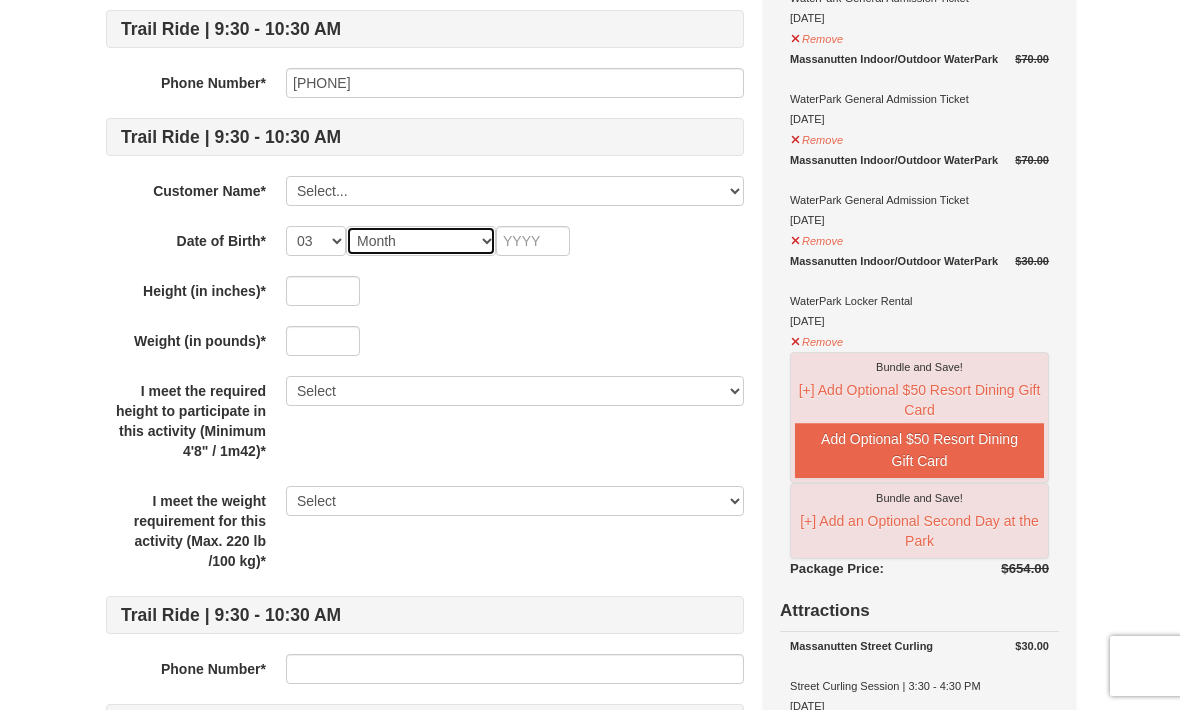 select on "03" 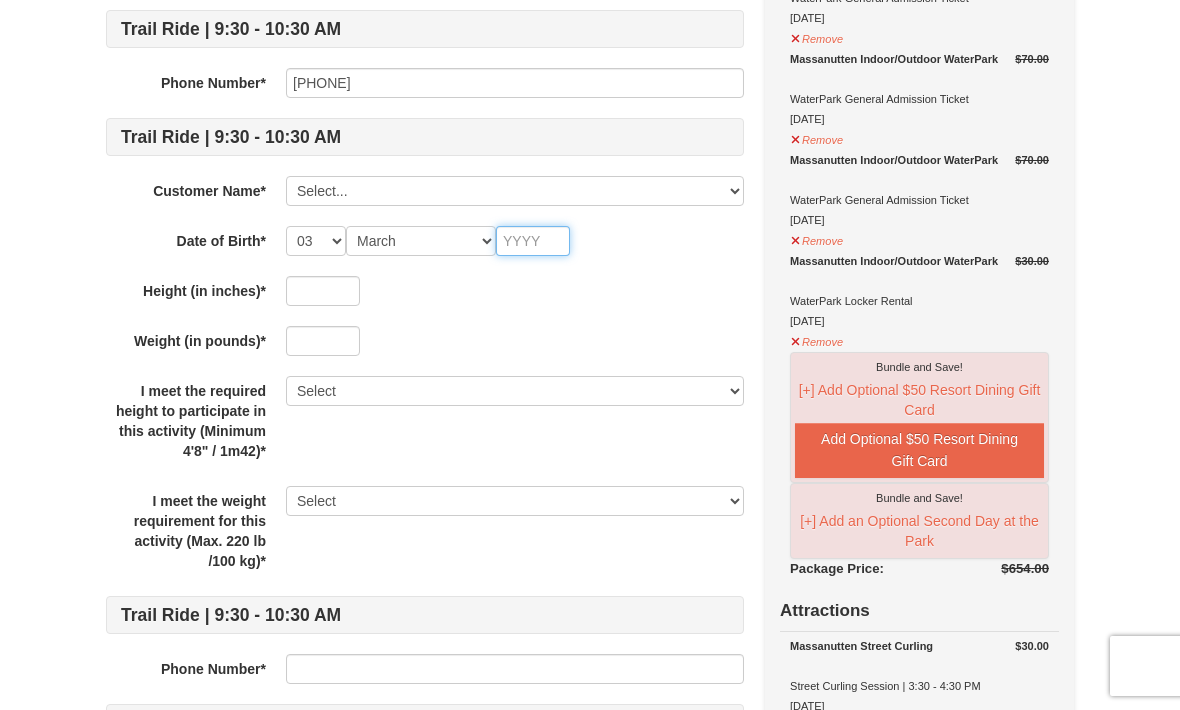 click at bounding box center (533, 241) 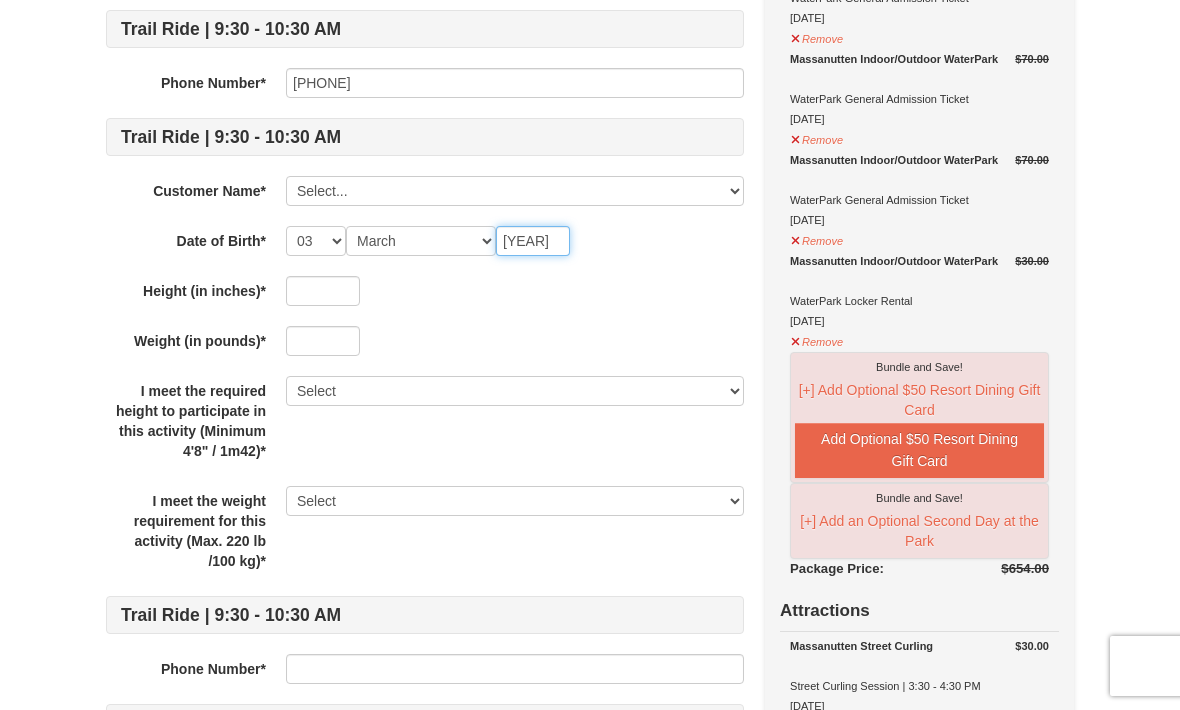 type on "[YEAR]" 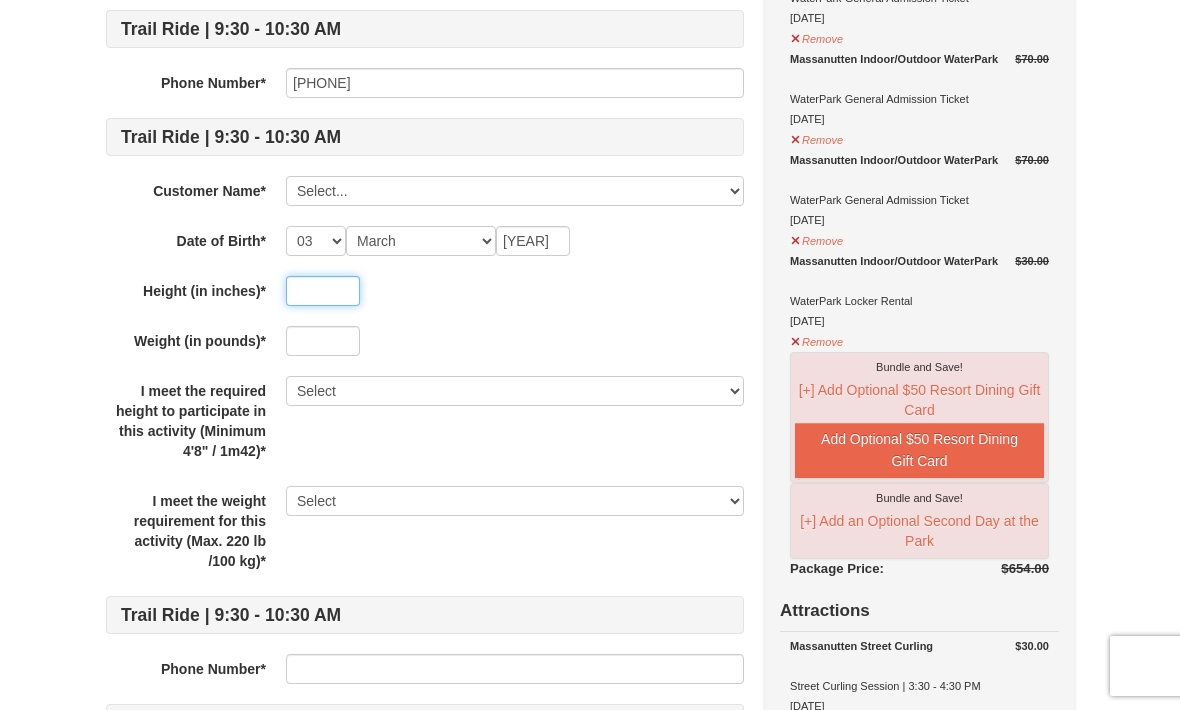 click at bounding box center (323, 291) 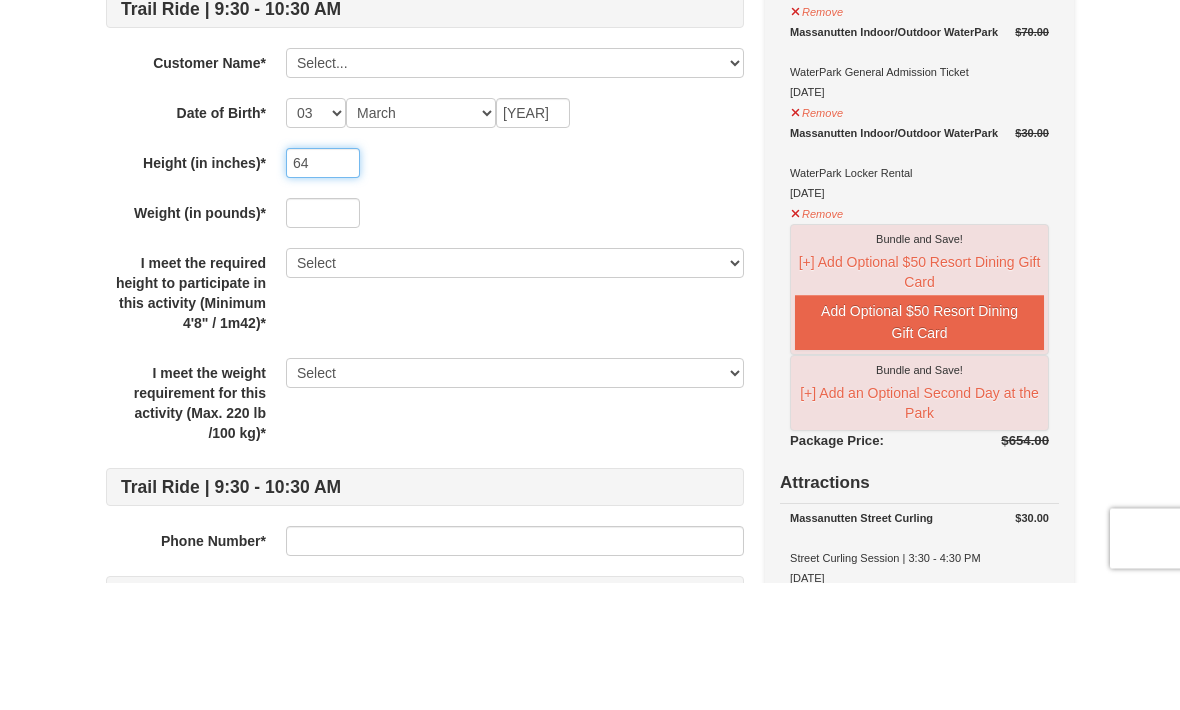 type on "64" 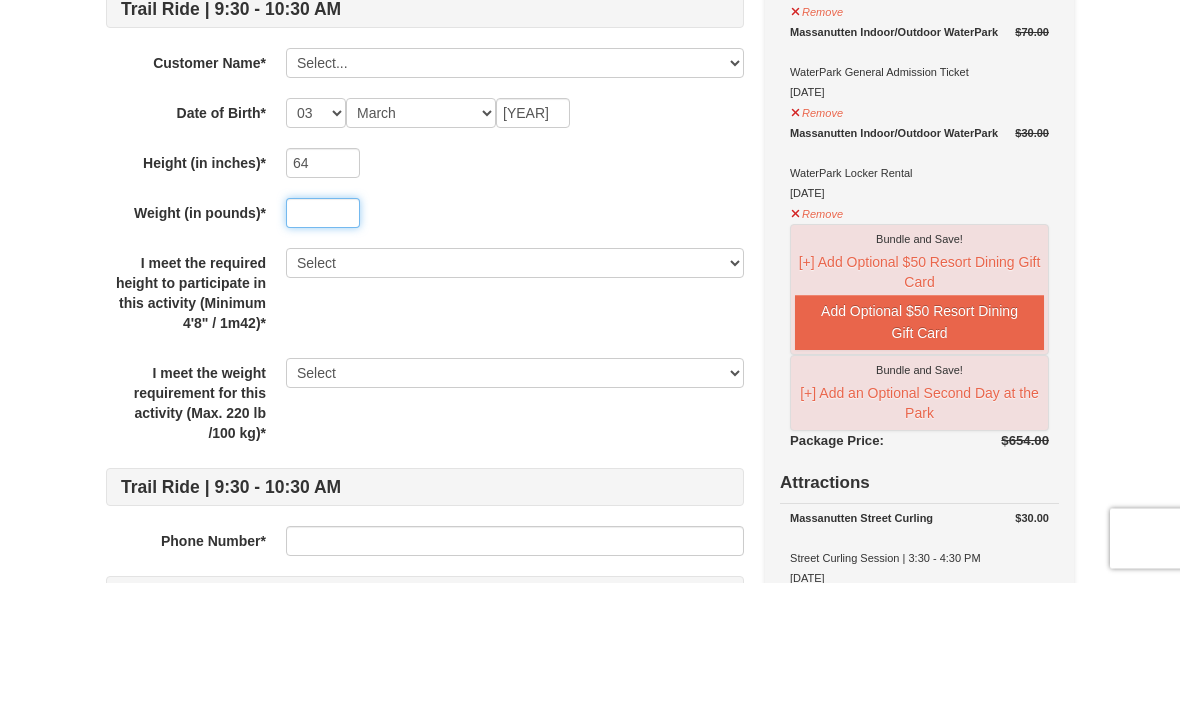 click at bounding box center [323, 341] 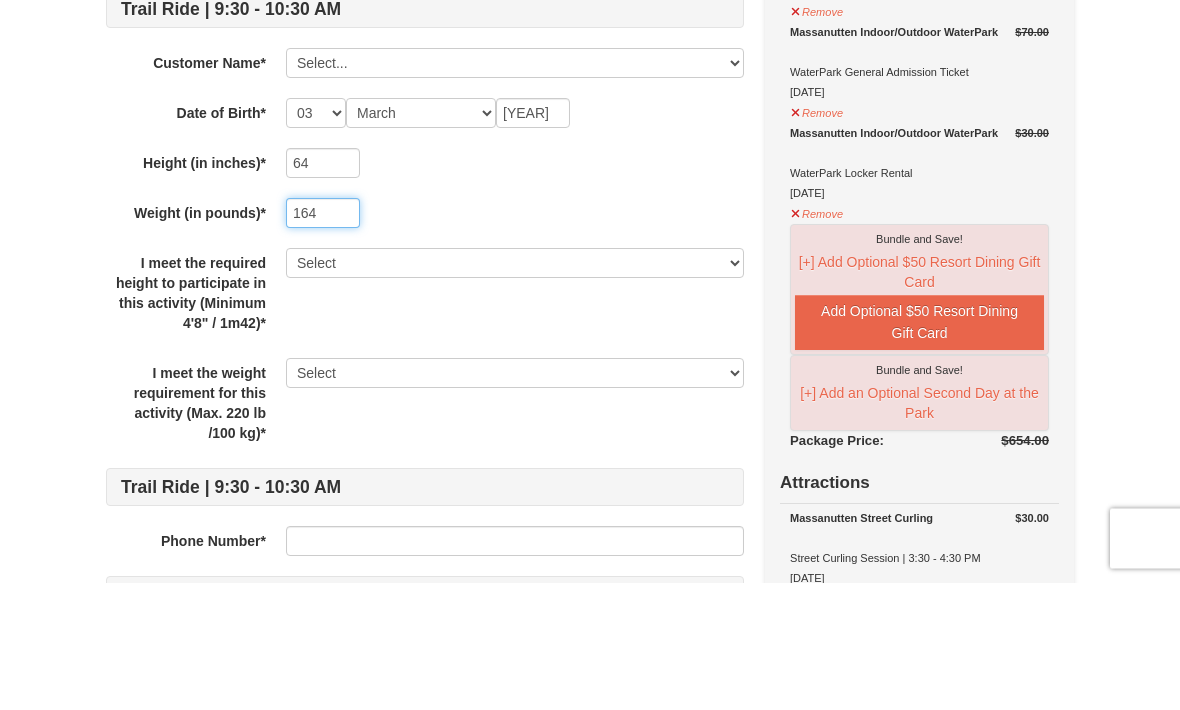 type on "164" 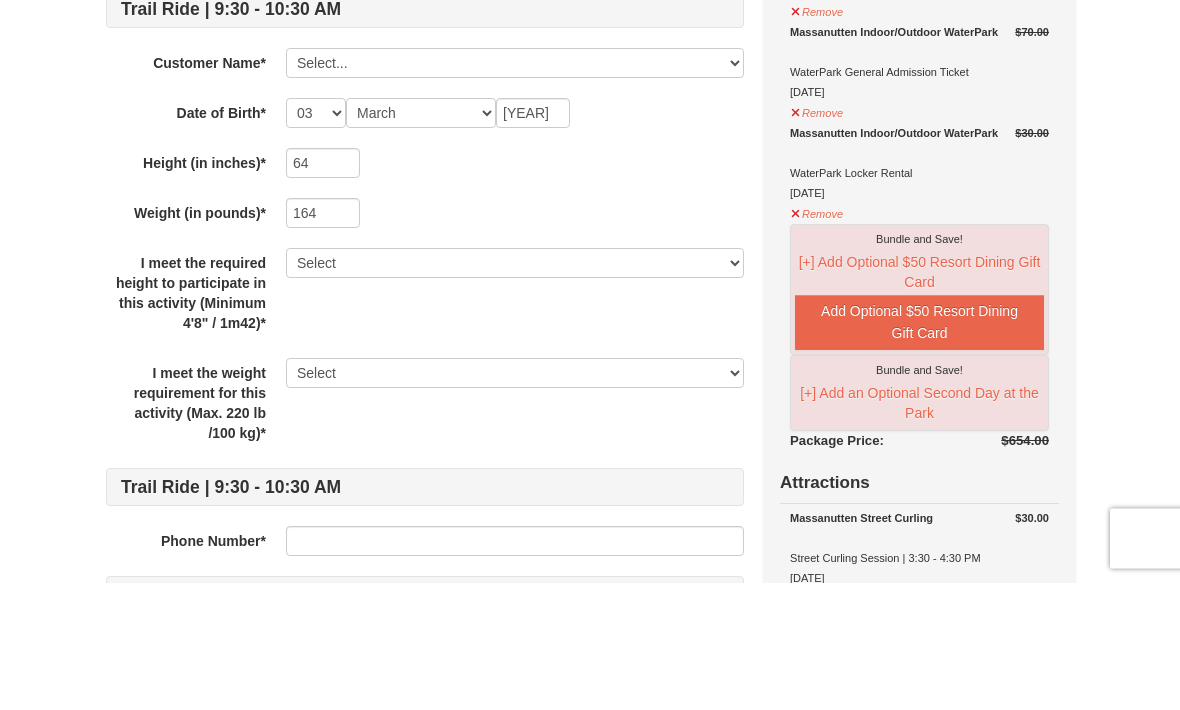 click on "Some of the items in your itinerary require some additional information. Please complete the information below. We will remember it for the next time you visit us!
Street Curling Session | 3:30 - 4:30 PM Customer Name* Select... Brianna Pleasants Add New... Save Cancel Phone Number* 8046169957 Trail Ride | 9:30 - 10:30 AM Phone Number* 8046169957 Trail Ride | 9:30 - 10:30 AM Customer Name* Select... Brianna Pleasants Add New... Save Cancel Date of Birth* -- 01 02 03 04 05 06 07 08 09 10 11 12 13 14 15 16 17 18 19 20 21 22 23 24 25 26 27 28 29 30 31 Month January February March April May June July August September October November December 1984 Height (in inches)* 64 Weight (in pounds)* 164 I meet the required height to participate in this activity (Minimum 4'8" / 1m42)* Select Yes I meet the weight requirement for this activity (Max. 220 lb /100 kg)* Select Yes Trail Ride | 9:30 - 10:30 AM Phone Number* Trail Ride | 9:30 - 10:30 AM" at bounding box center [590, 797] 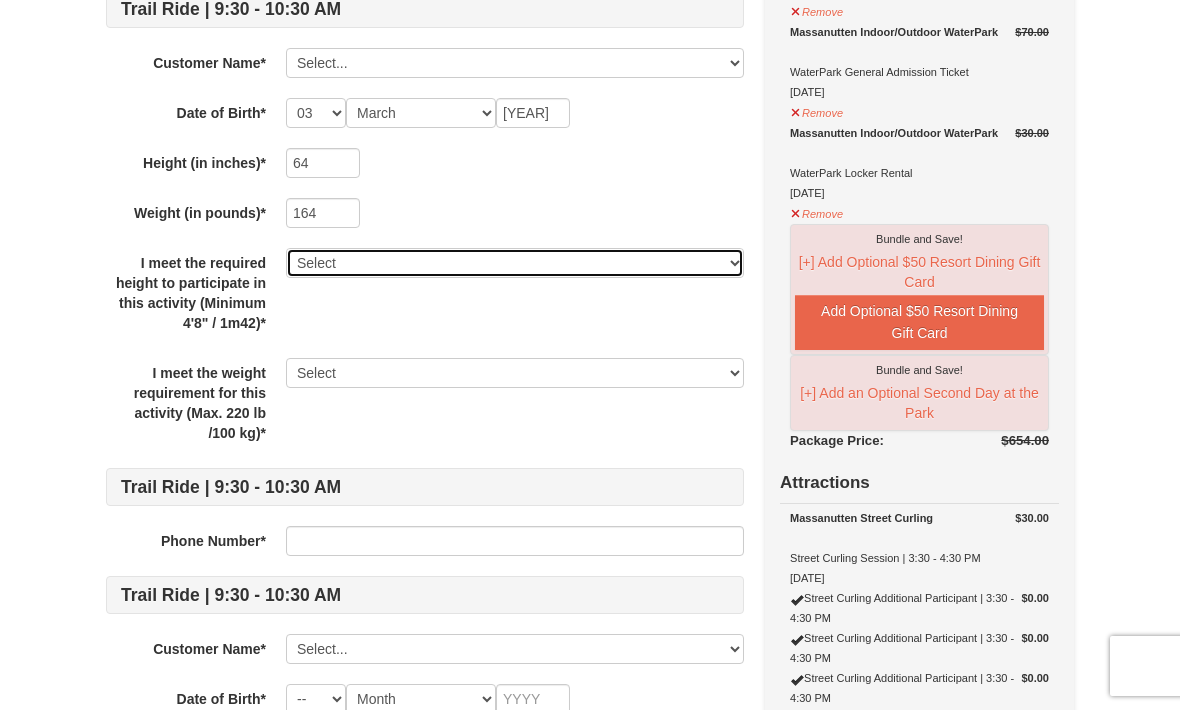 click on "Select Yes" at bounding box center [515, 263] 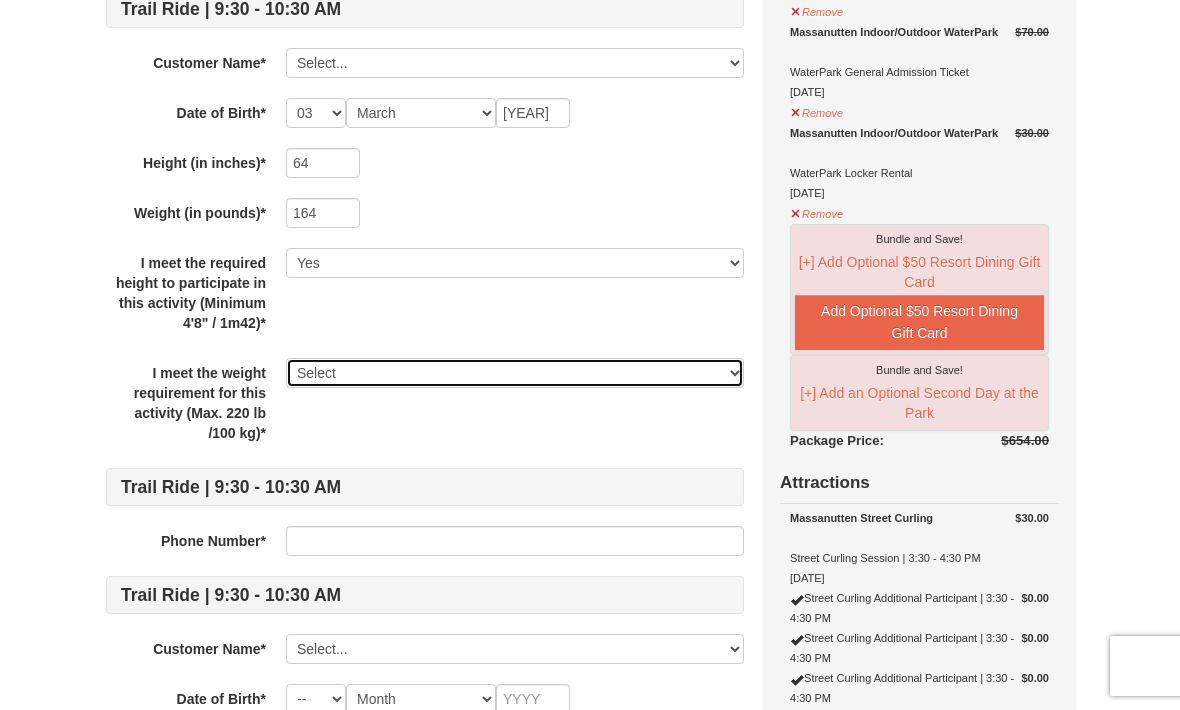 click on "Select Yes" at bounding box center [515, 373] 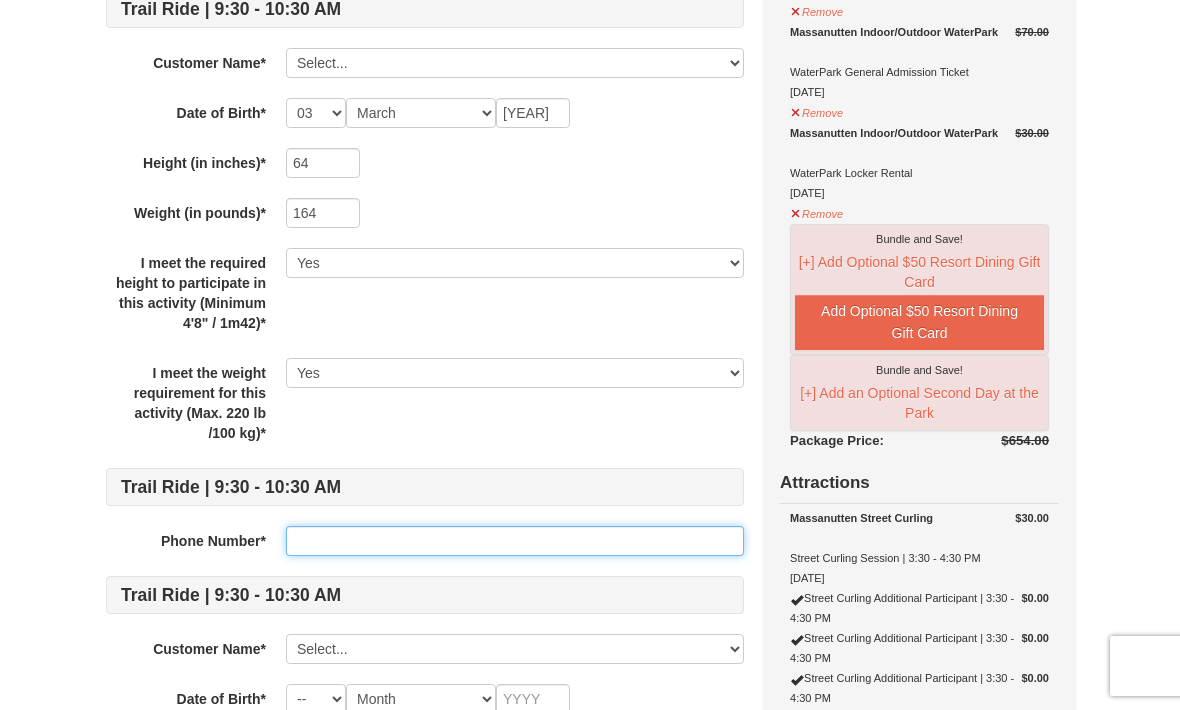 click at bounding box center (515, 541) 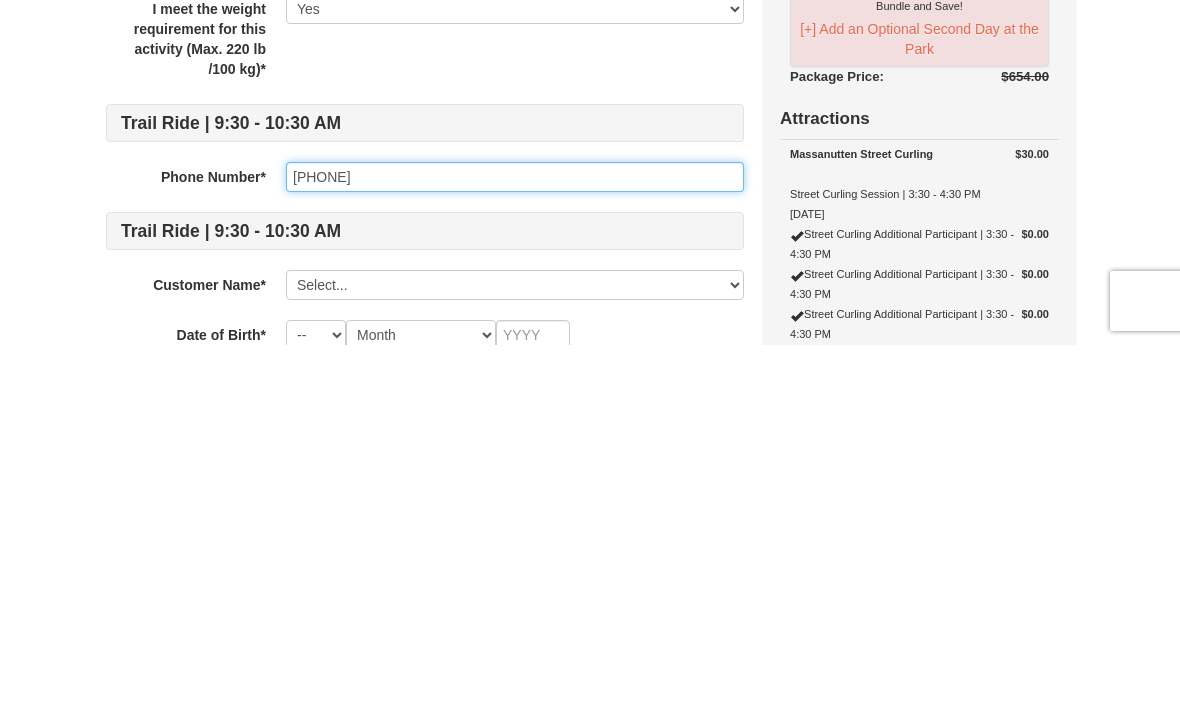 type on "8046471554" 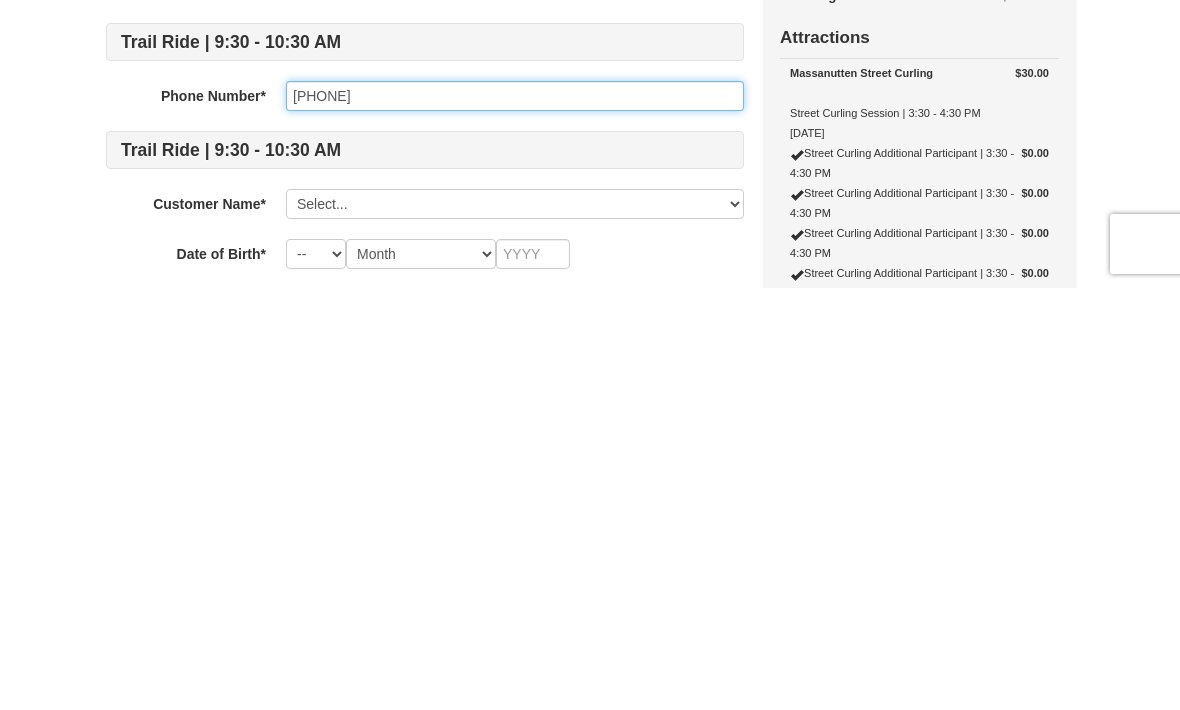 scroll, scrollTop: 546, scrollLeft: 0, axis: vertical 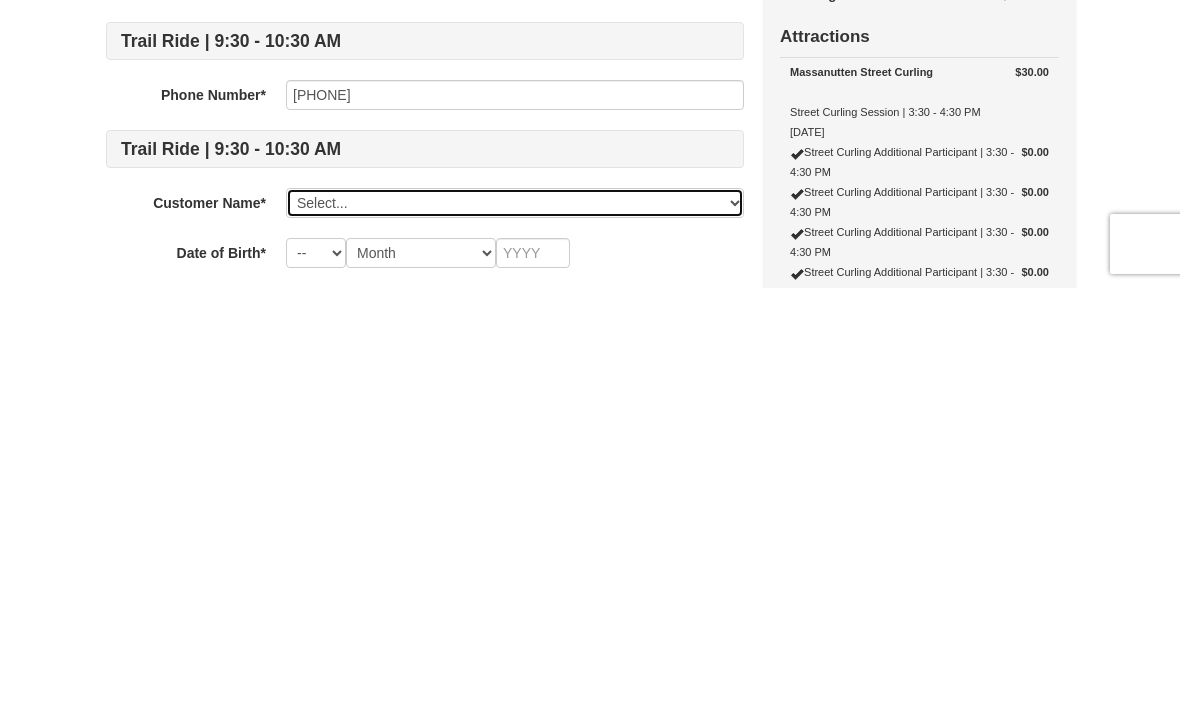 click on "Select... Brianna Pleasants Add New..." at bounding box center [515, 625] 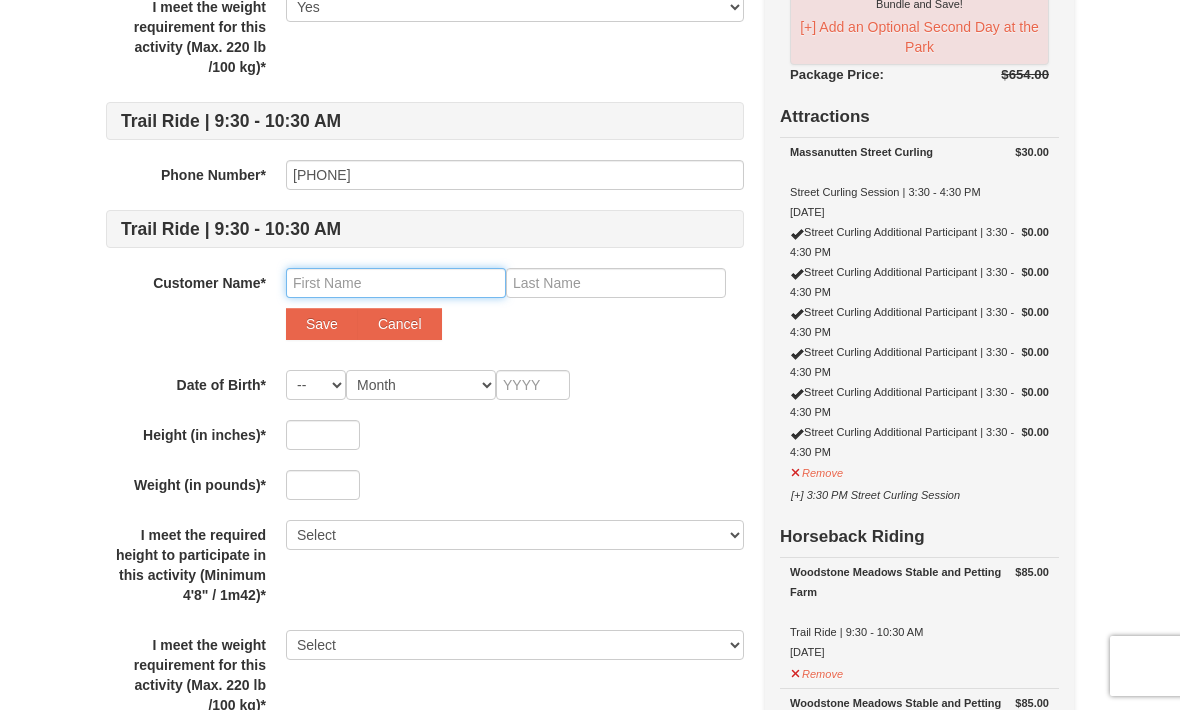 click at bounding box center [396, 283] 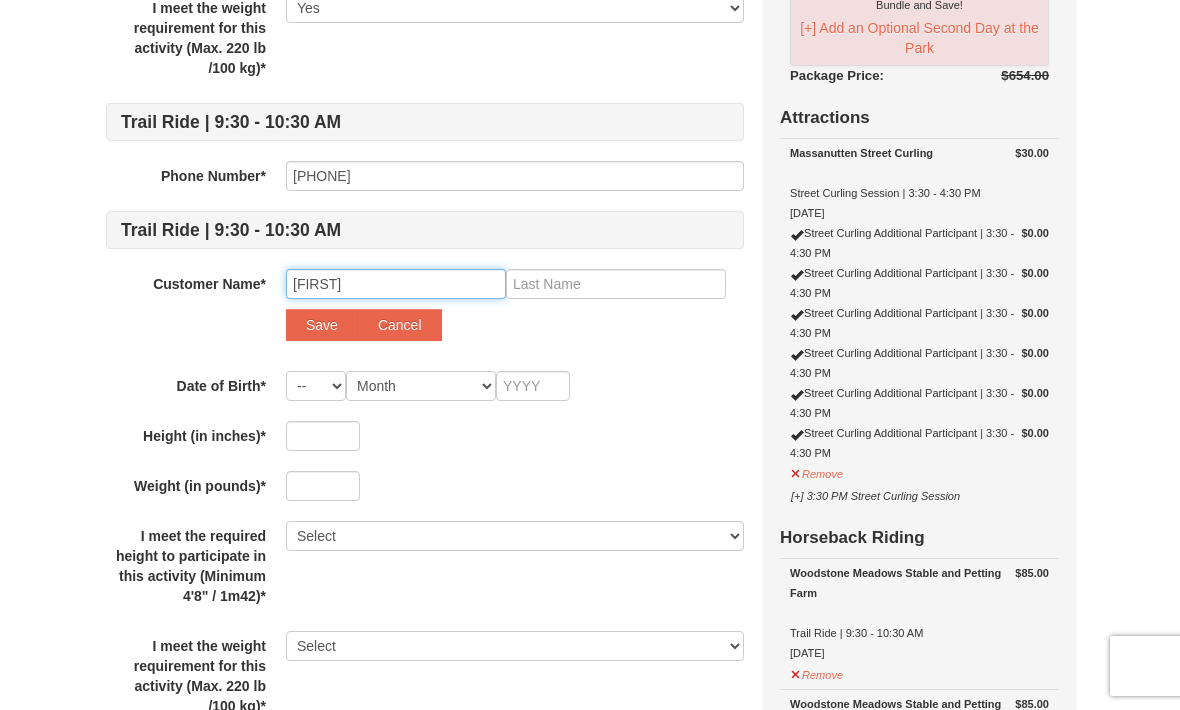 type on "Jeff" 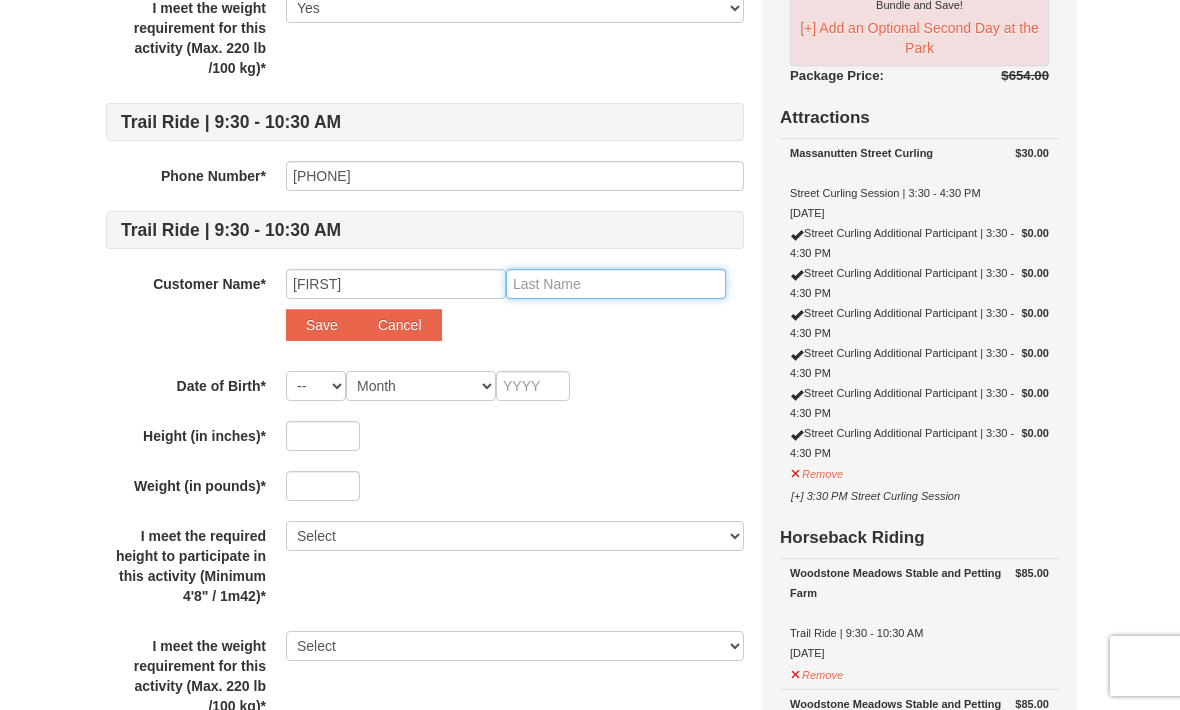 click at bounding box center [616, 284] 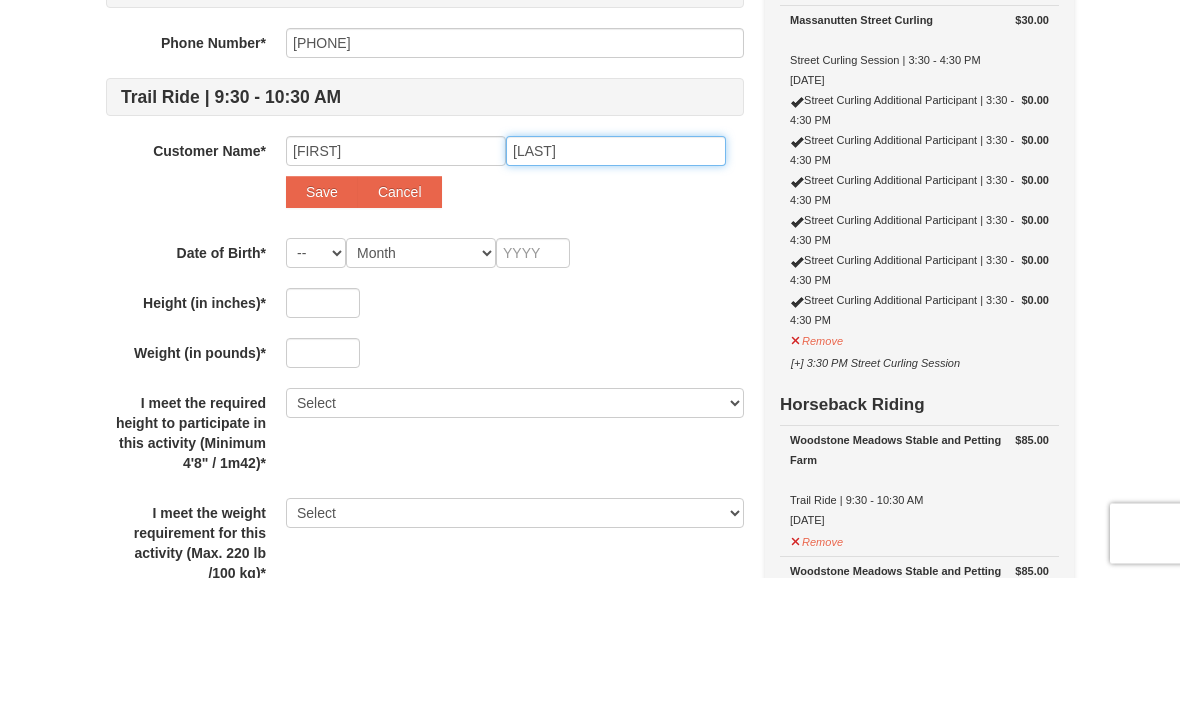 type on "Pleasants" 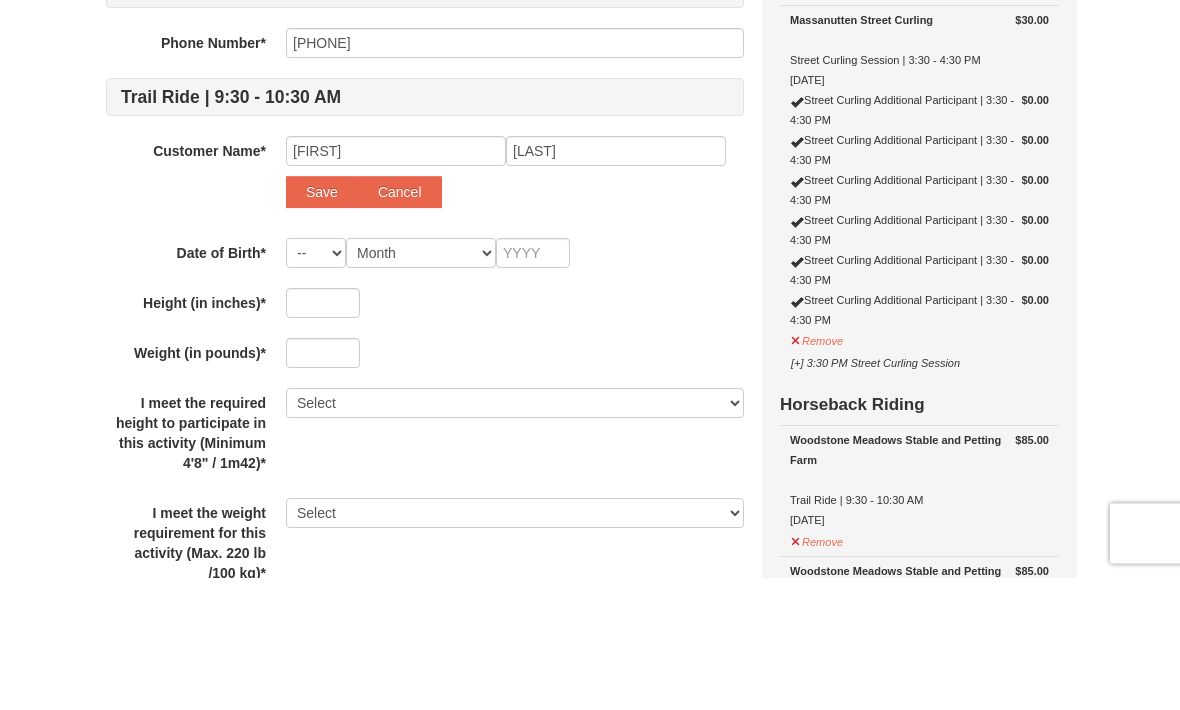 click on "Save" at bounding box center [322, 325] 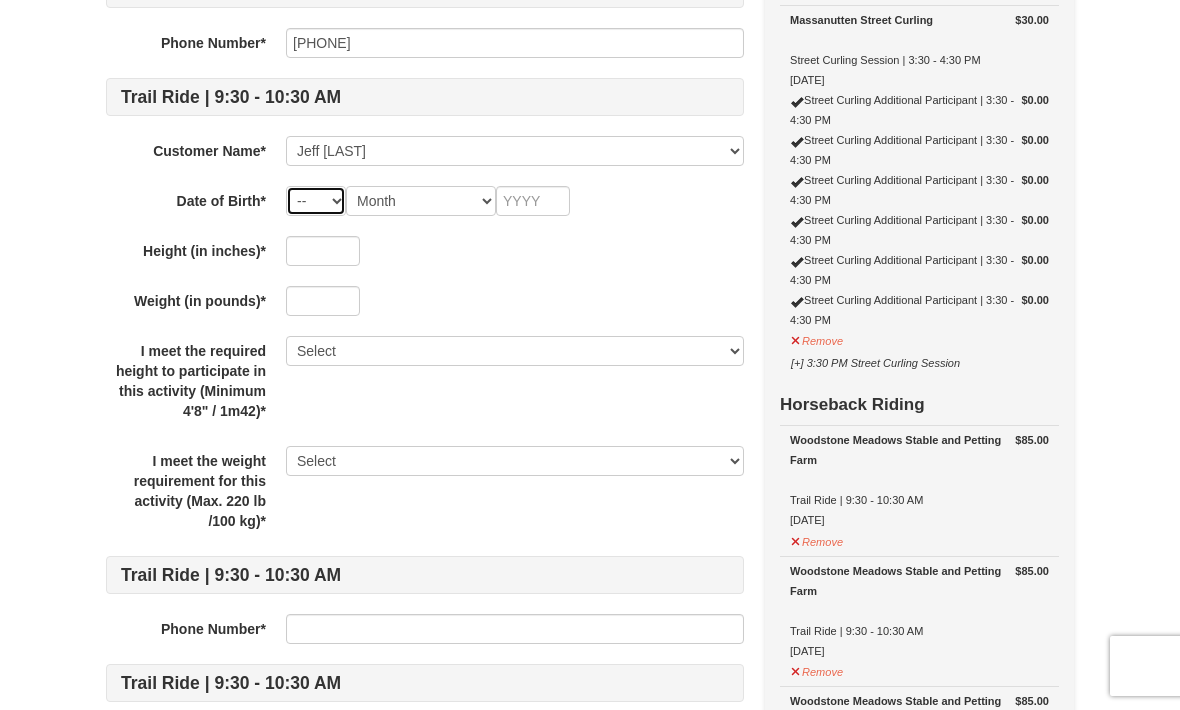click on "-- 01 02 03 04 05 06 07 08 09 10 11 12 13 14 15 16 17 18 19 20 21 22 23 24 25 26 27 28 29 30 31" at bounding box center (316, 201) 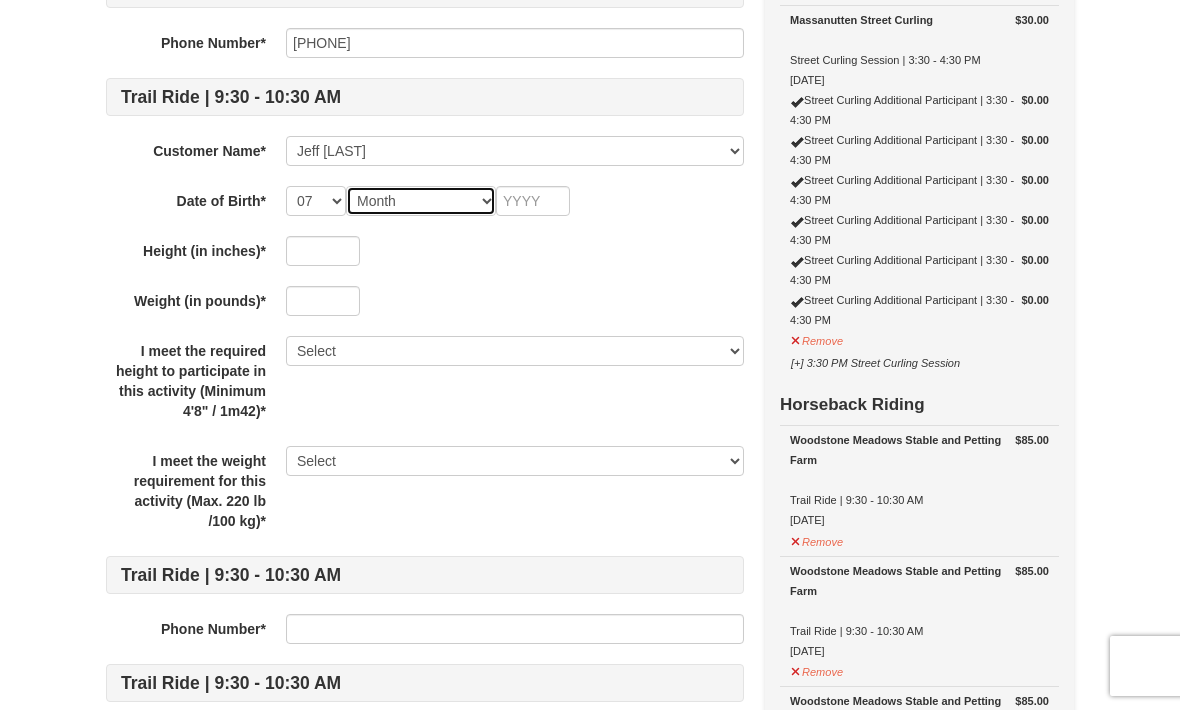 click on "Month January February March April May June July August September October November December" at bounding box center (421, 201) 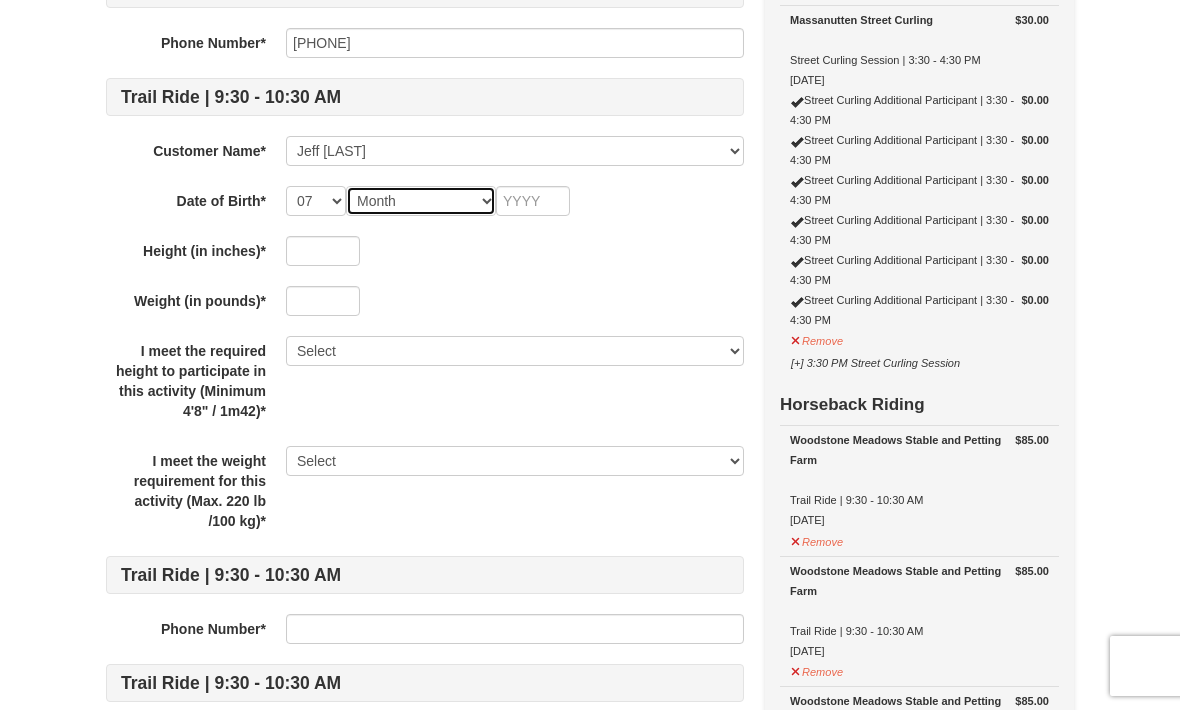 select on "07" 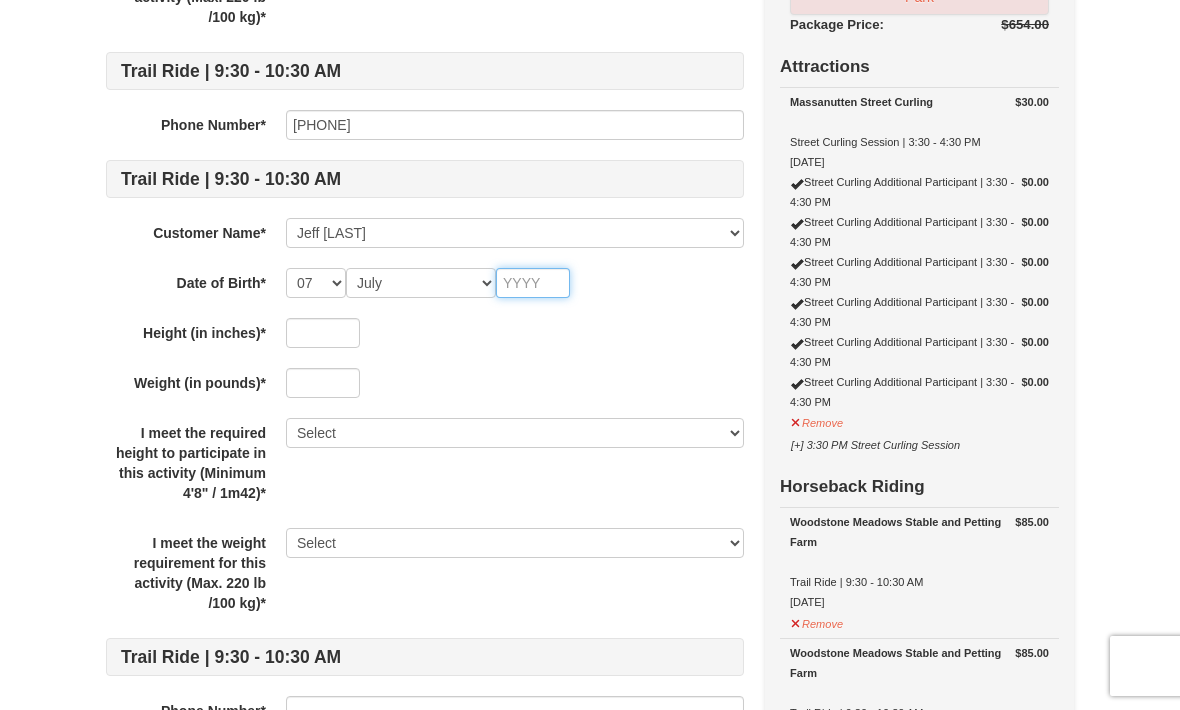 click at bounding box center [533, 283] 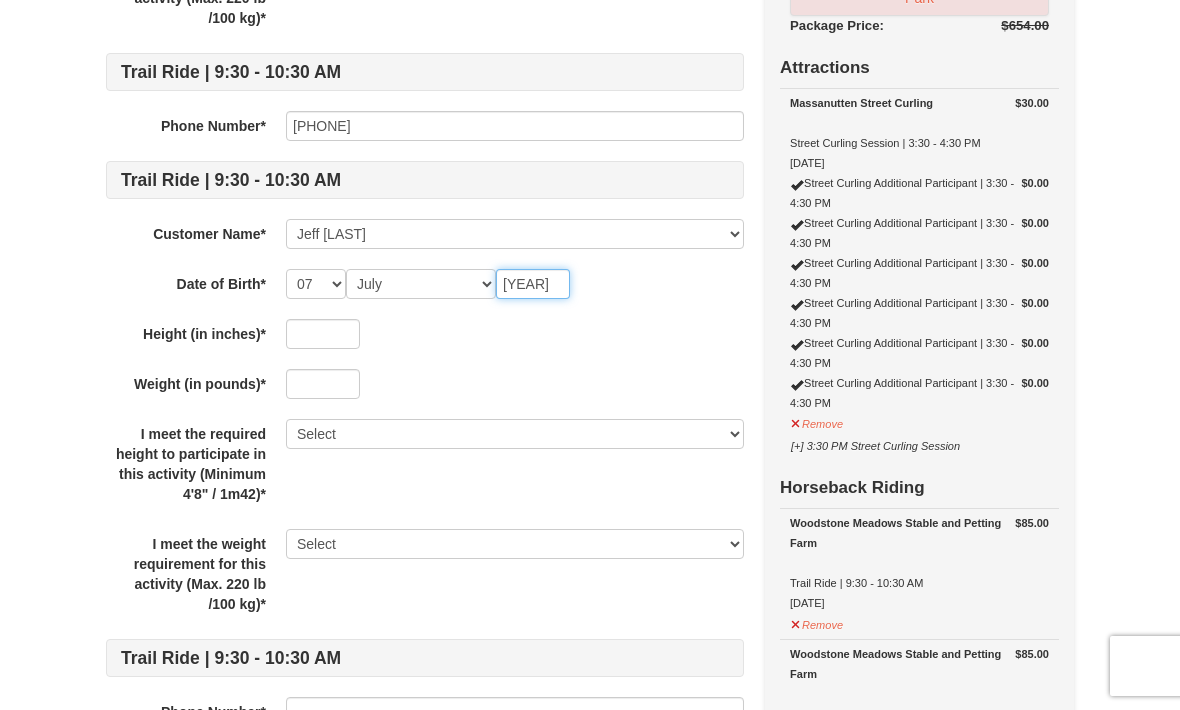 type on "1981" 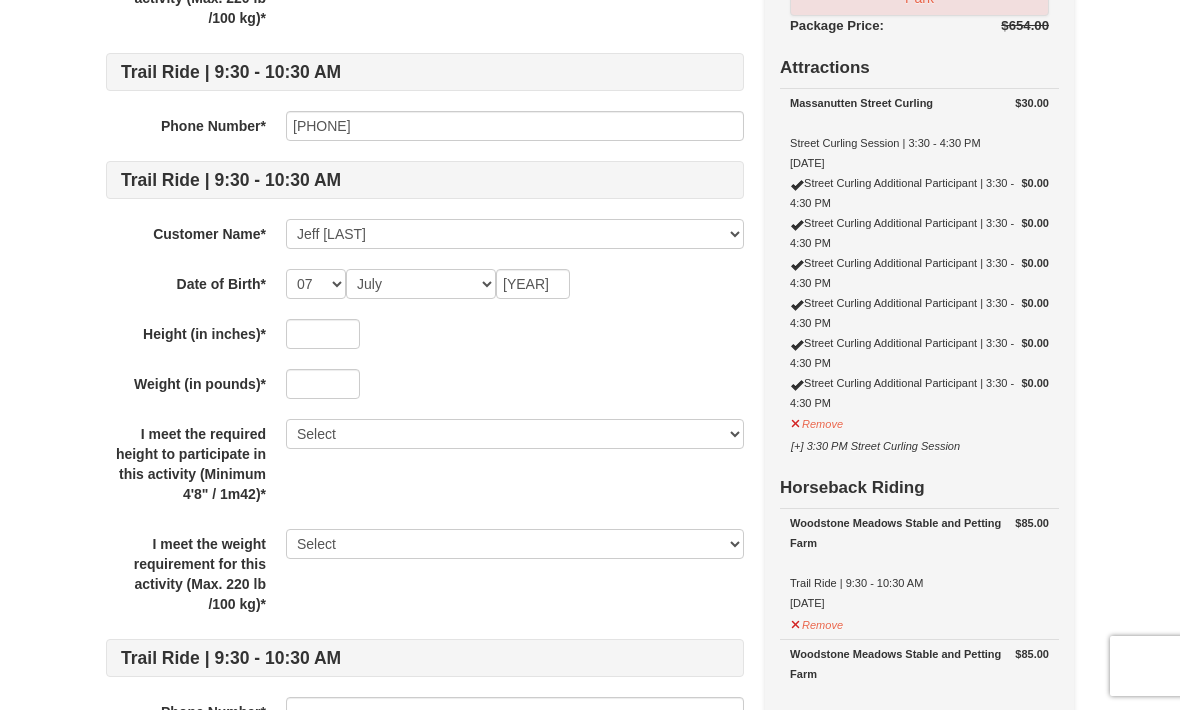click on "Street Curling Session | 3:30 - 4:30 PM Customer Name* Select... Brianna Pleasants Jeff Pleasants Add New... Save Cancel Phone Number* 8046169957 Trail Ride | 9:30 - 10:30 AM Phone Number* 8046169957 Trail Ride | 9:30 - 10:30 AM Customer Name* Select... Brianna Pleasants Jeff Pleasants Add New... Save Cancel Date of Birth* -- 01 02 03 04 05 06 07 08 09 10 11 12 13 14 15 16 17 18 19 20 21 22 23 24 25 26 27 28 29 30 31 Month January February March April May June July August September October November December 1984 Height (in inches)* 64 Weight (in pounds)* 164 I meet the required height to participate in this activity (Minimum 4'8" / 1m42)* Select Yes I meet the weight requirement for this activity (Max. 220 lb /100 kg)* Select Yes Trail Ride | 9:30 - 10:30 AM Phone Number* 8046471554 Trail Ride | 9:30 - 10:30 AM Customer Name* Select... Brianna Pleasants Jeff Pleasants Add New... Jeff Pleasants Save Cancel Date of Birth* -- 01 02 03 04 05 06 07 08 09 10 11 12 13 14 15 16 17 18 19 20 21 22 23 24 25 26 27 28 29" at bounding box center (425, 257) 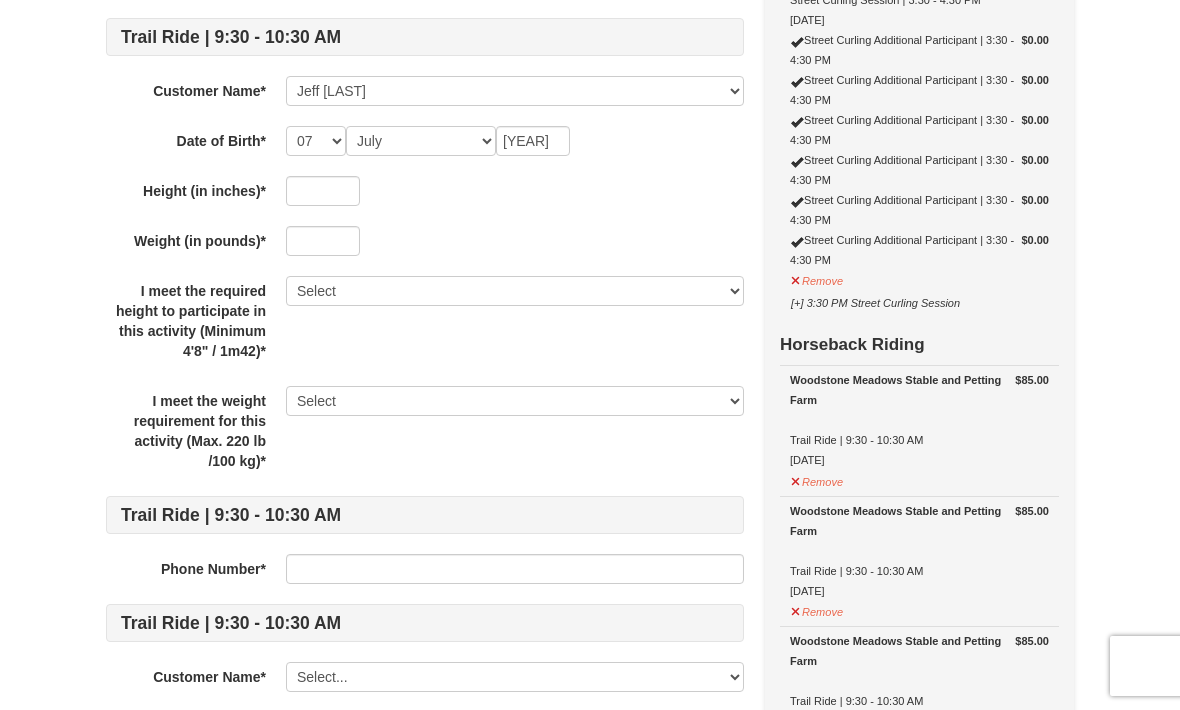 scroll, scrollTop: 1084, scrollLeft: 0, axis: vertical 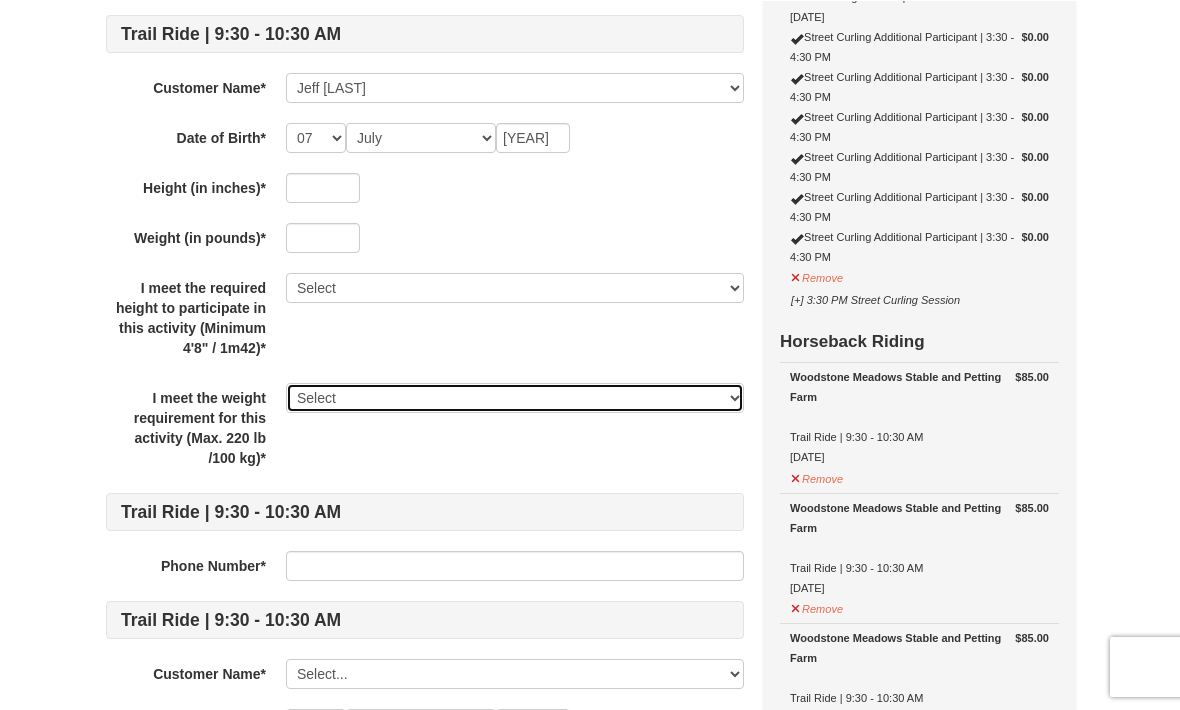 click on "Select Yes" at bounding box center (515, 397) 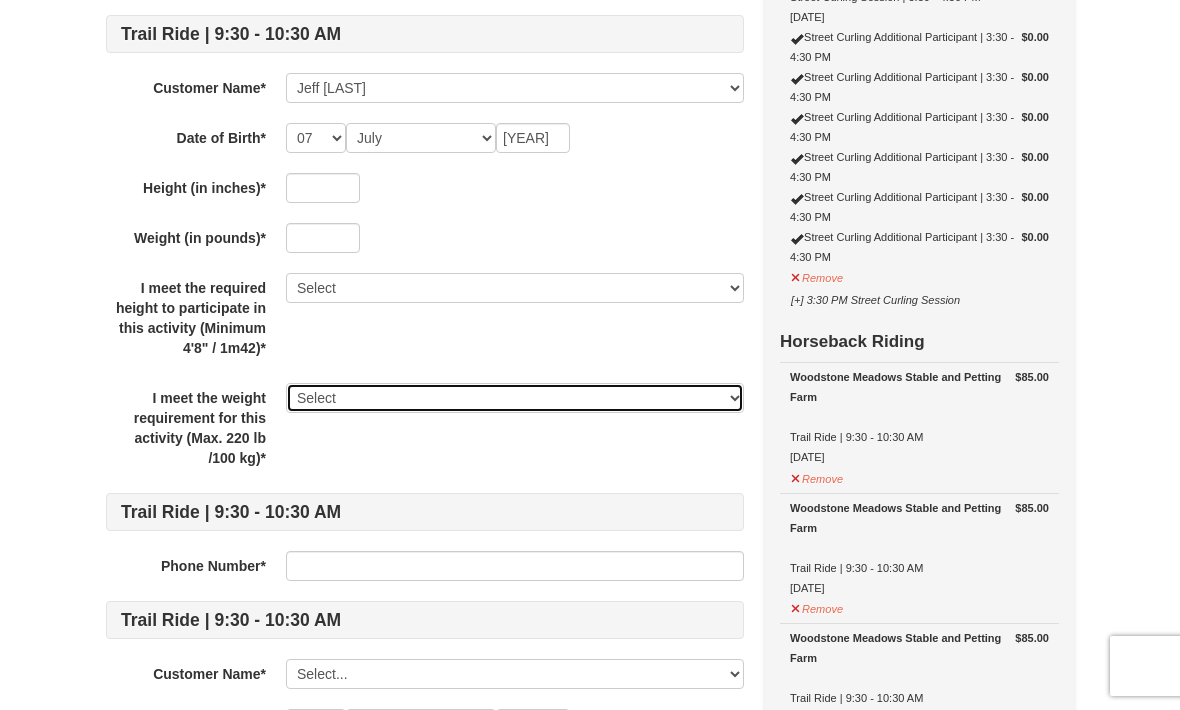 select on "Yes" 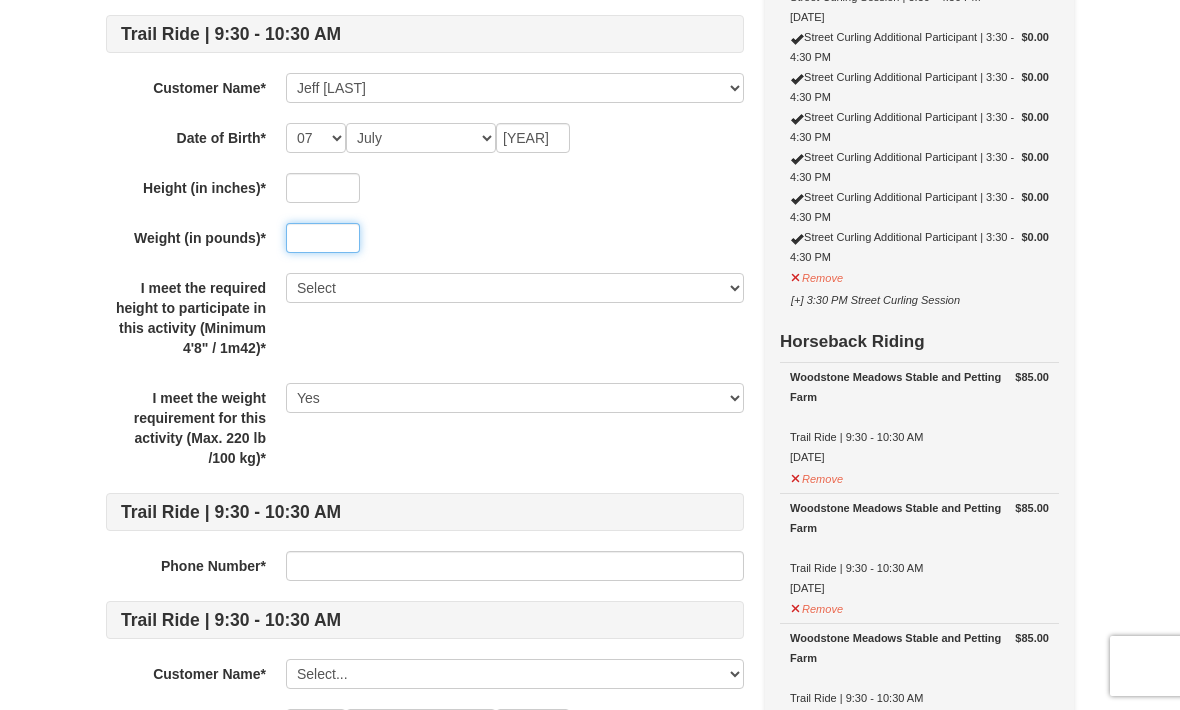 click at bounding box center (323, 238) 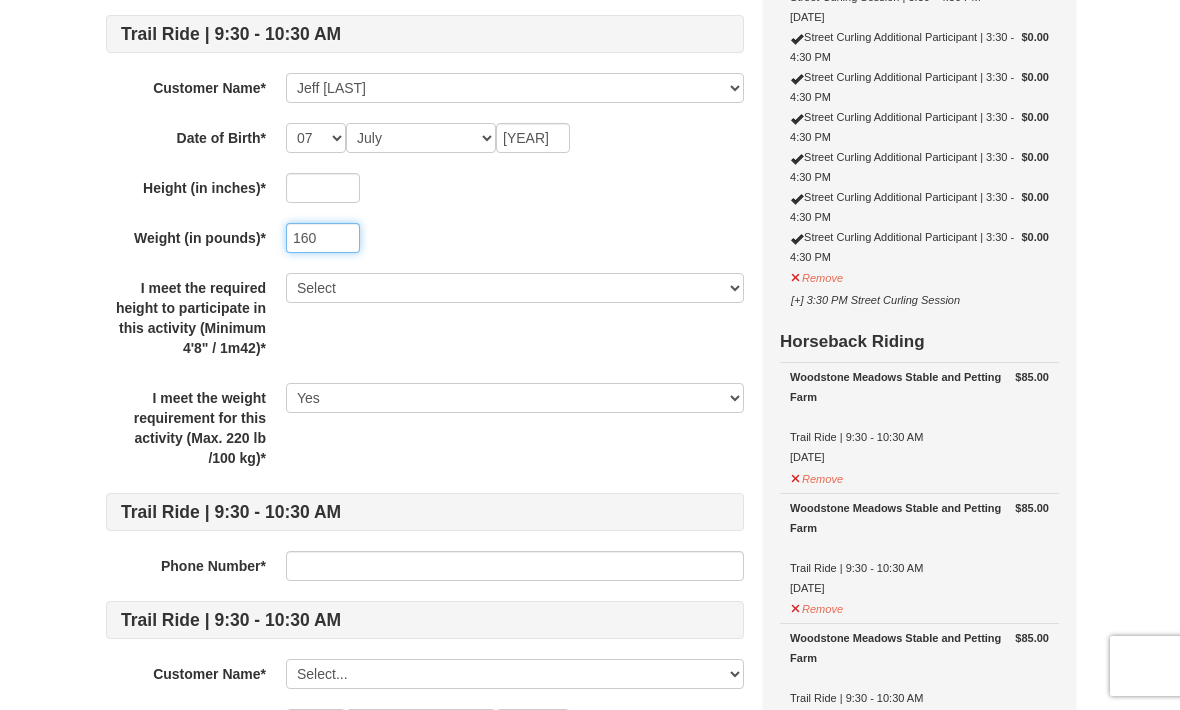 type on "160" 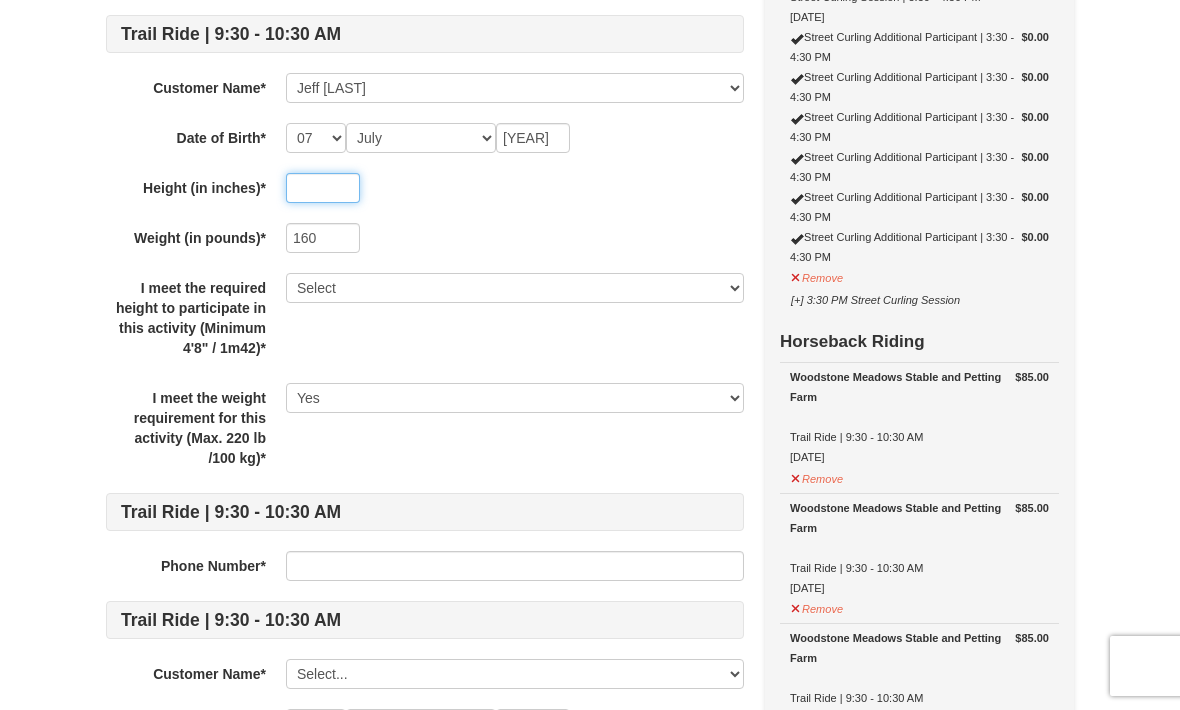 click at bounding box center [323, 188] 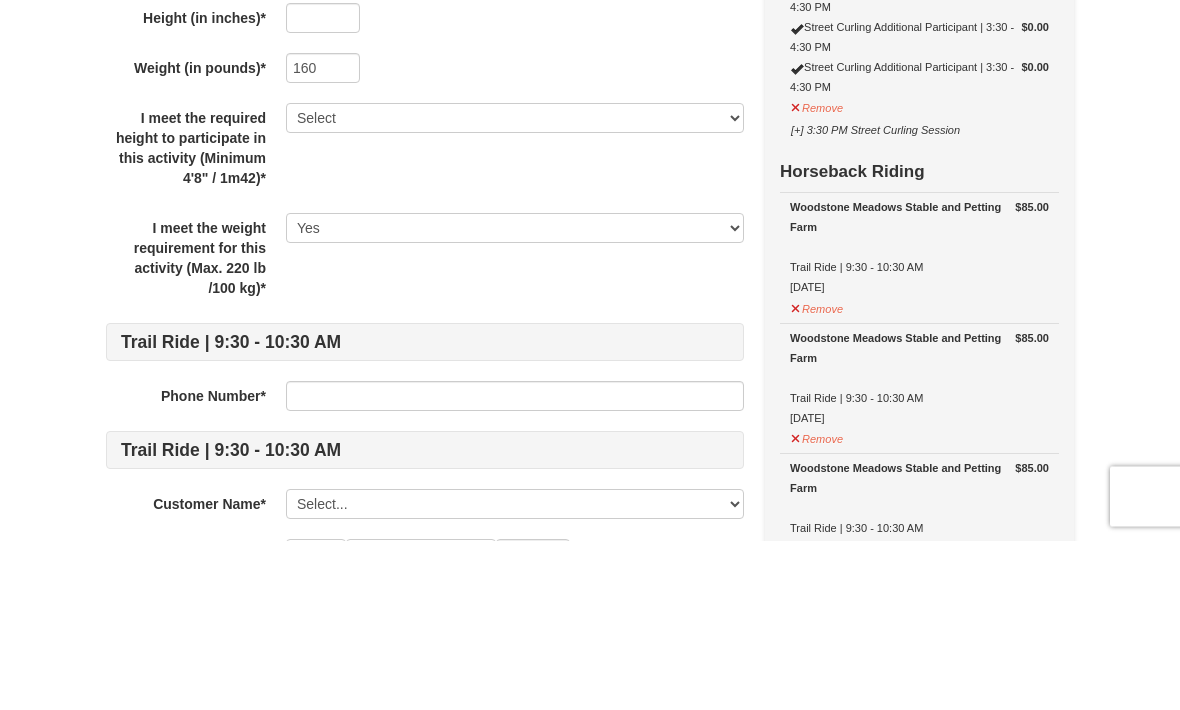click on "160" at bounding box center (515, 238) 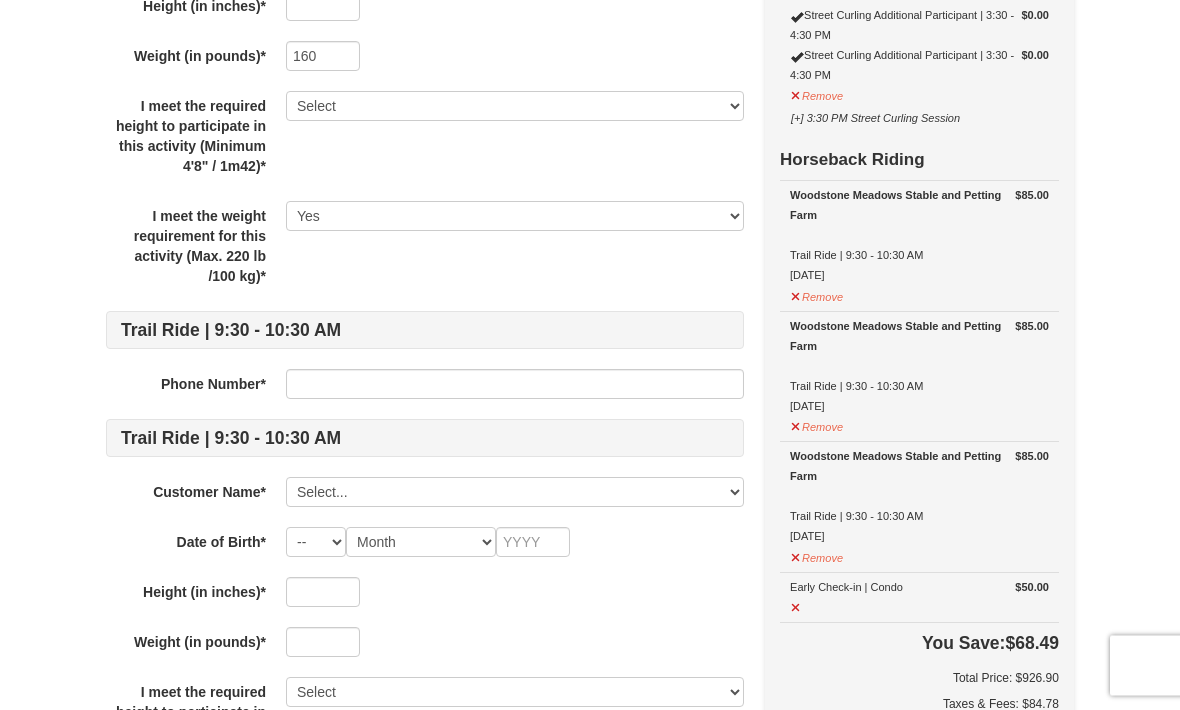 scroll, scrollTop: 1265, scrollLeft: 0, axis: vertical 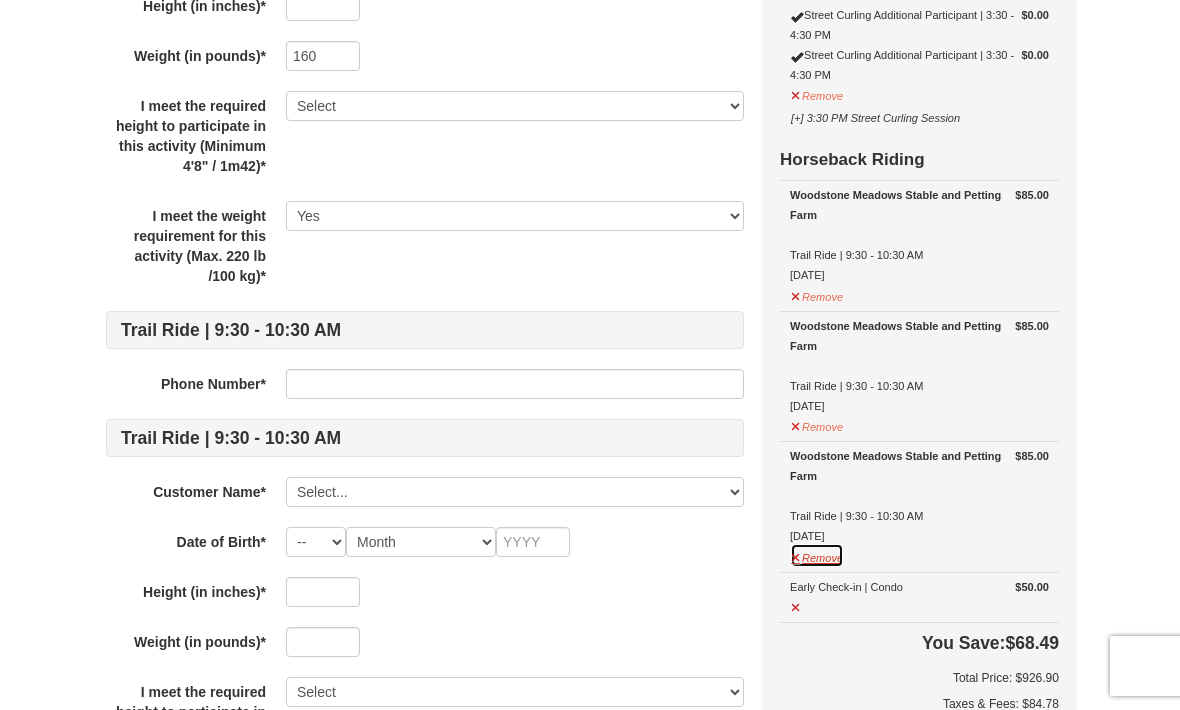 click on "Remove" at bounding box center [817, 555] 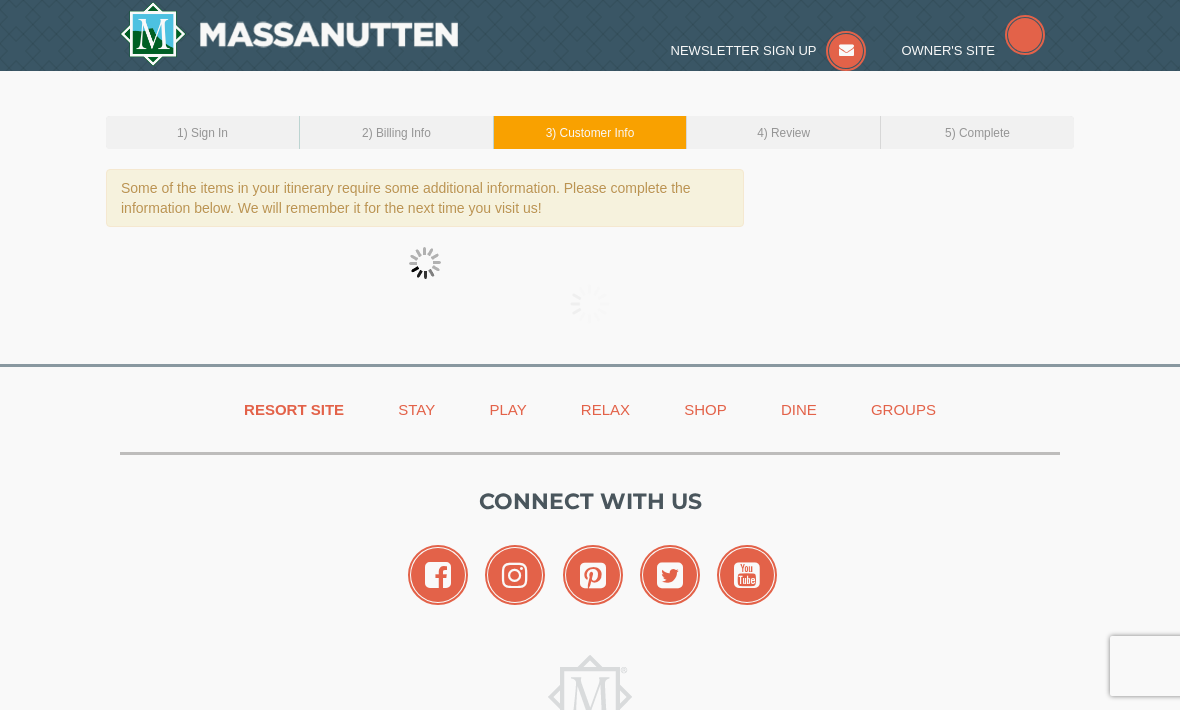 scroll, scrollTop: 0, scrollLeft: 0, axis: both 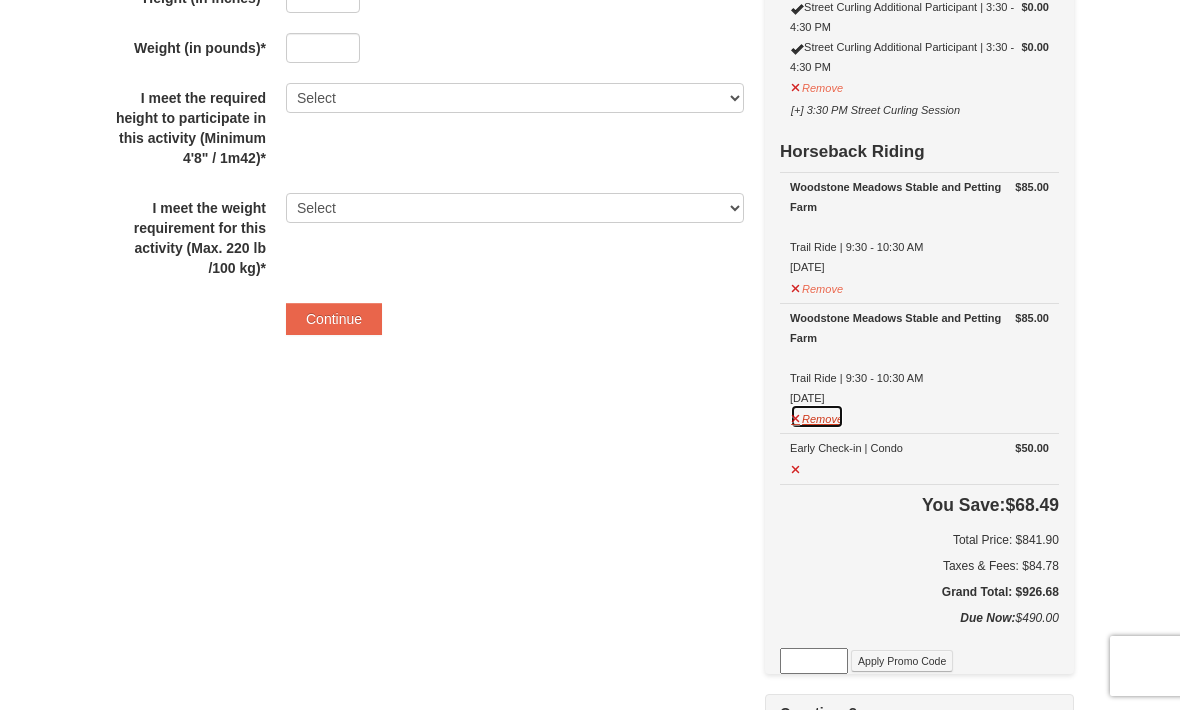 click on "Remove" at bounding box center [817, 416] 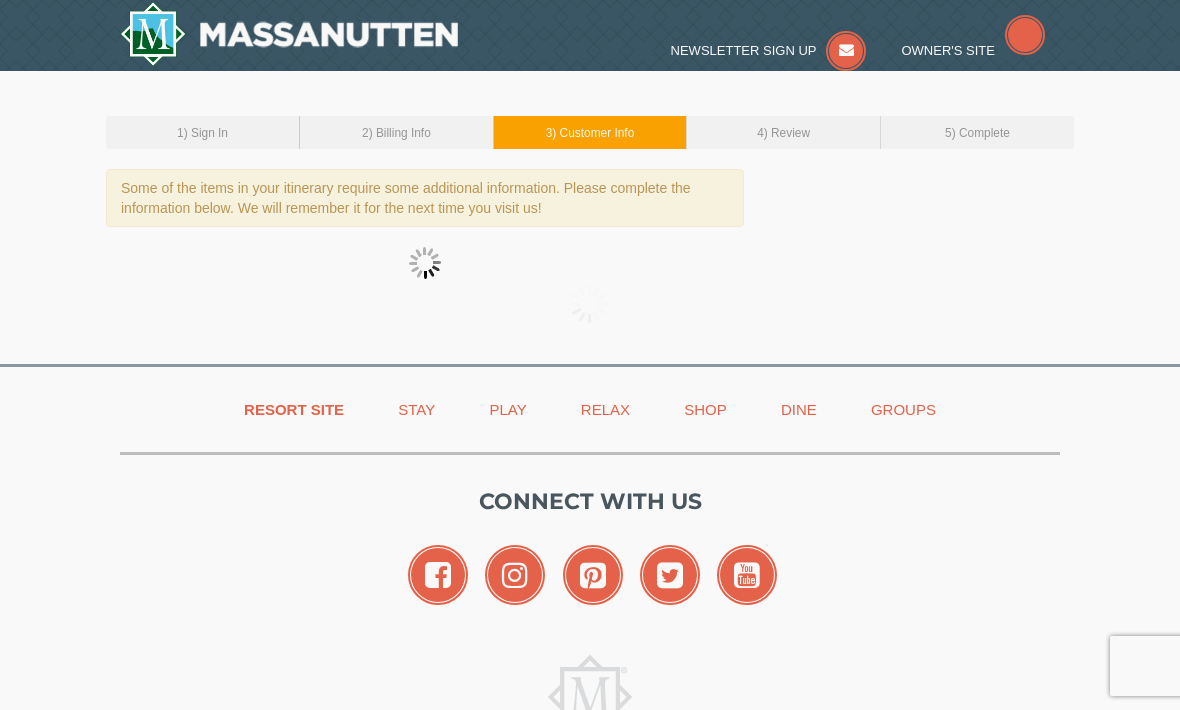 scroll, scrollTop: 0, scrollLeft: 0, axis: both 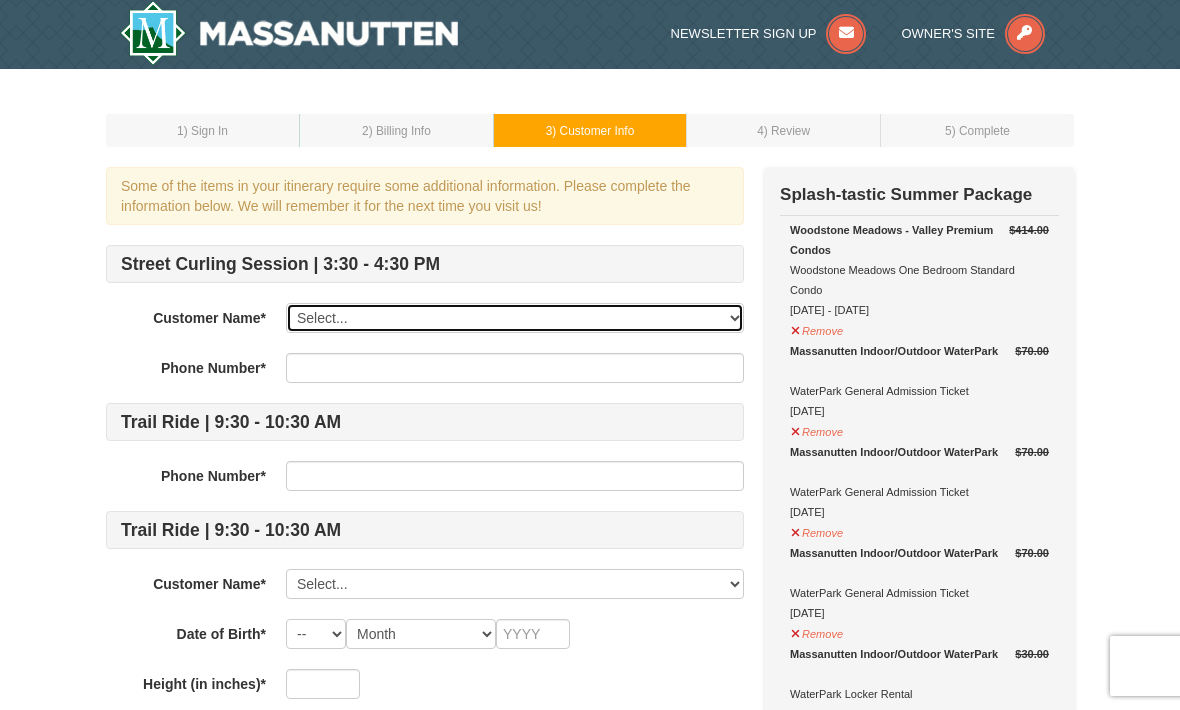 click on "Select... [FIRST] [LAST] [FIRST] [LAST] Add New..." at bounding box center (515, 318) 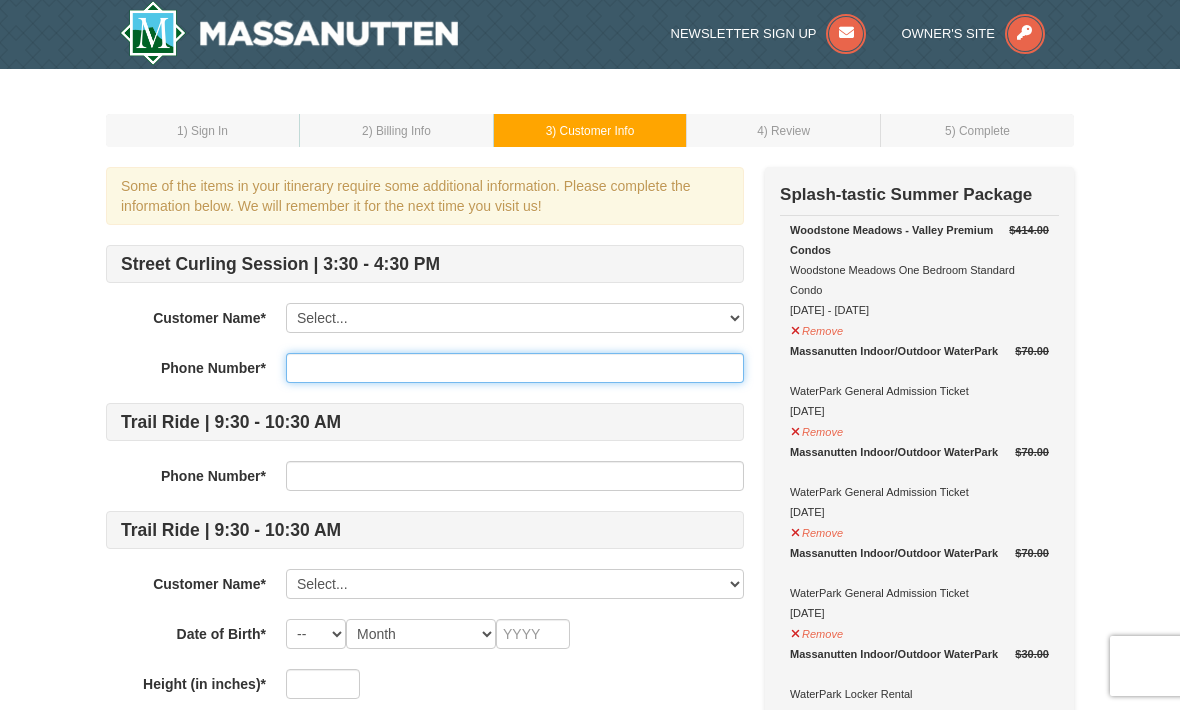 click at bounding box center [515, 368] 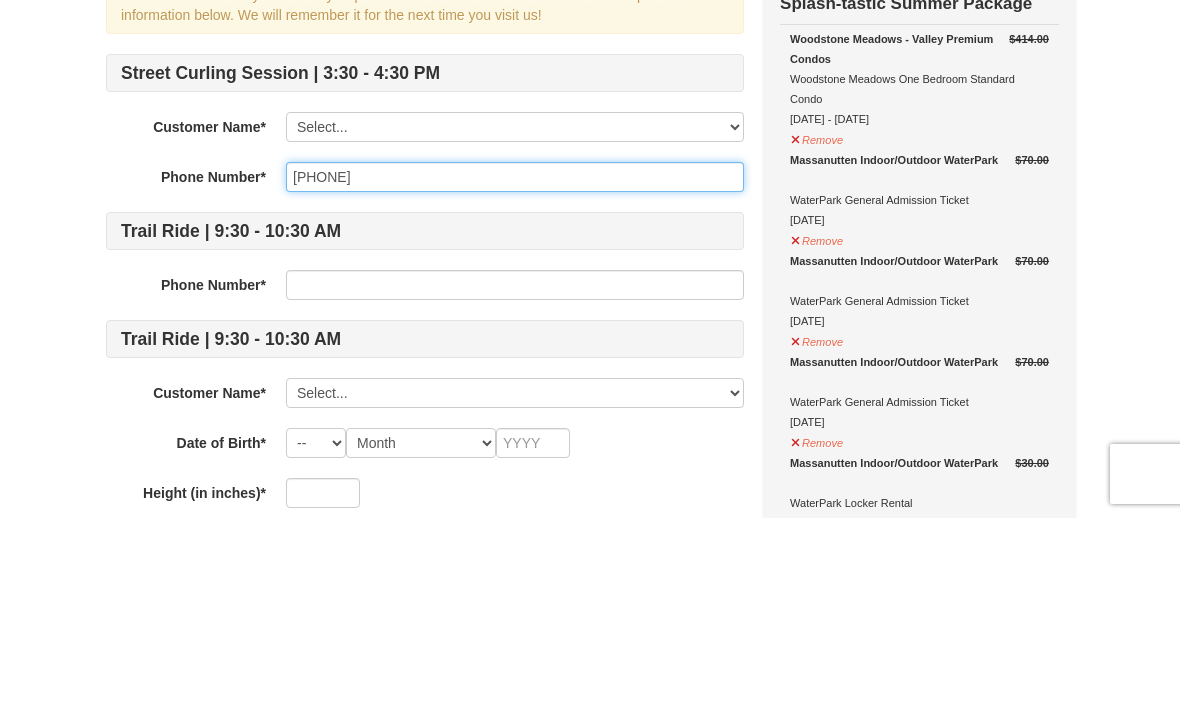 type on "[PHONE]" 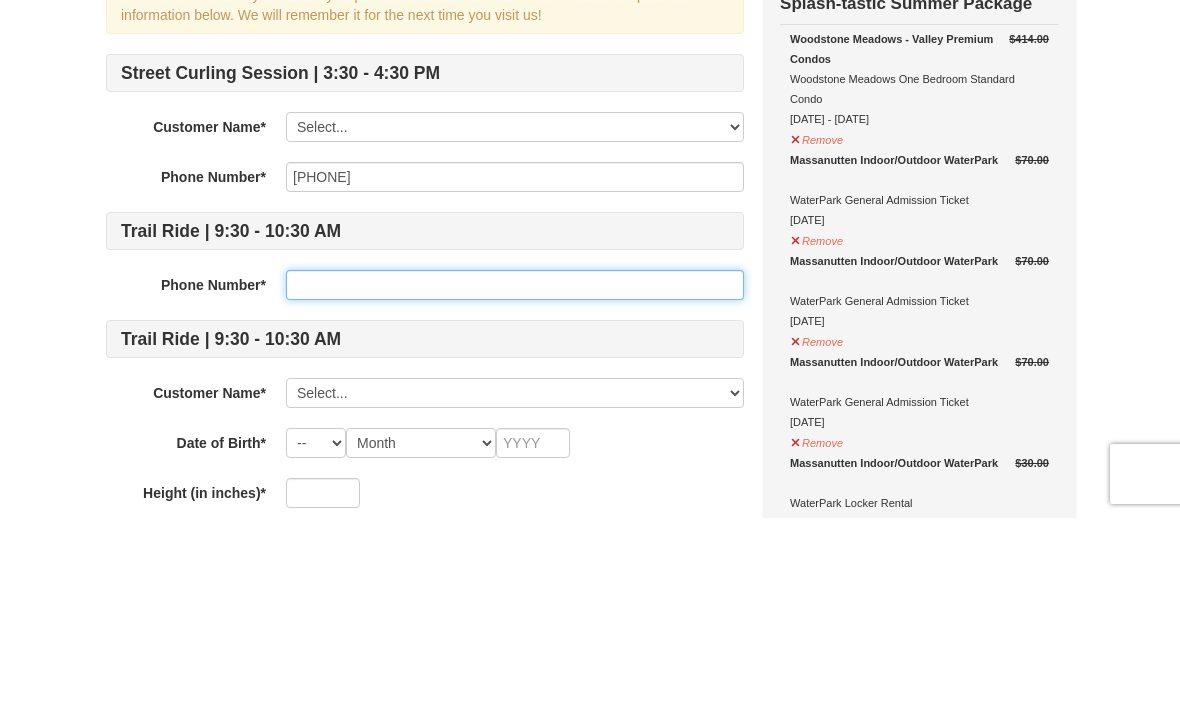 click at bounding box center (515, 477) 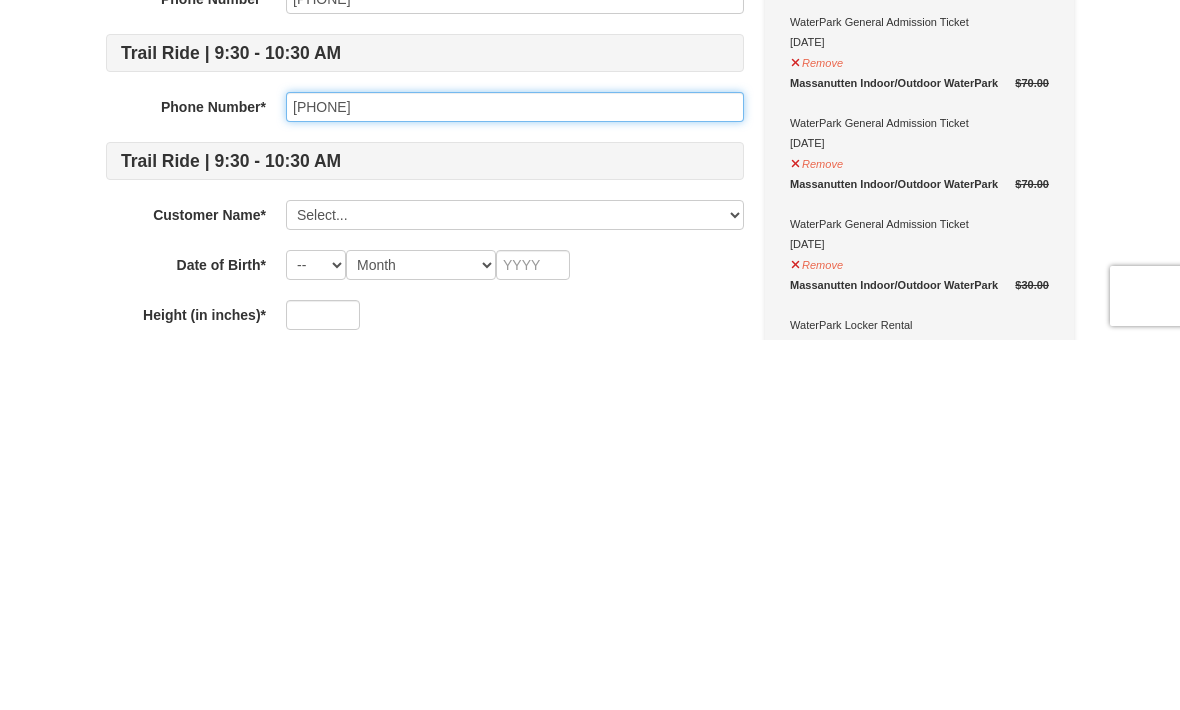 type on "[PHONE]" 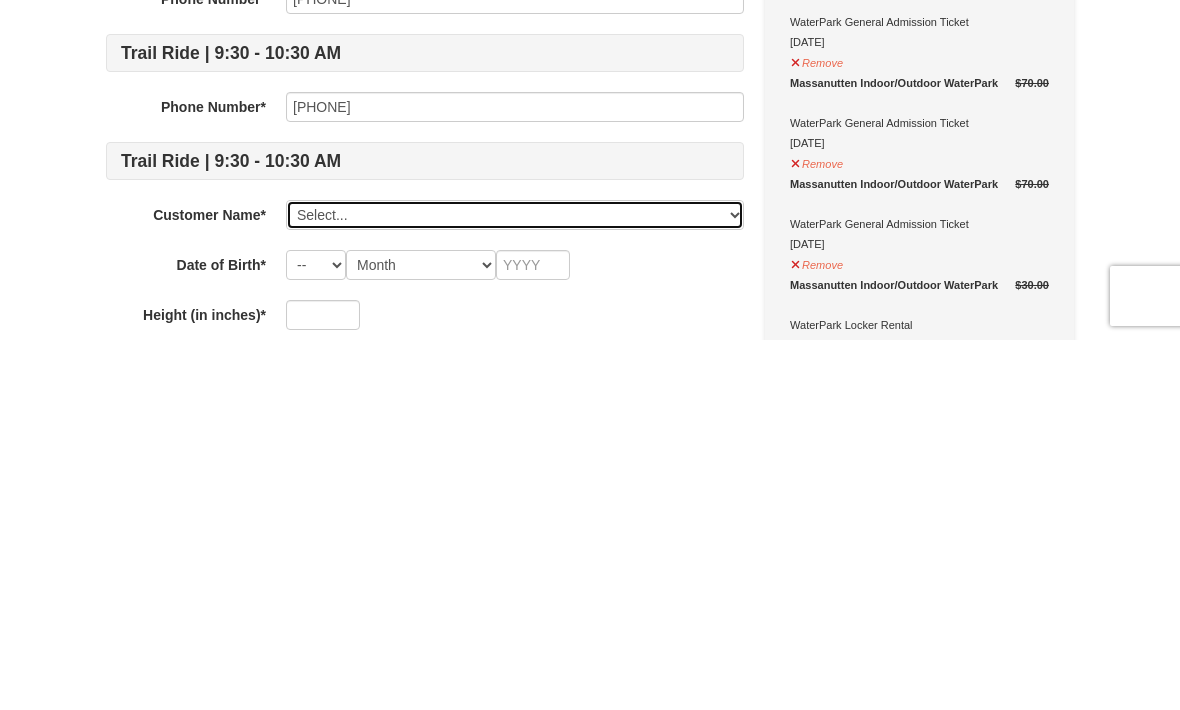 click on "Select... Brianna Pleasants Jeff Pleasants Add New..." at bounding box center [515, 585] 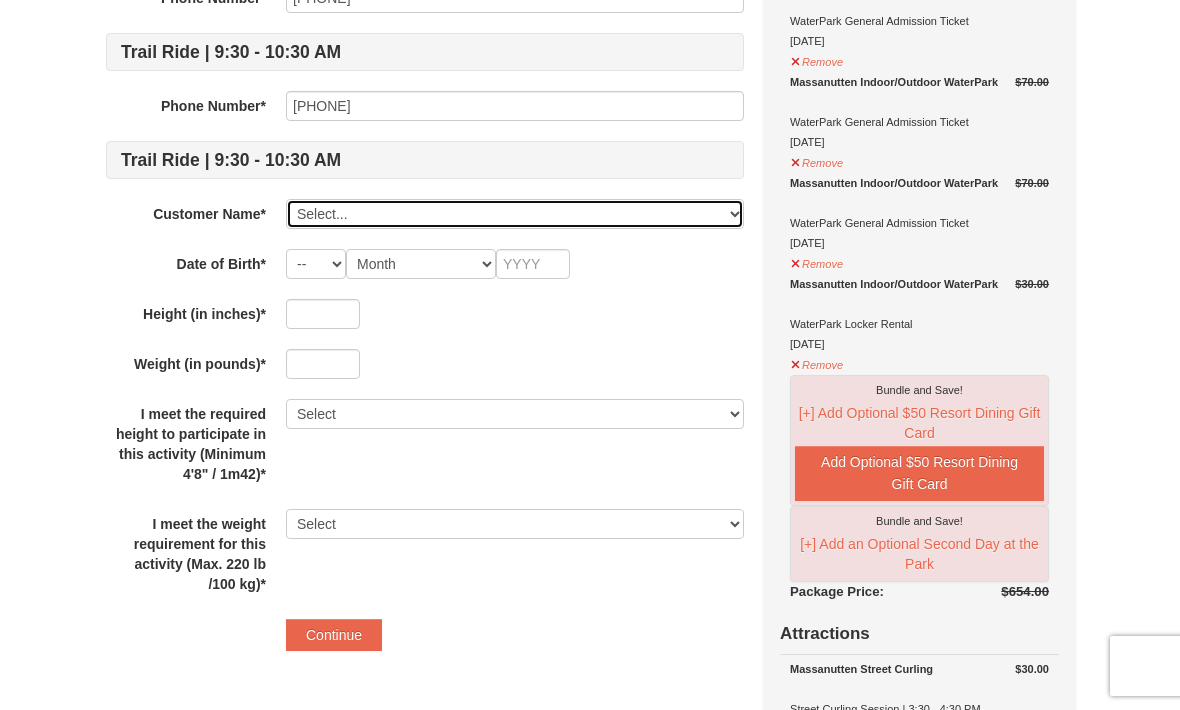 select on "20416521" 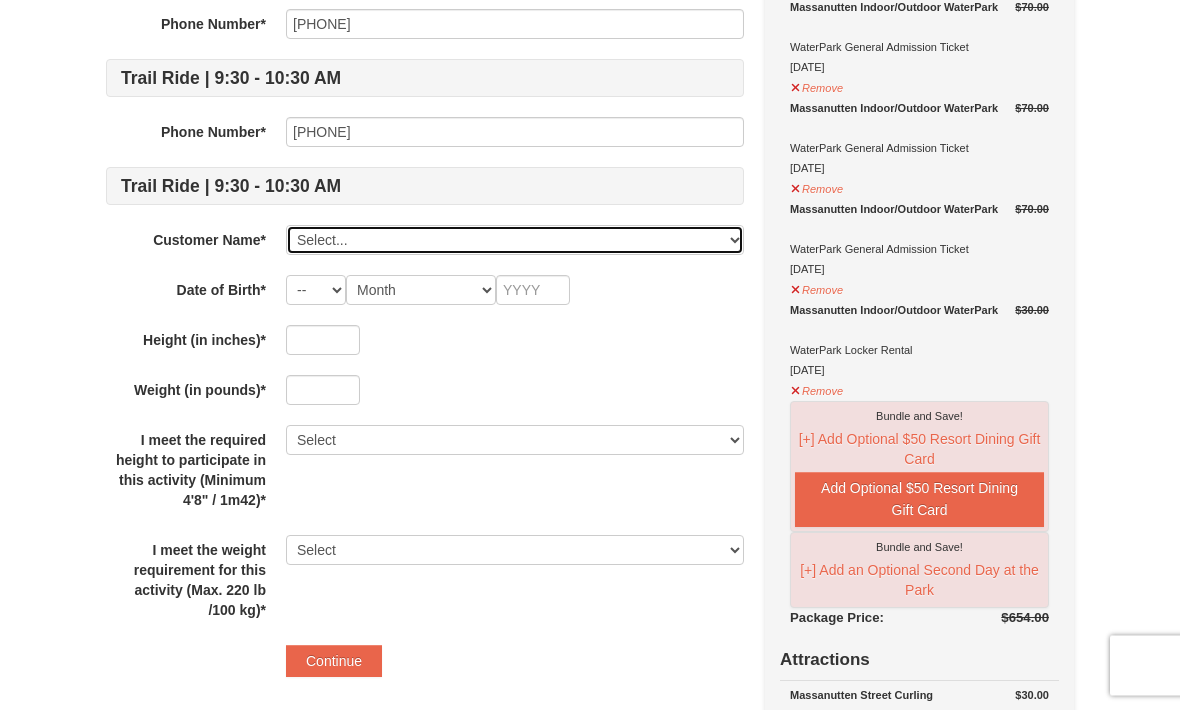 scroll, scrollTop: 344, scrollLeft: 0, axis: vertical 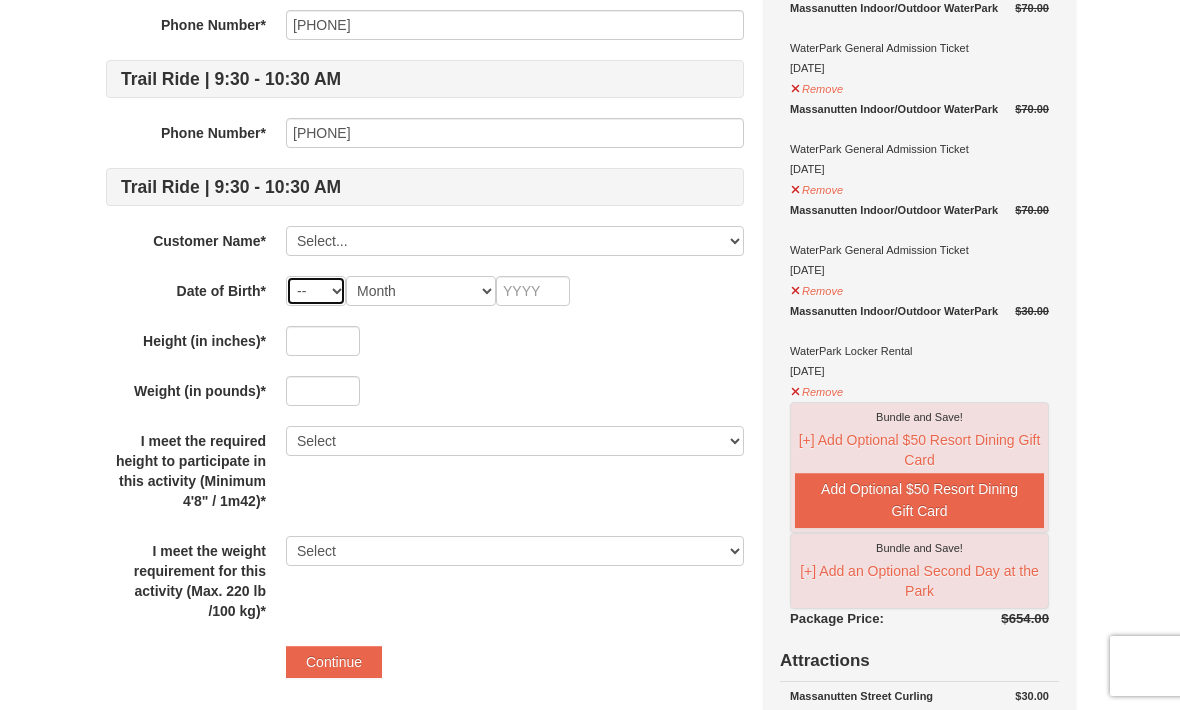 click on "-- 01 02 03 04 05 06 07 08 09 10 11 12 13 14 15 16 17 18 19 20 21 22 23 24 25 26 27 28 29 30 31" at bounding box center (316, 291) 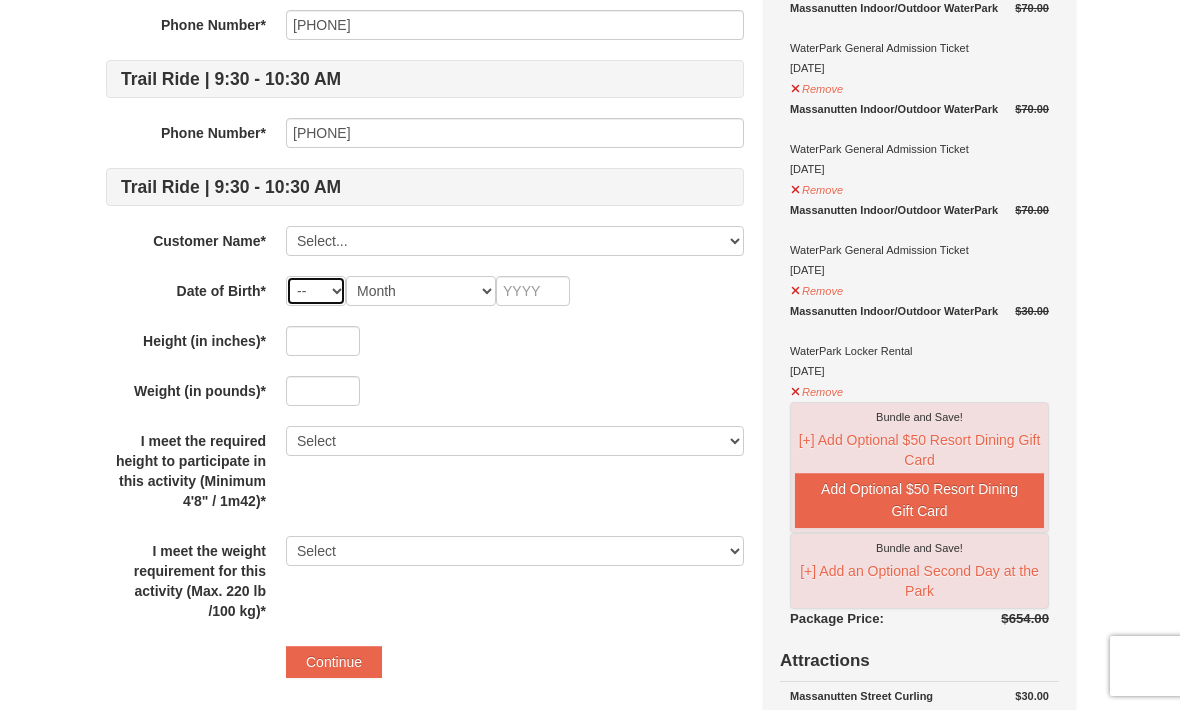 select on "03" 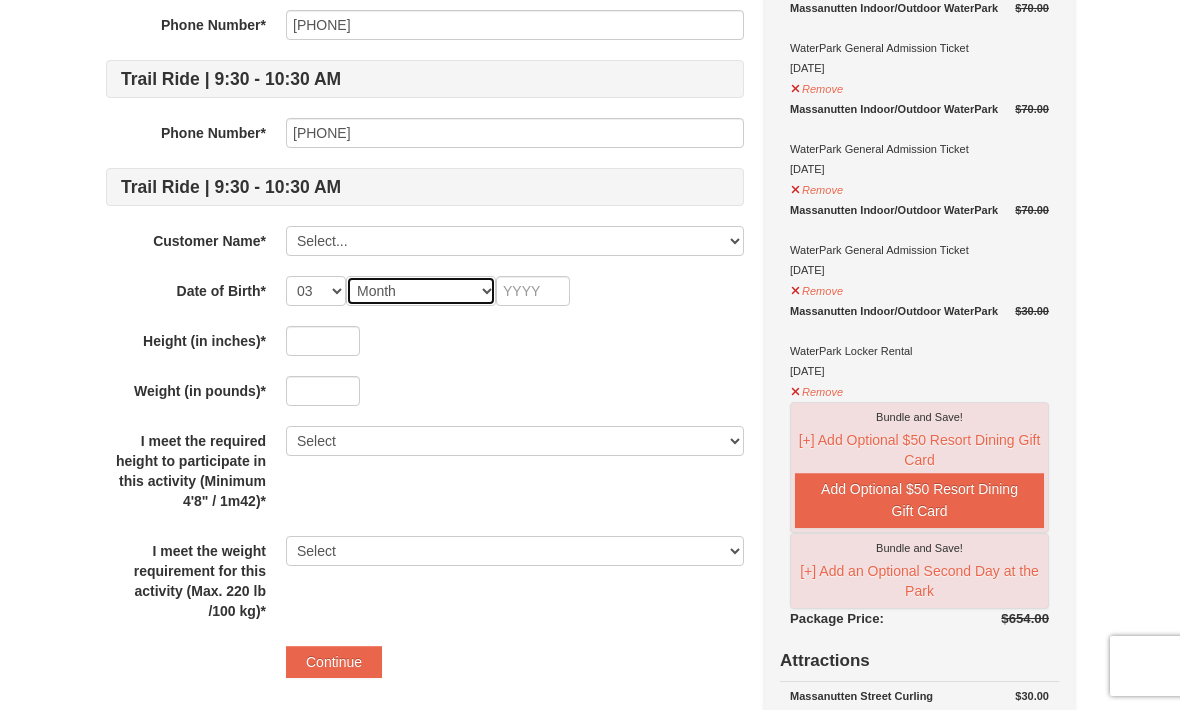 click on "Month January February March April May June July August September October November December" at bounding box center (421, 291) 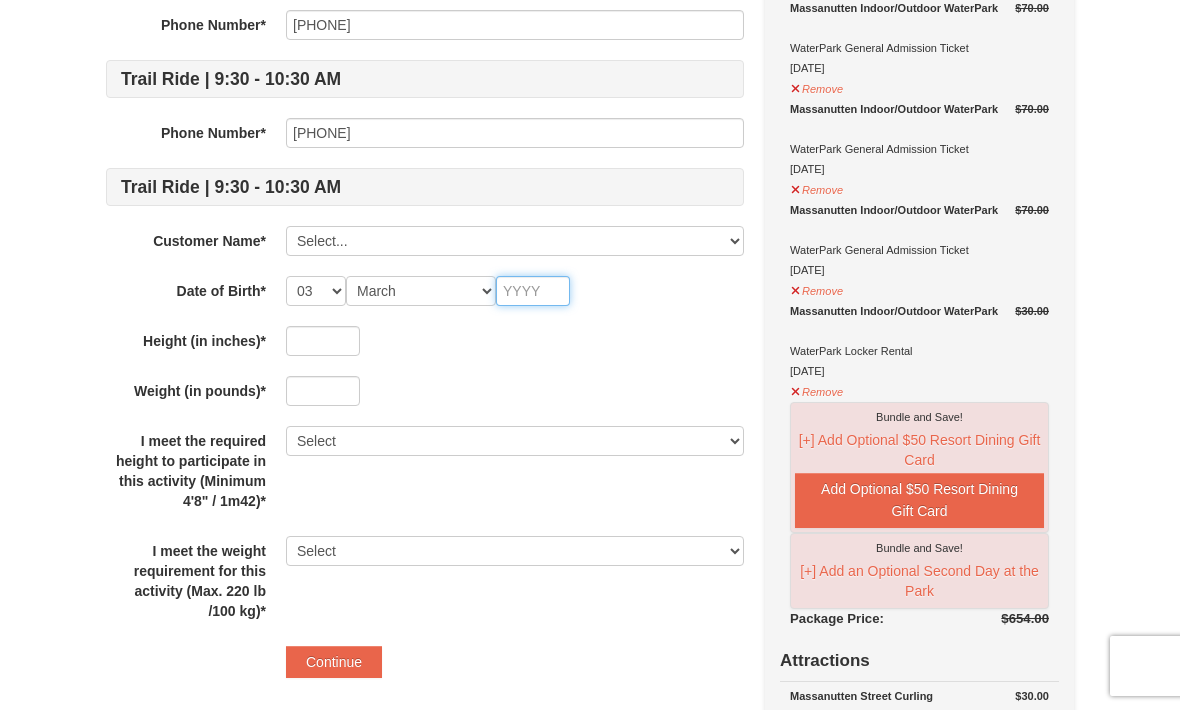 click at bounding box center [533, 291] 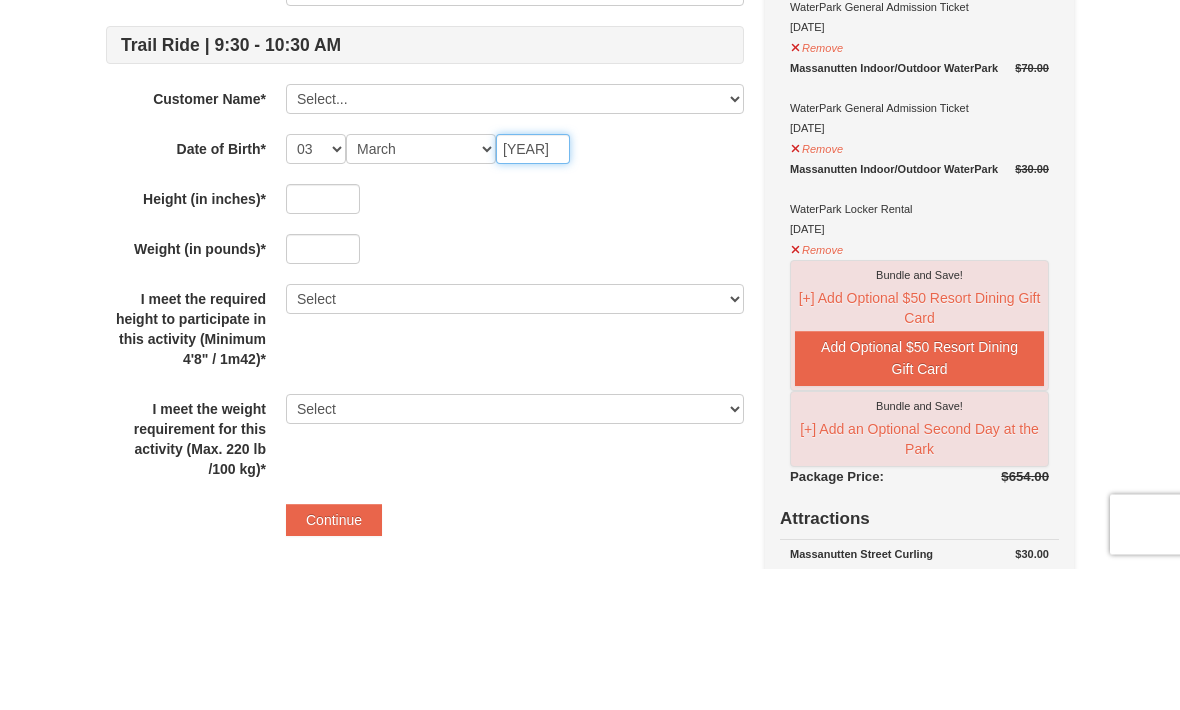 type on "1984" 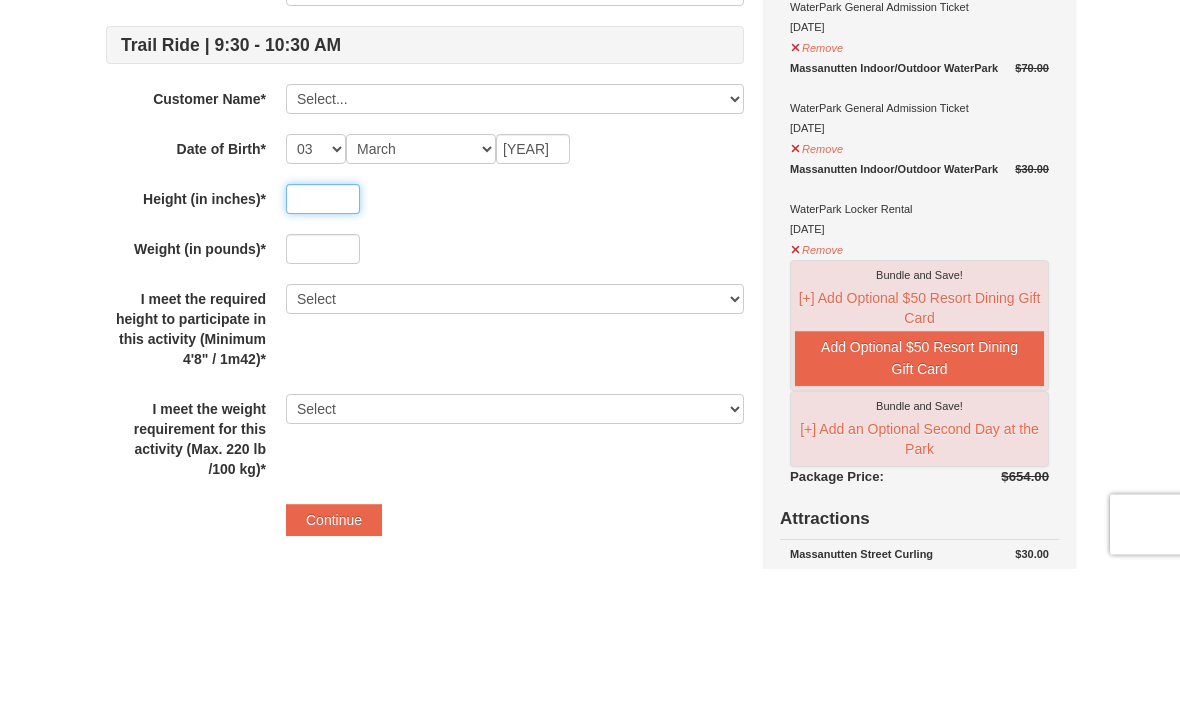 click at bounding box center (323, 341) 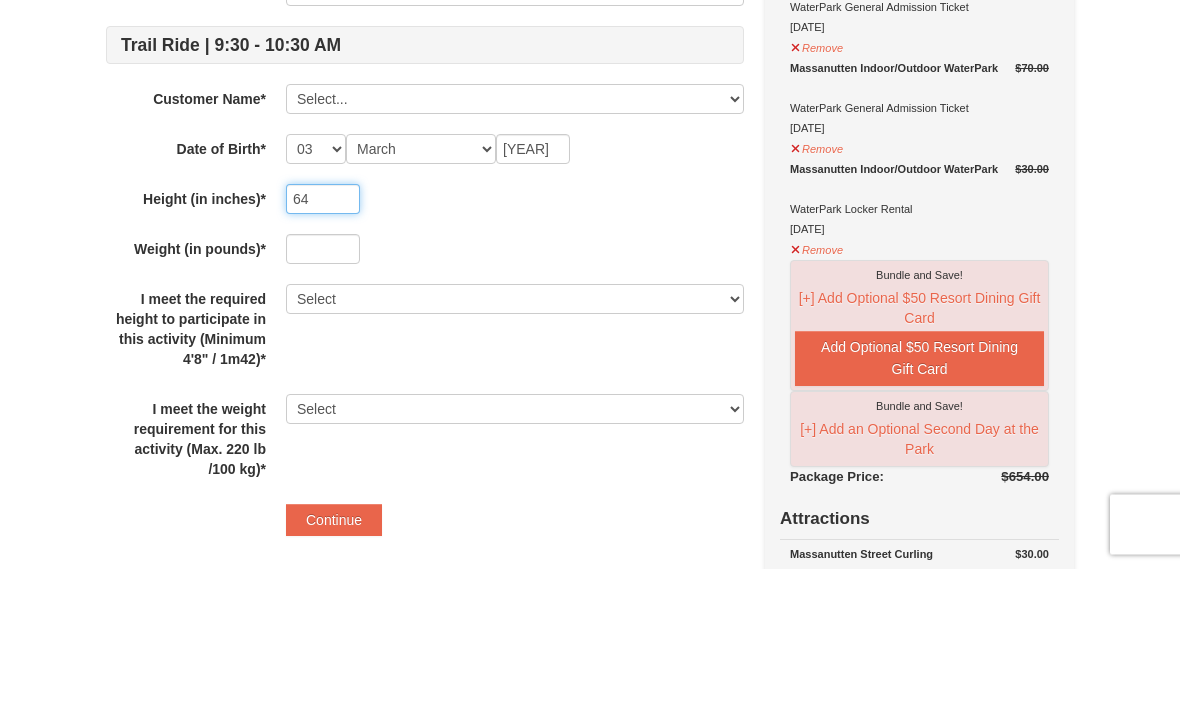 type on "64" 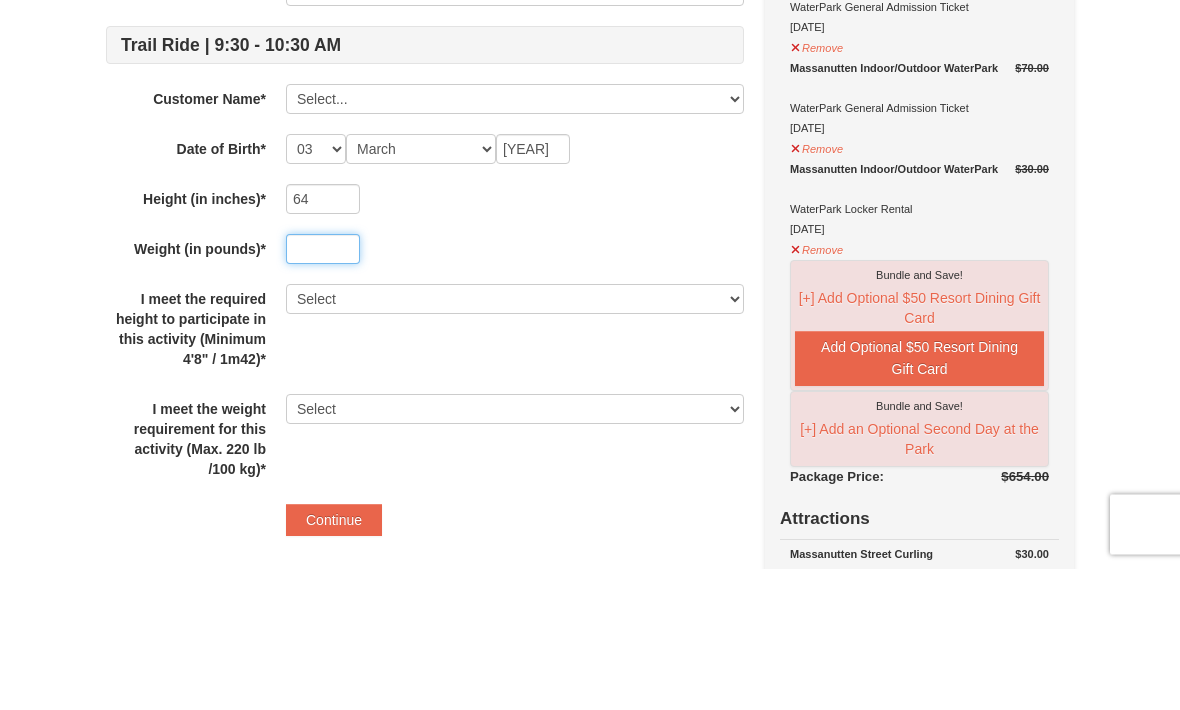 click at bounding box center [323, 391] 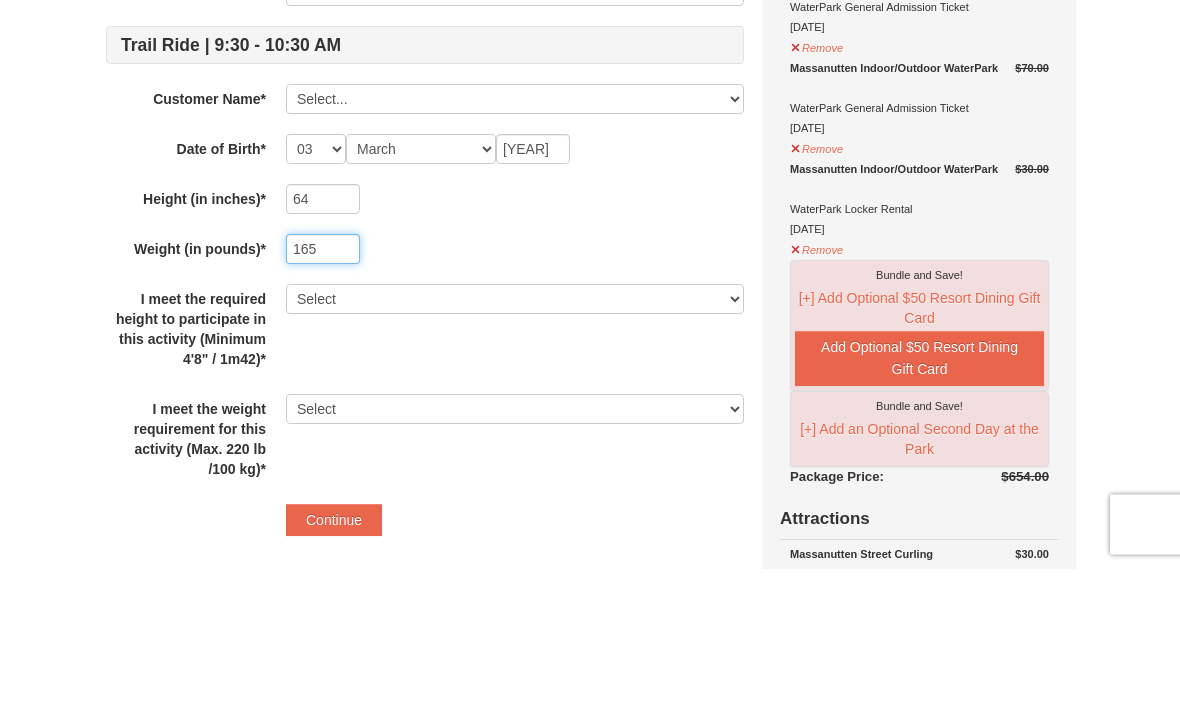 type on "165" 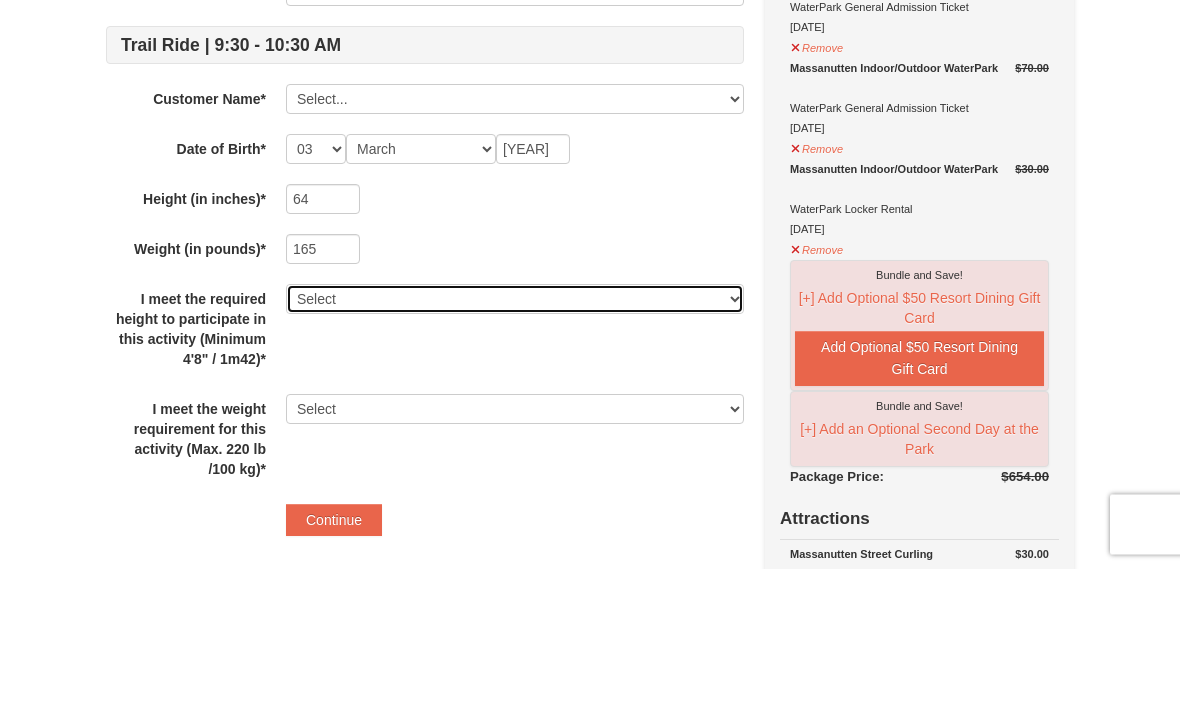 click on "Select Yes" at bounding box center [515, 441] 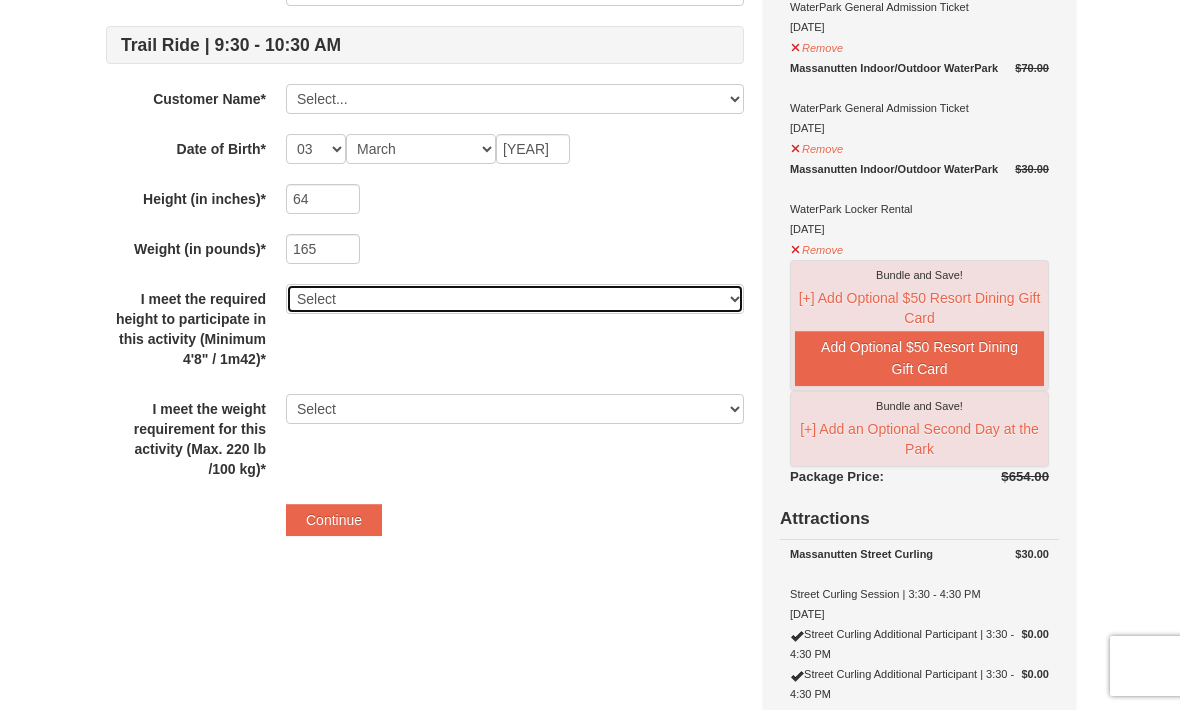 select on "Yes" 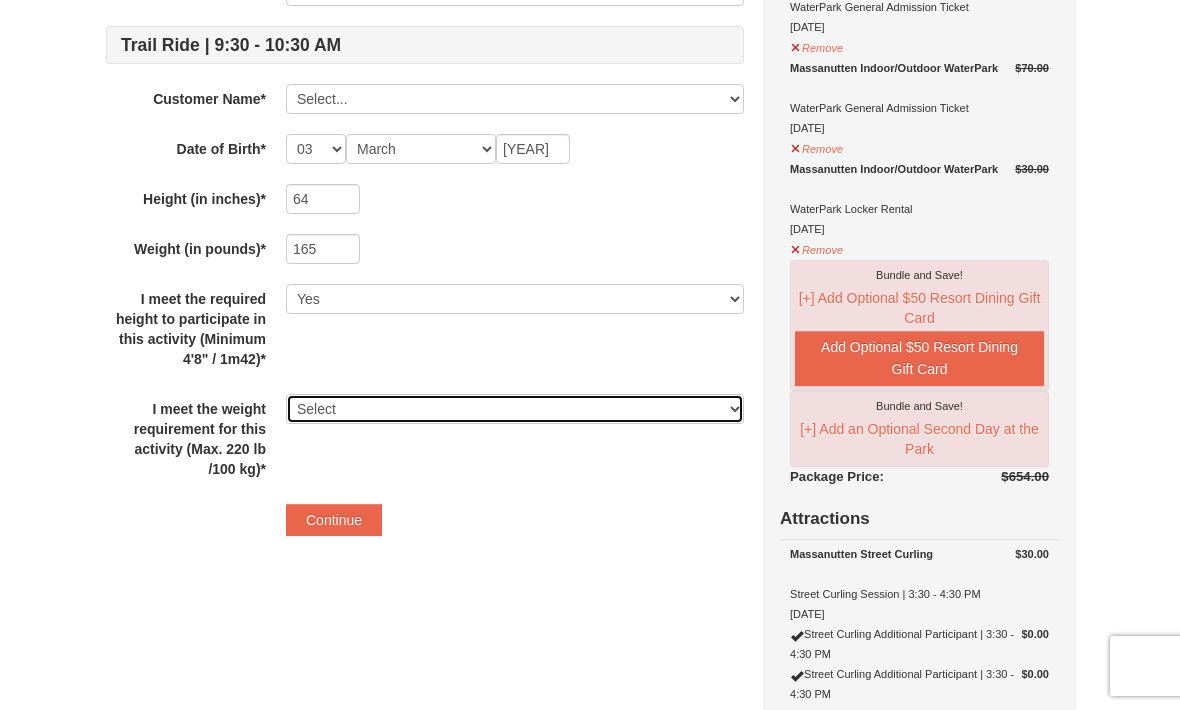click on "Select Yes" at bounding box center [515, 409] 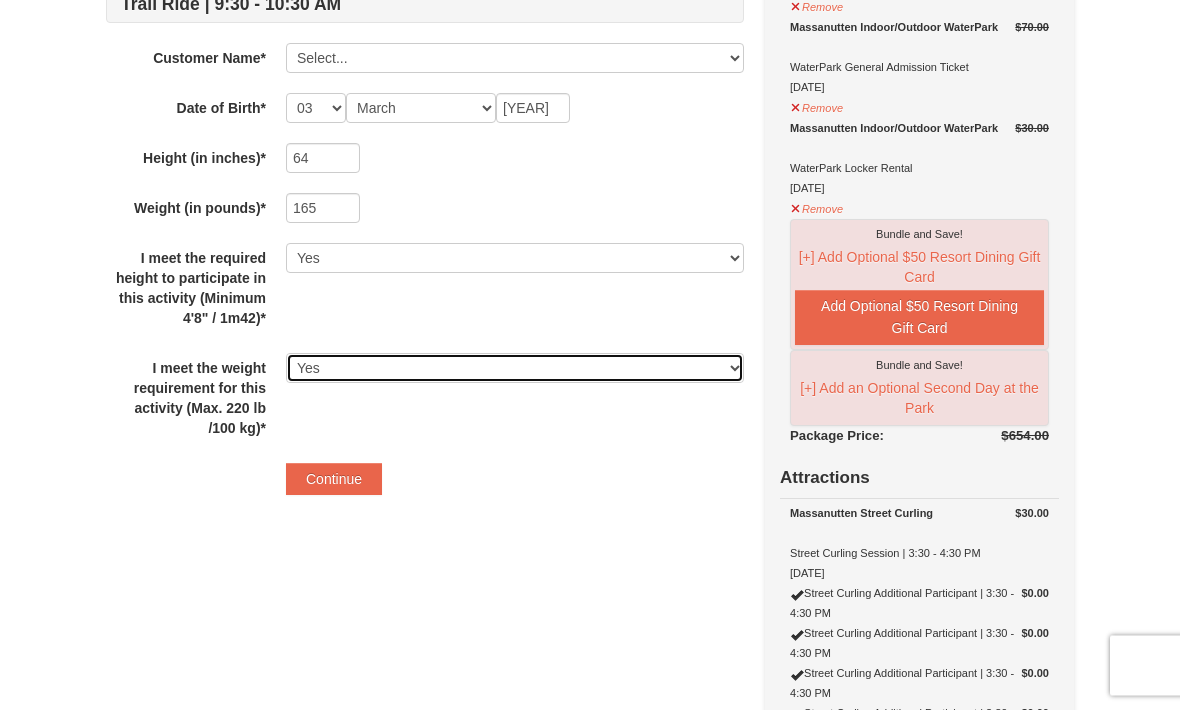scroll, scrollTop: 527, scrollLeft: 0, axis: vertical 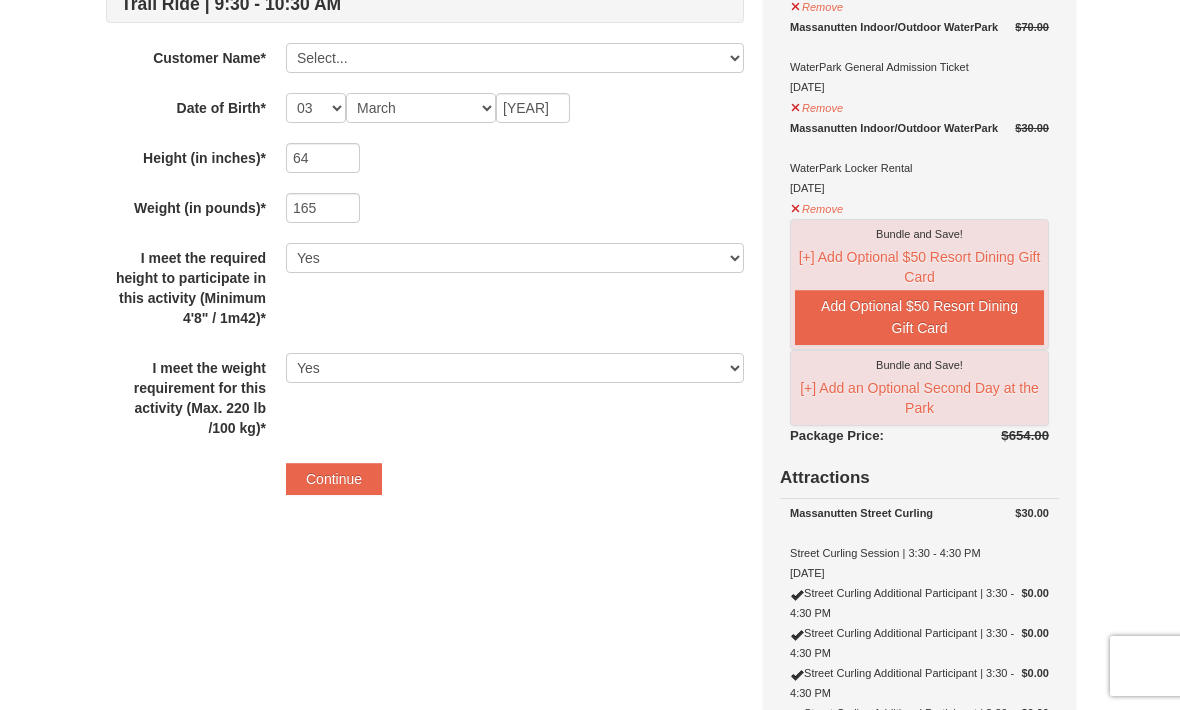 click on "Continue" at bounding box center (334, 479) 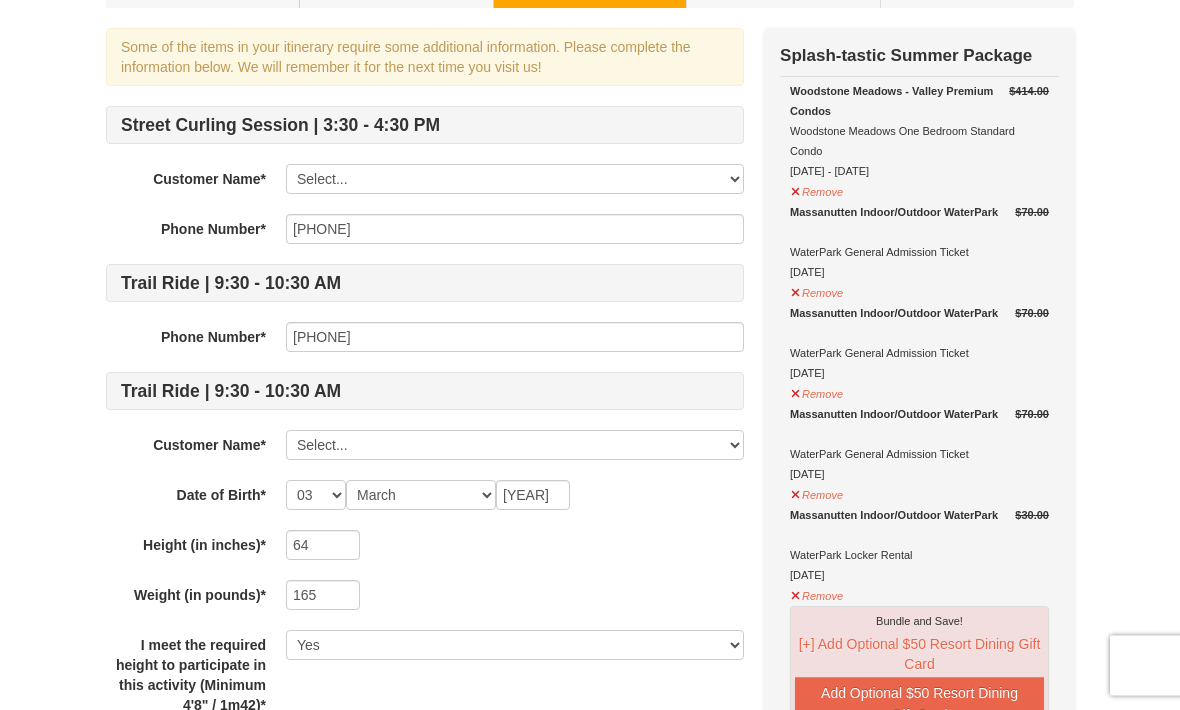 scroll, scrollTop: 0, scrollLeft: 0, axis: both 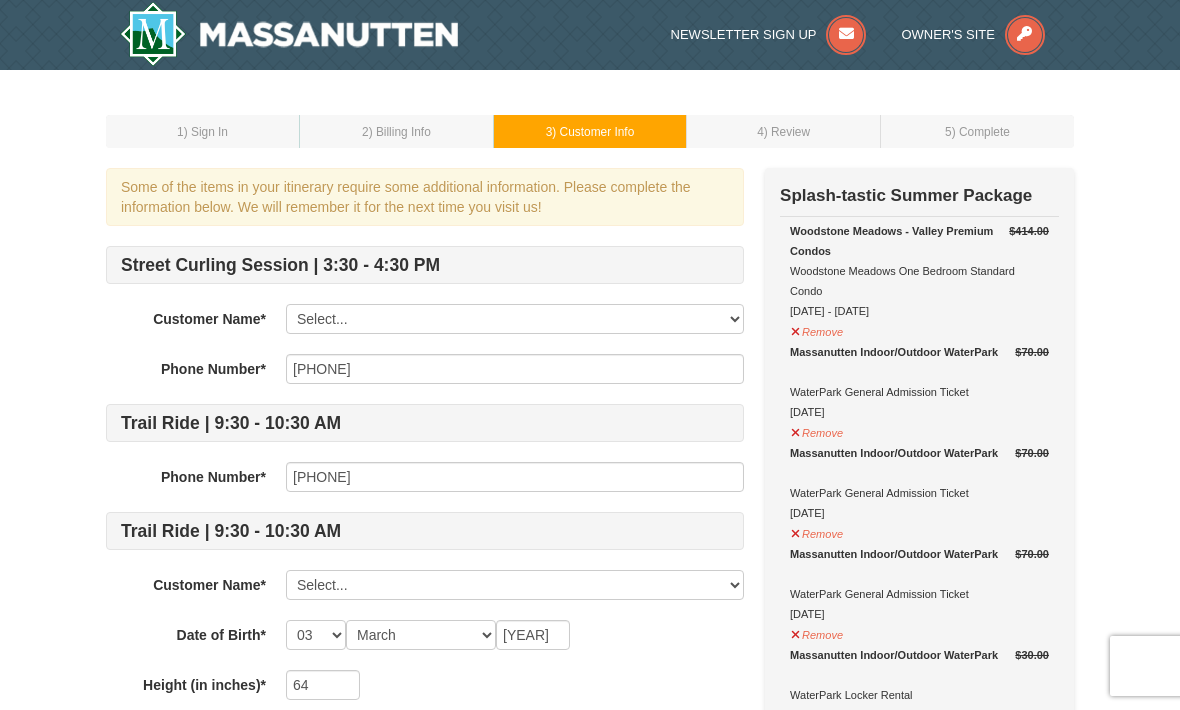 click on "Trail Ride | 9:30 - 10:30 AM" at bounding box center (425, 423) 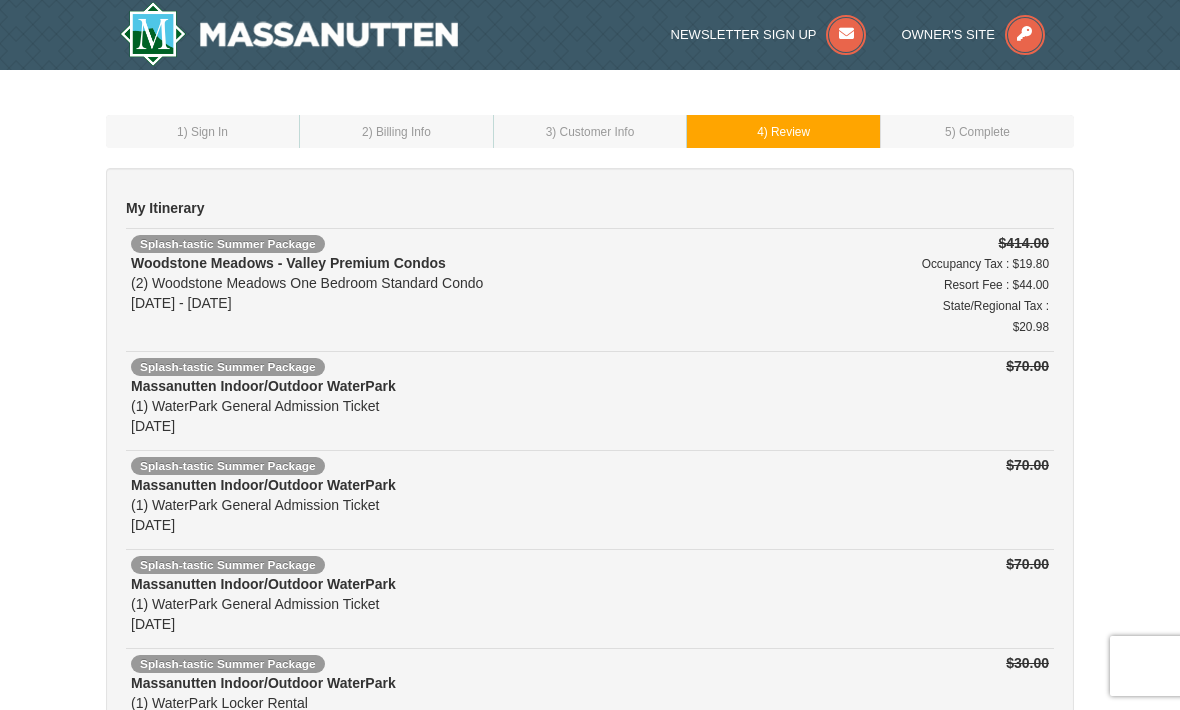 scroll, scrollTop: 0, scrollLeft: 0, axis: both 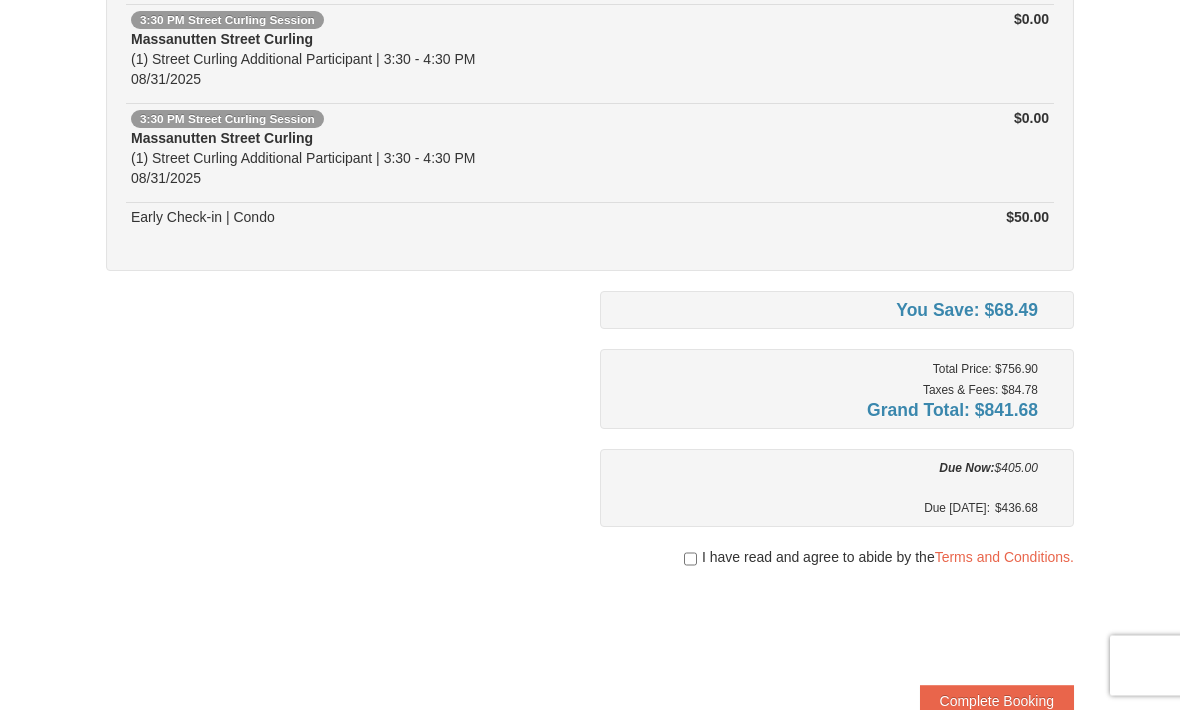 click at bounding box center [690, 560] 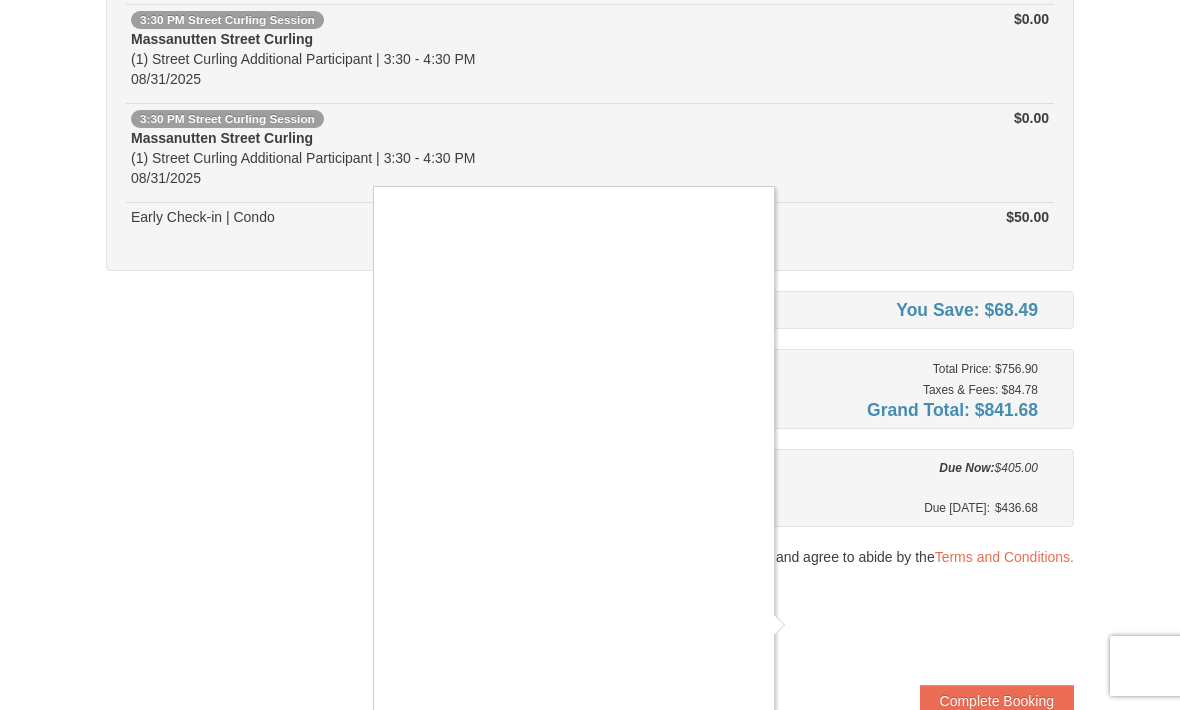 scroll, scrollTop: 1379, scrollLeft: 0, axis: vertical 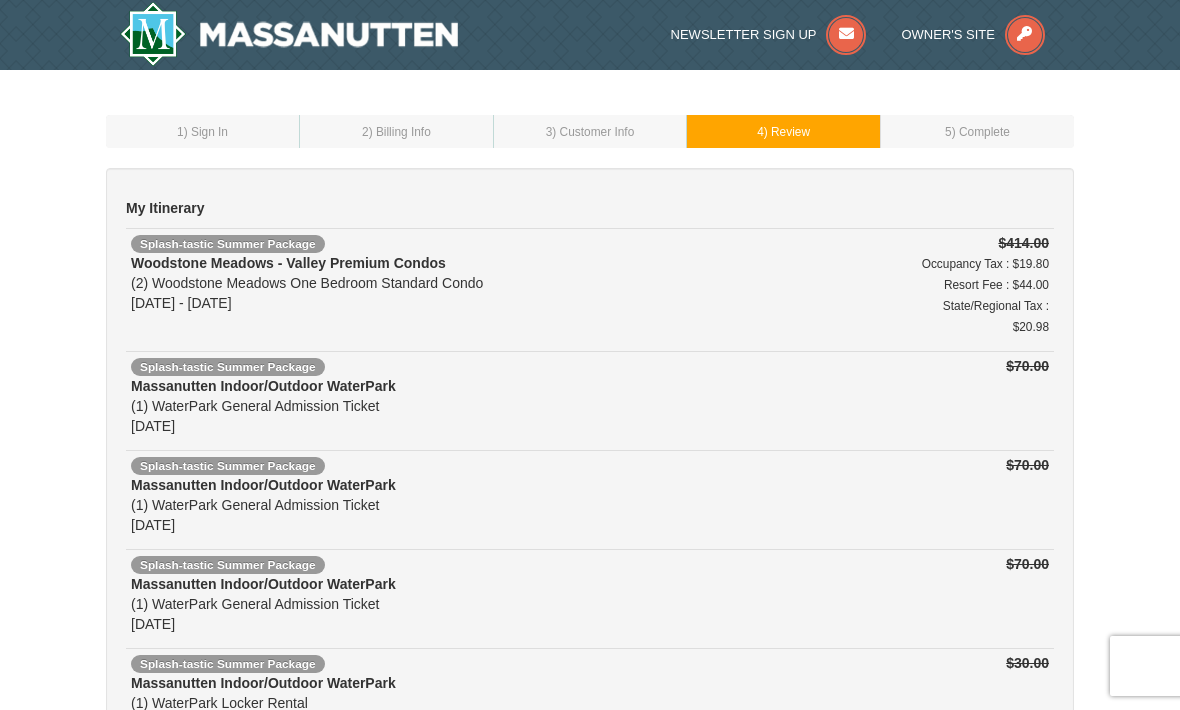 click on ") Customer Info" at bounding box center (593, 132) 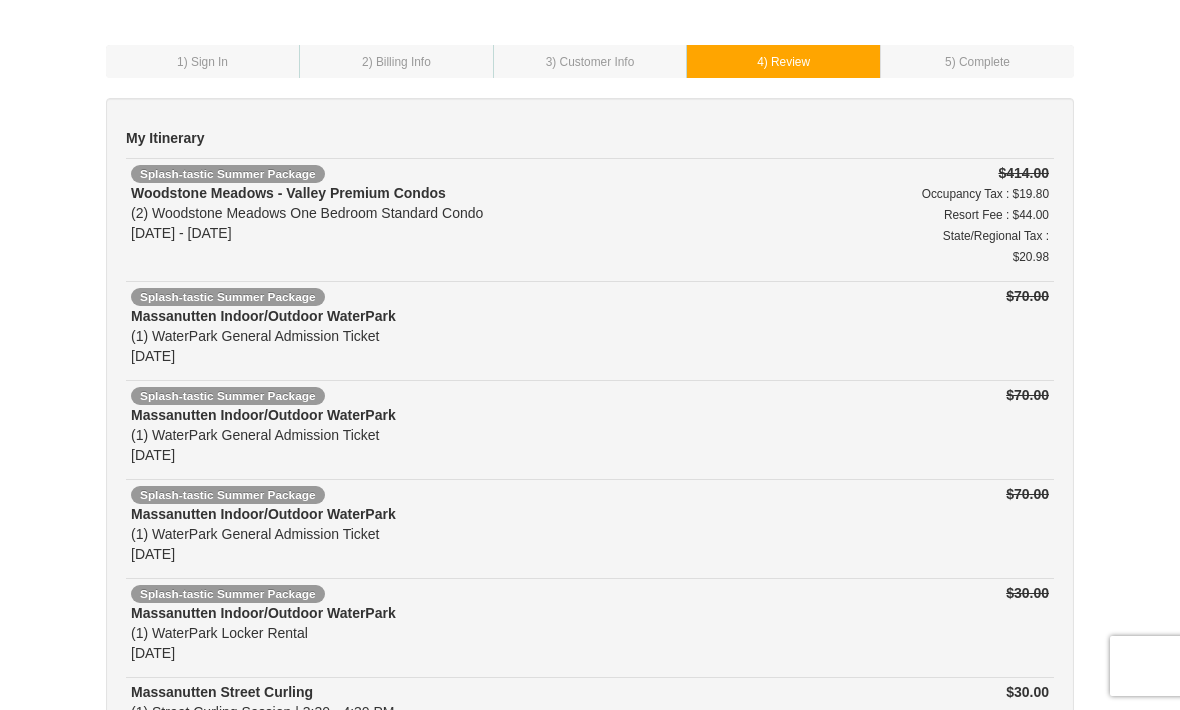 scroll, scrollTop: 0, scrollLeft: 0, axis: both 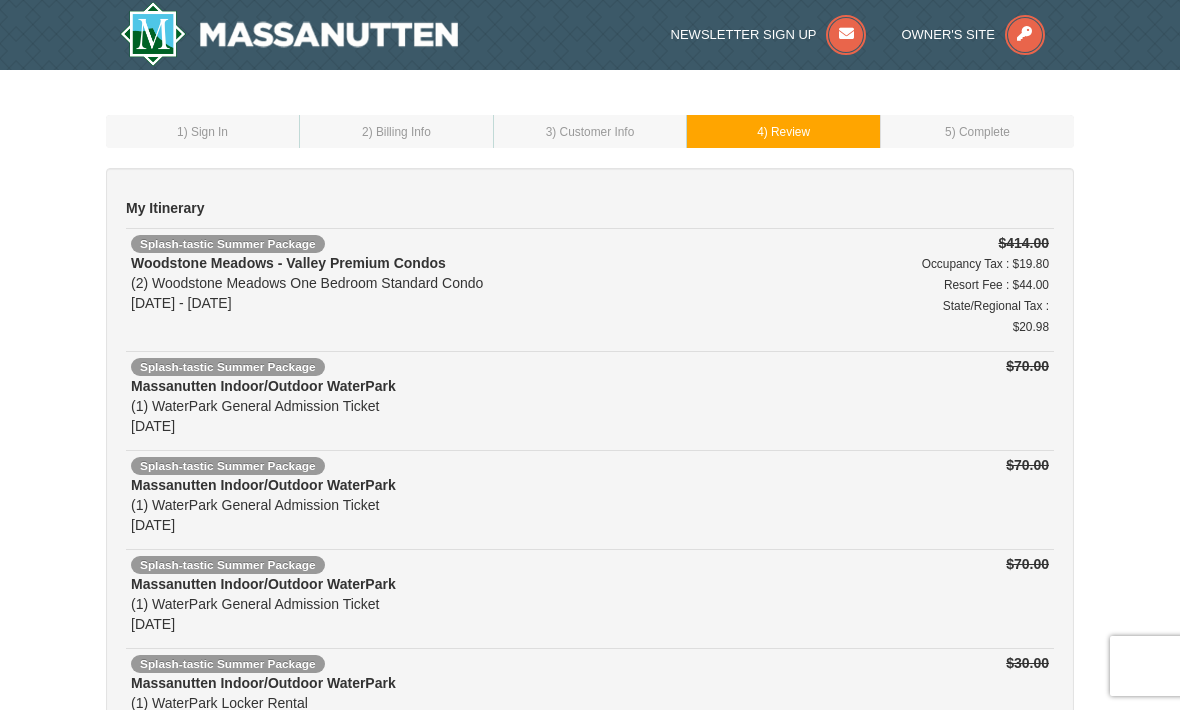 click on ") Customer Info" at bounding box center [593, 132] 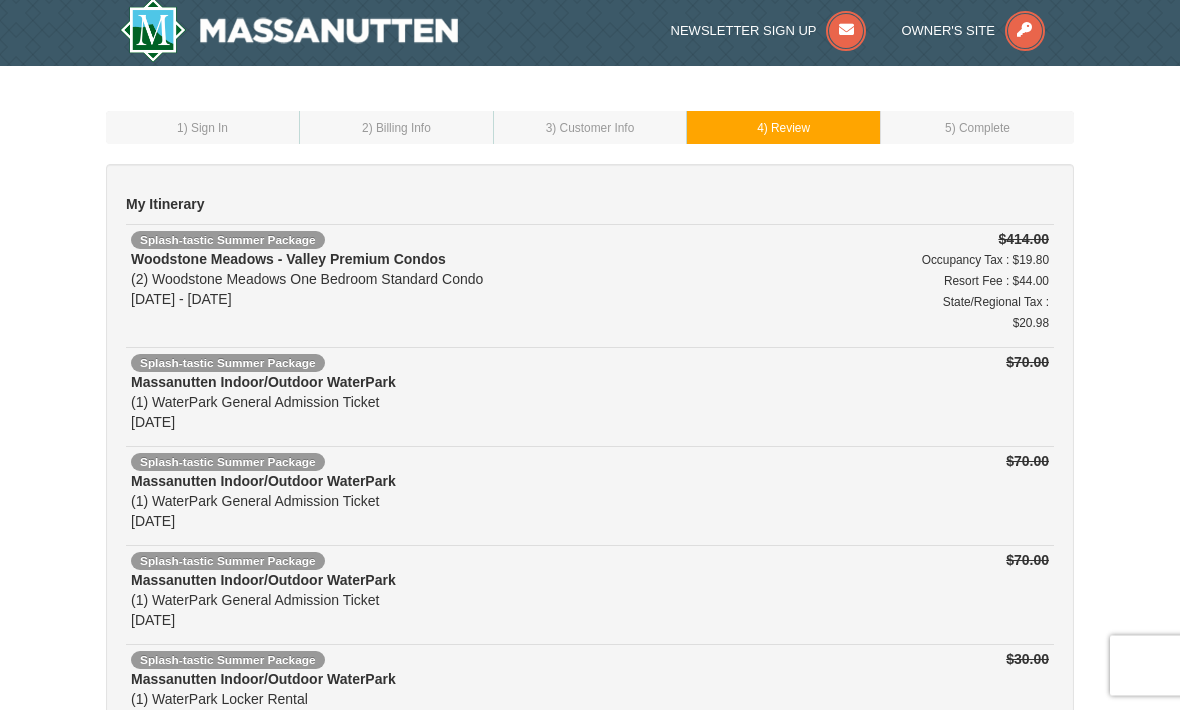 scroll, scrollTop: 4, scrollLeft: 0, axis: vertical 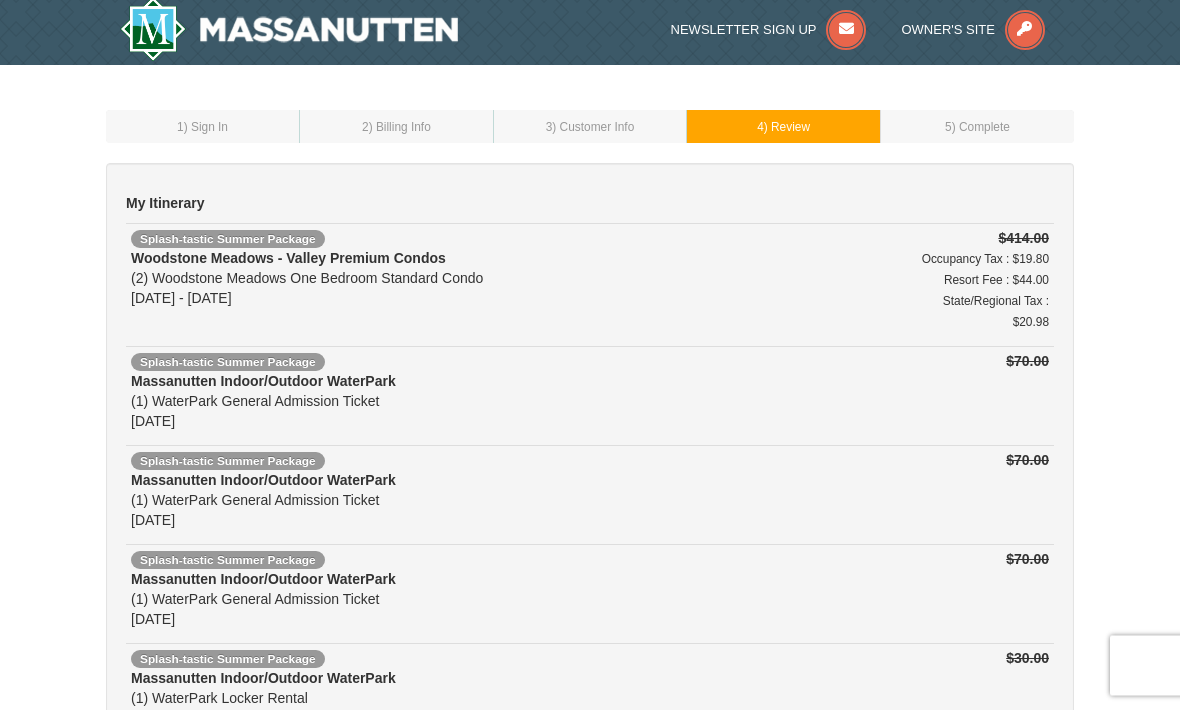 click on "3
) Customer Info" at bounding box center (590, 127) 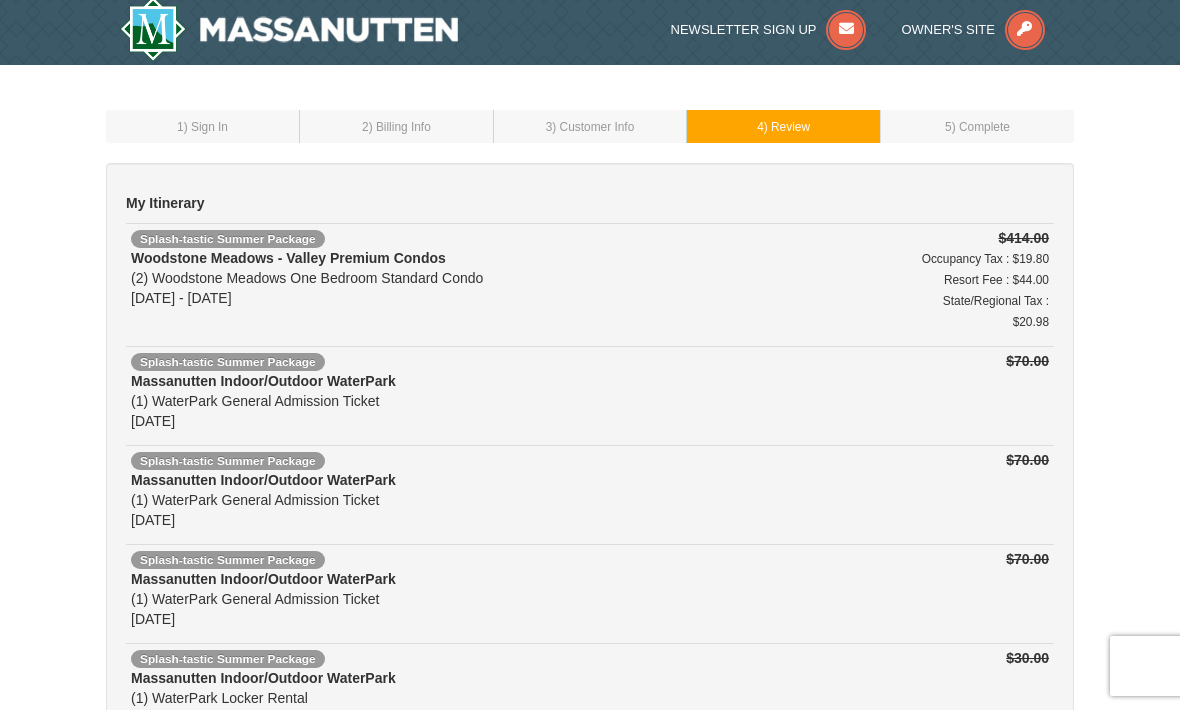click on "2
) Billing Info" at bounding box center [397, 126] 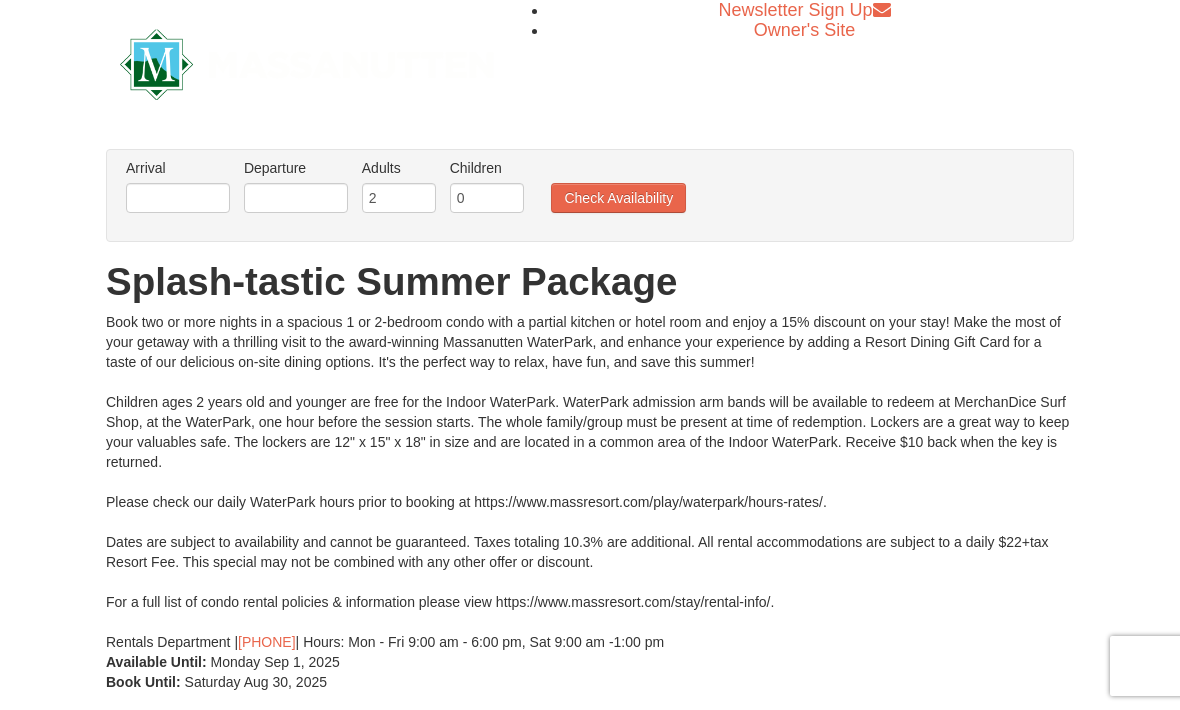 scroll, scrollTop: 0, scrollLeft: 0, axis: both 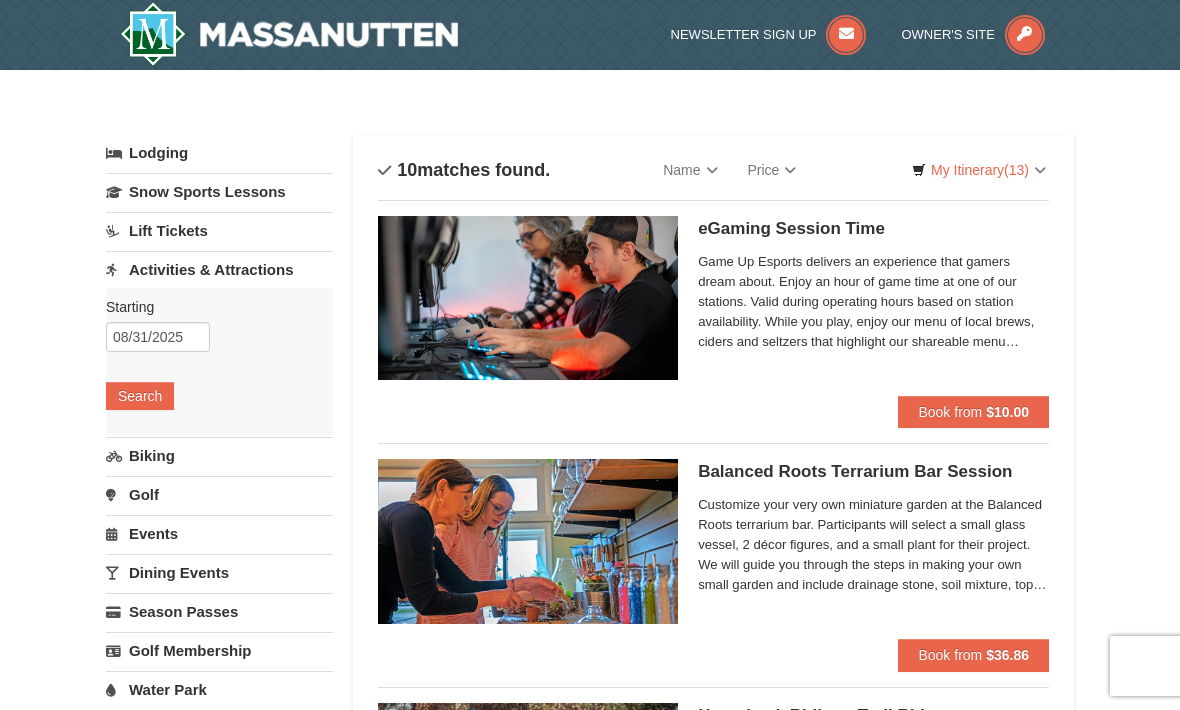 click on "Search" at bounding box center [140, 396] 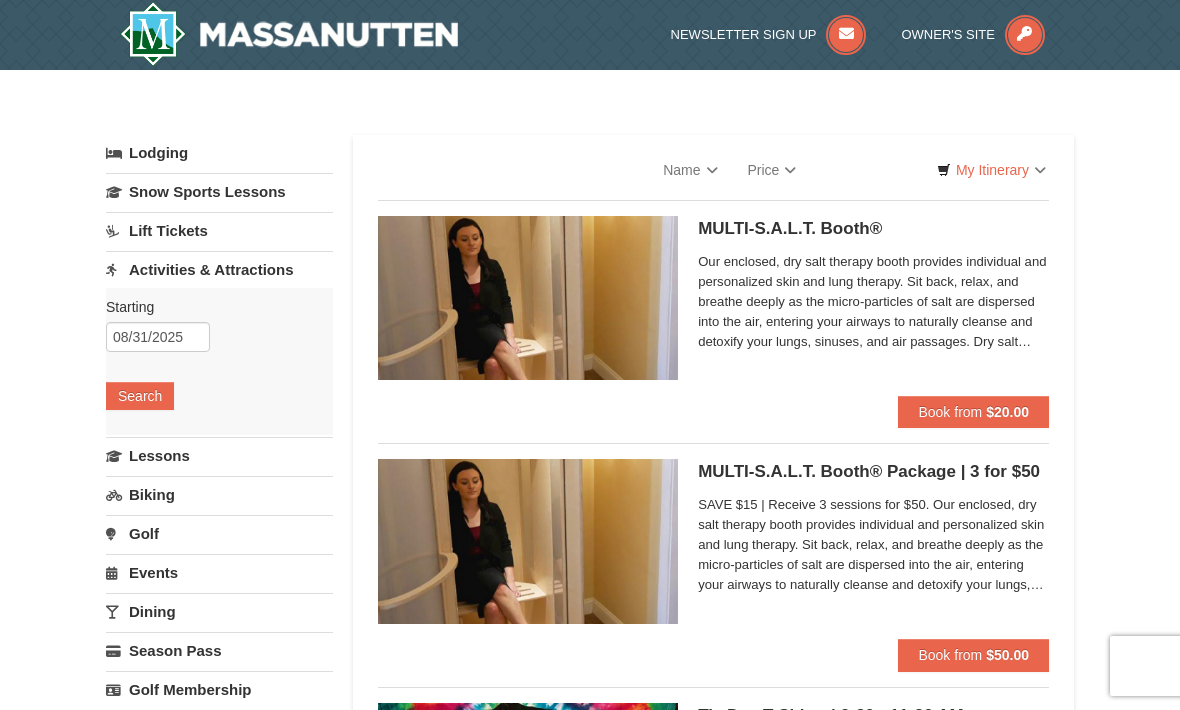 scroll, scrollTop: 0, scrollLeft: 0, axis: both 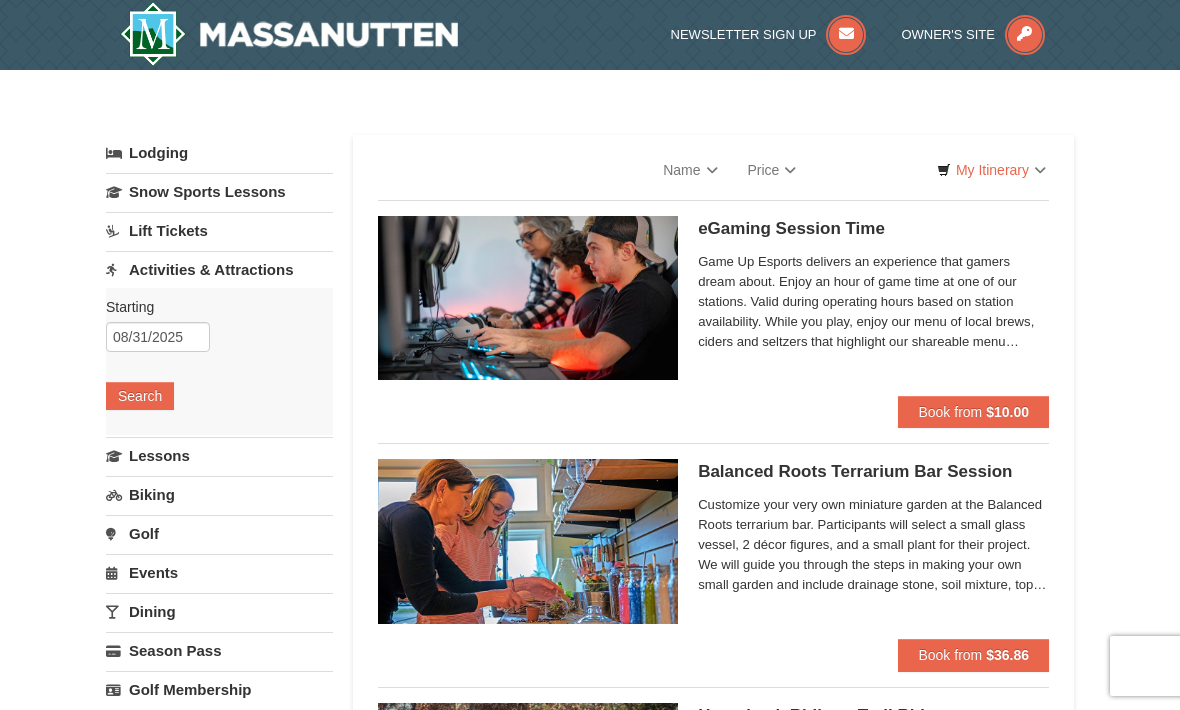 select on "8" 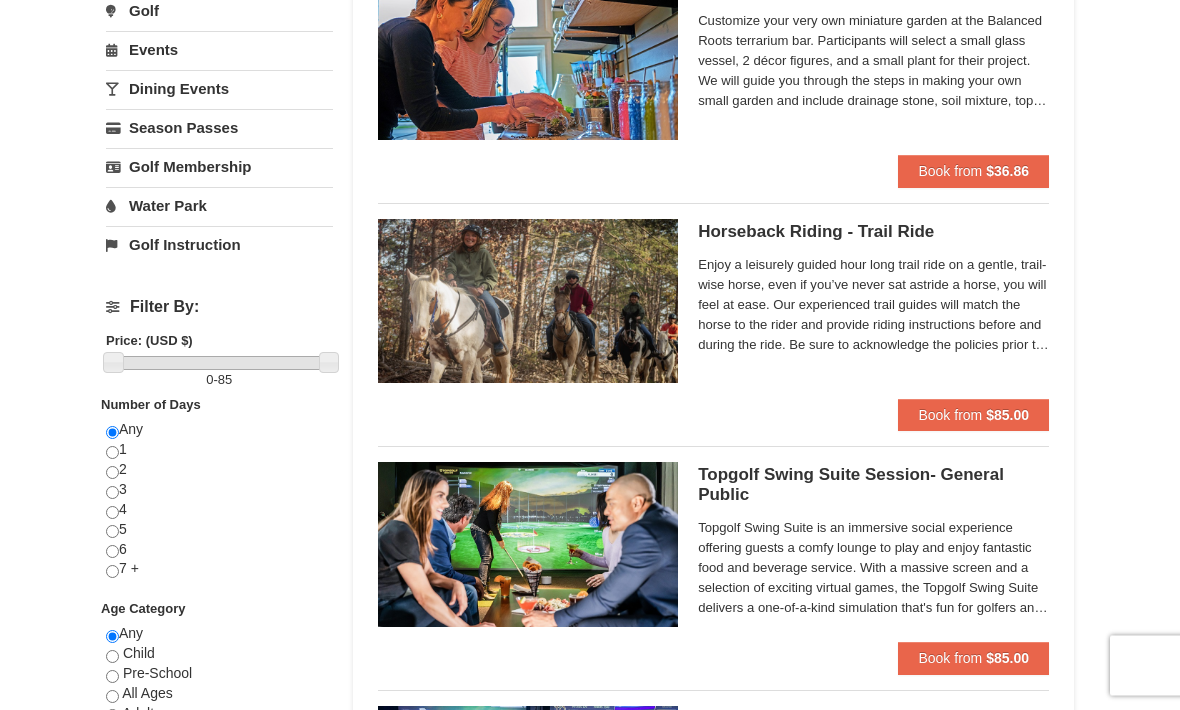 scroll, scrollTop: 463, scrollLeft: 0, axis: vertical 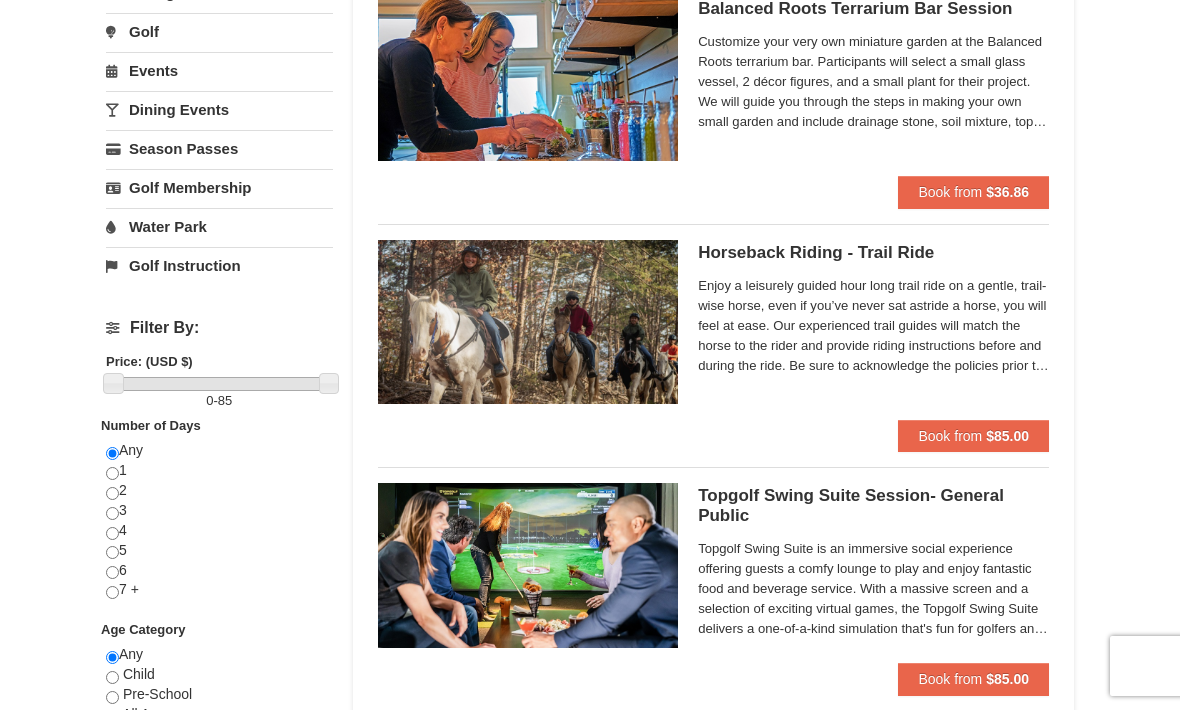 click on "Enjoy a leisurely guided hour long trail ride on a gentle, trail-wise horse, even if you’ve never sat astride a horse, you will feel at ease. Our experienced trail guides will match the horse to the rider and provide riding instructions before and during the ride.  Be sure to acknowledge the policies prior to booking." at bounding box center [873, 326] 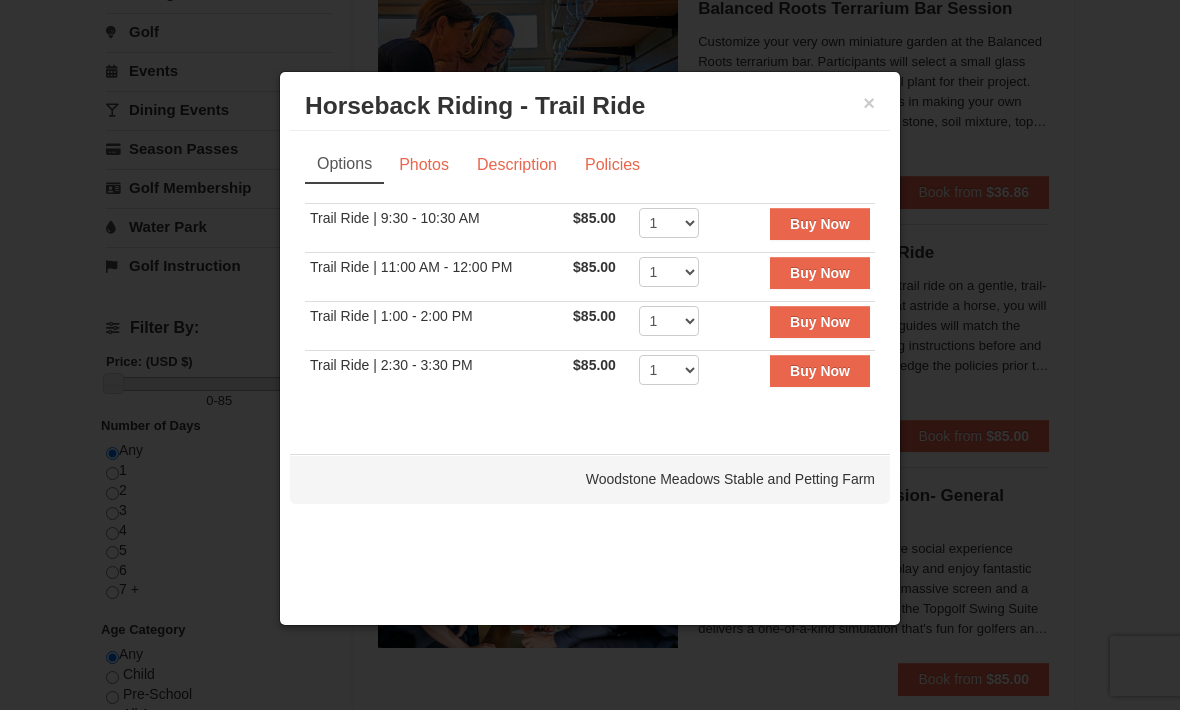 click on "Woodstone Meadows Stable and Petting Farm" at bounding box center (590, 479) 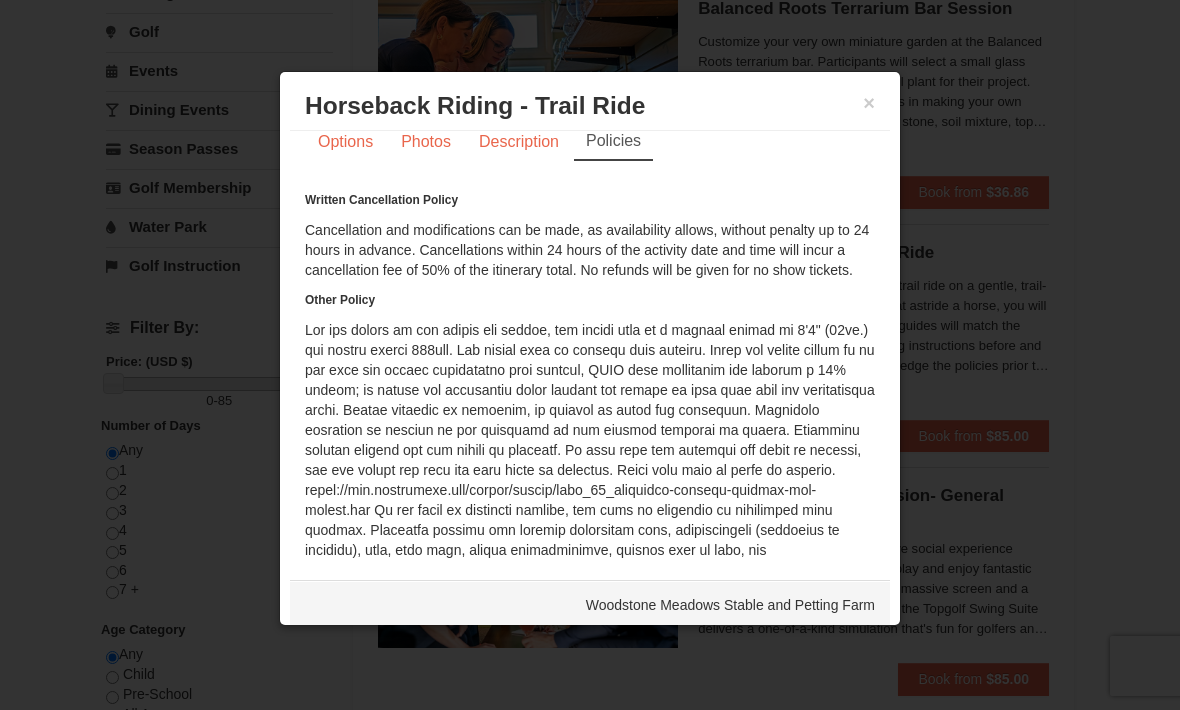 scroll, scrollTop: 21, scrollLeft: 0, axis: vertical 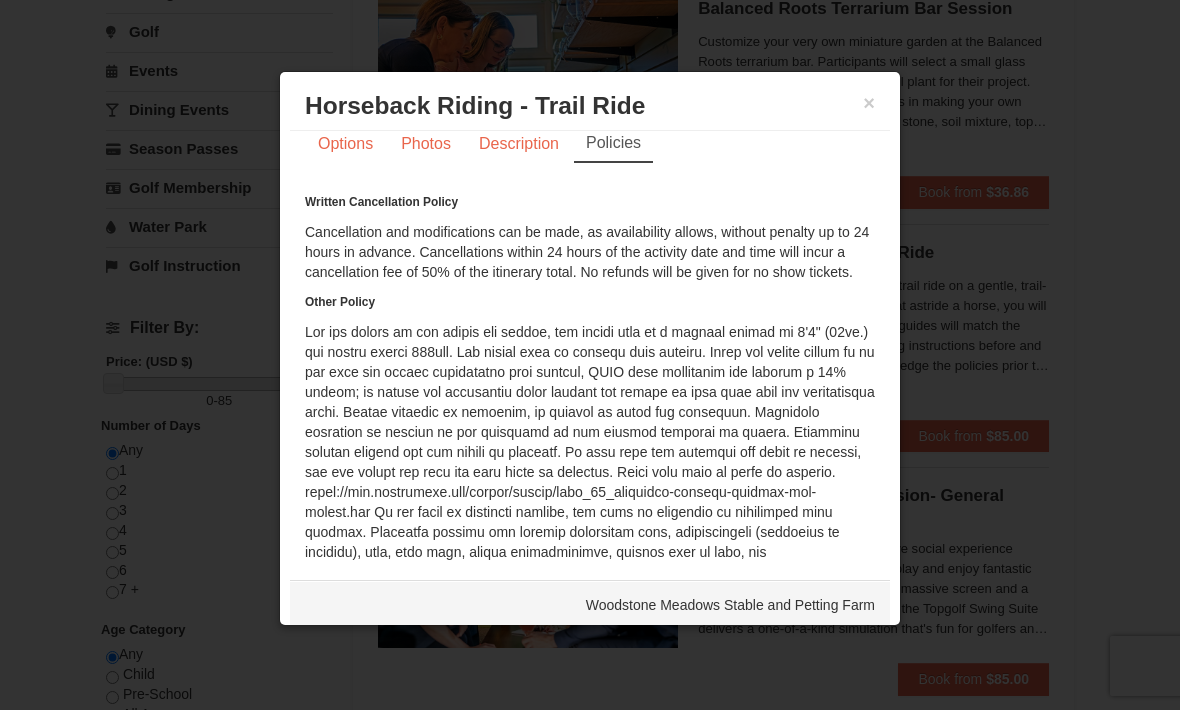 click on "×
Horseback Riding - Trail Ride  Woodstone Meadows Stable and Petting Farm" at bounding box center (590, 106) 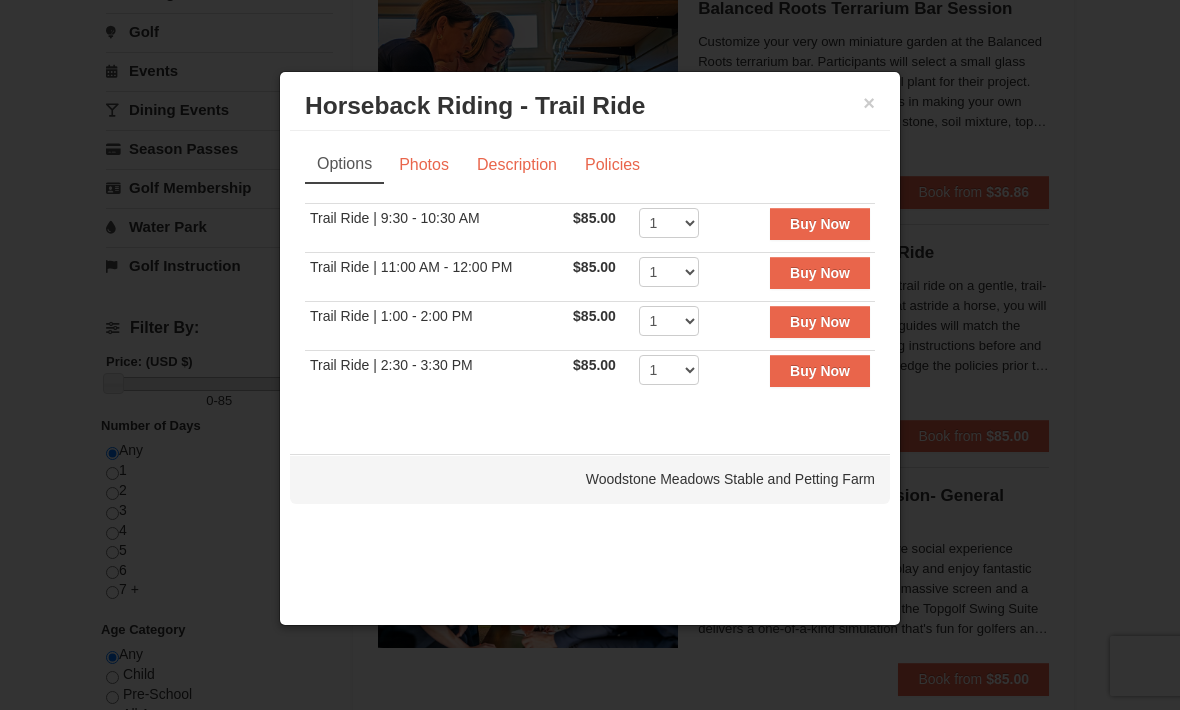 click on "Buy Now" at bounding box center (820, 273) 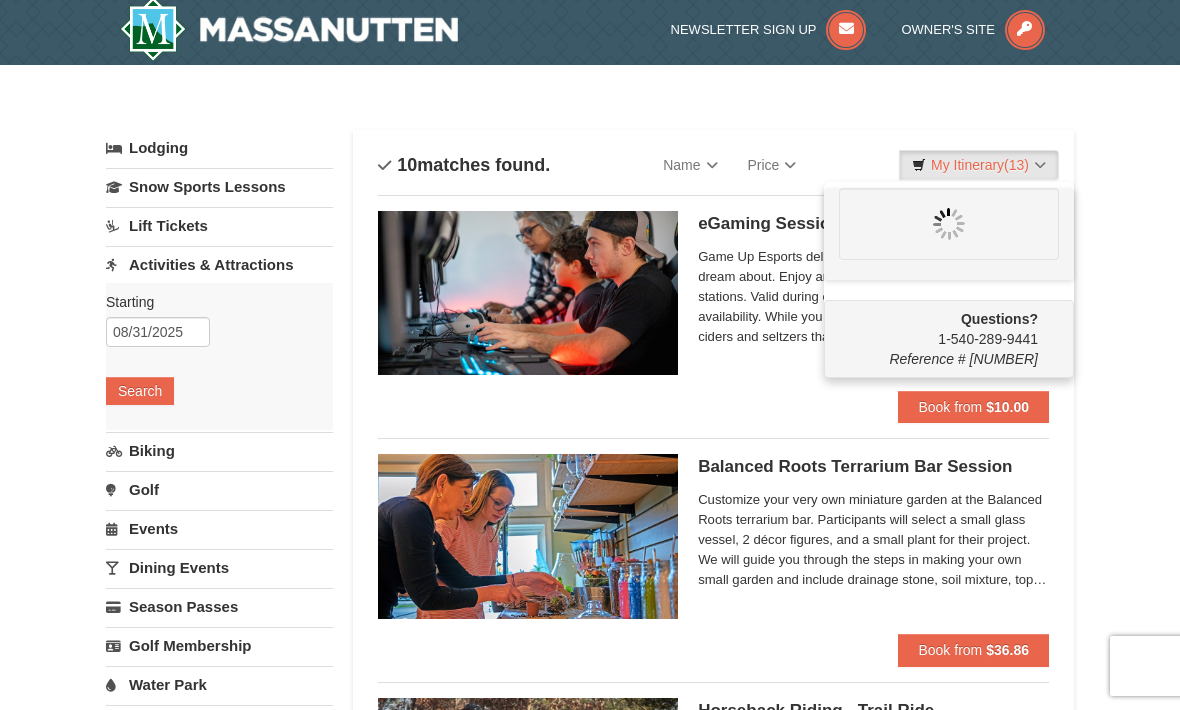 scroll, scrollTop: 6, scrollLeft: 0, axis: vertical 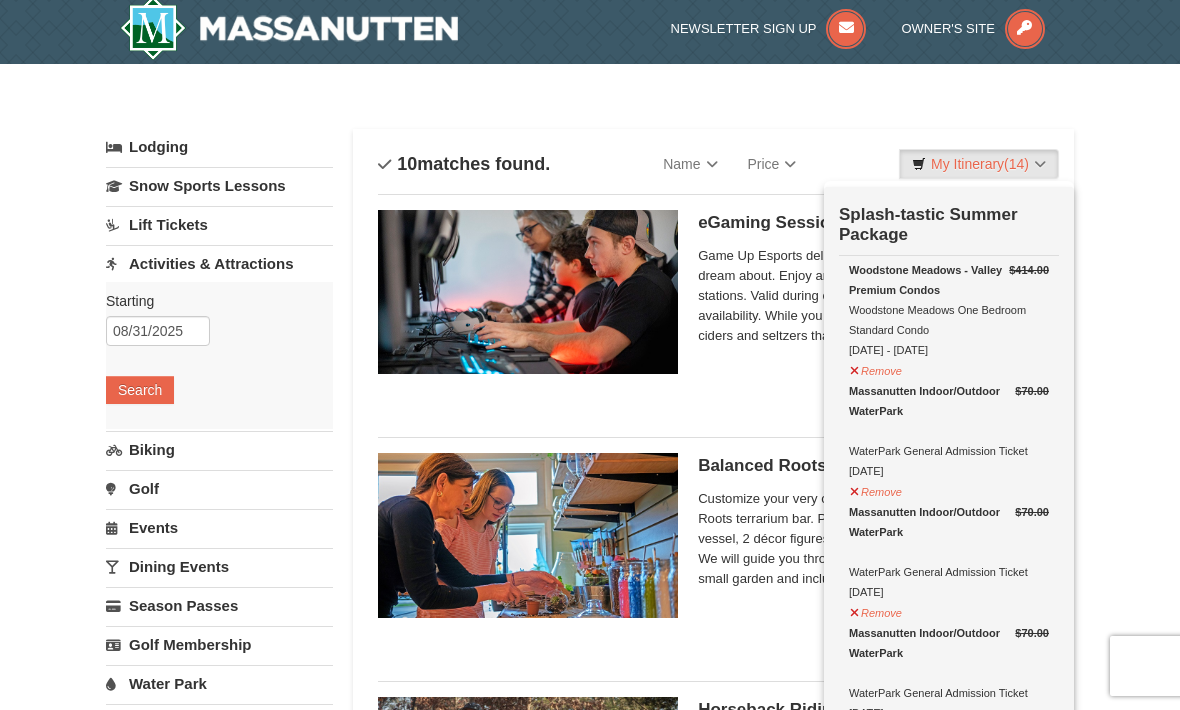 click on "Splash-tastic Summer Package" at bounding box center (949, 221) 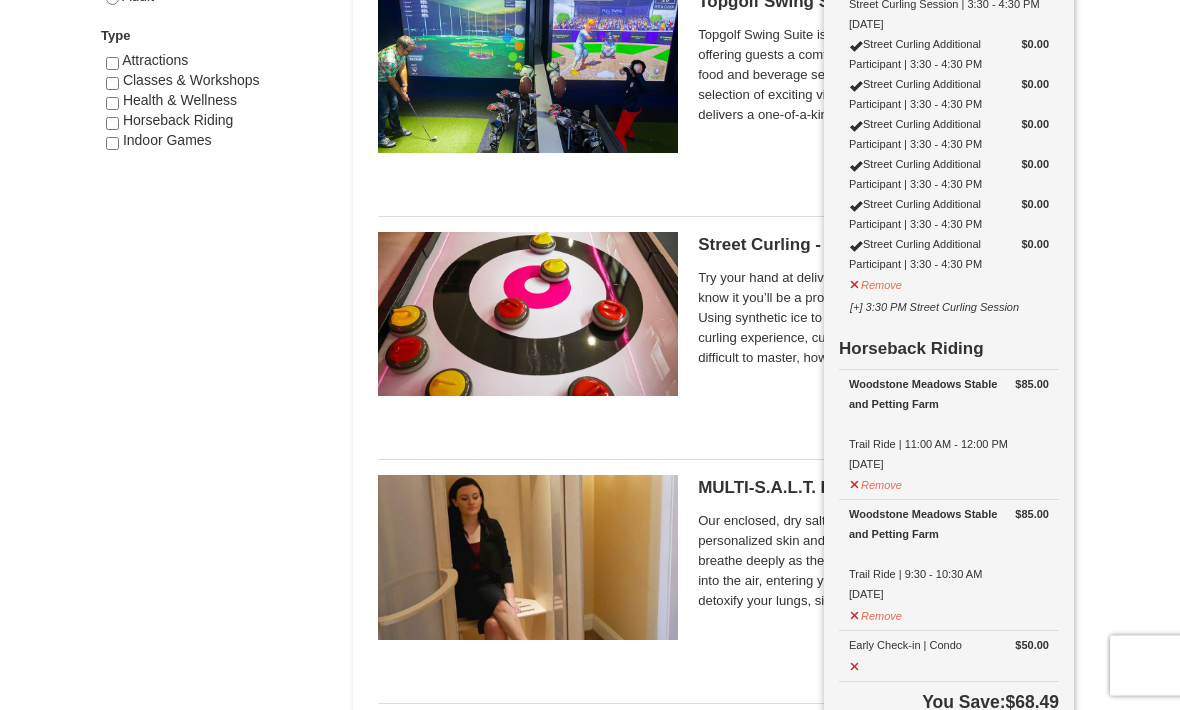 scroll, scrollTop: 1205, scrollLeft: 0, axis: vertical 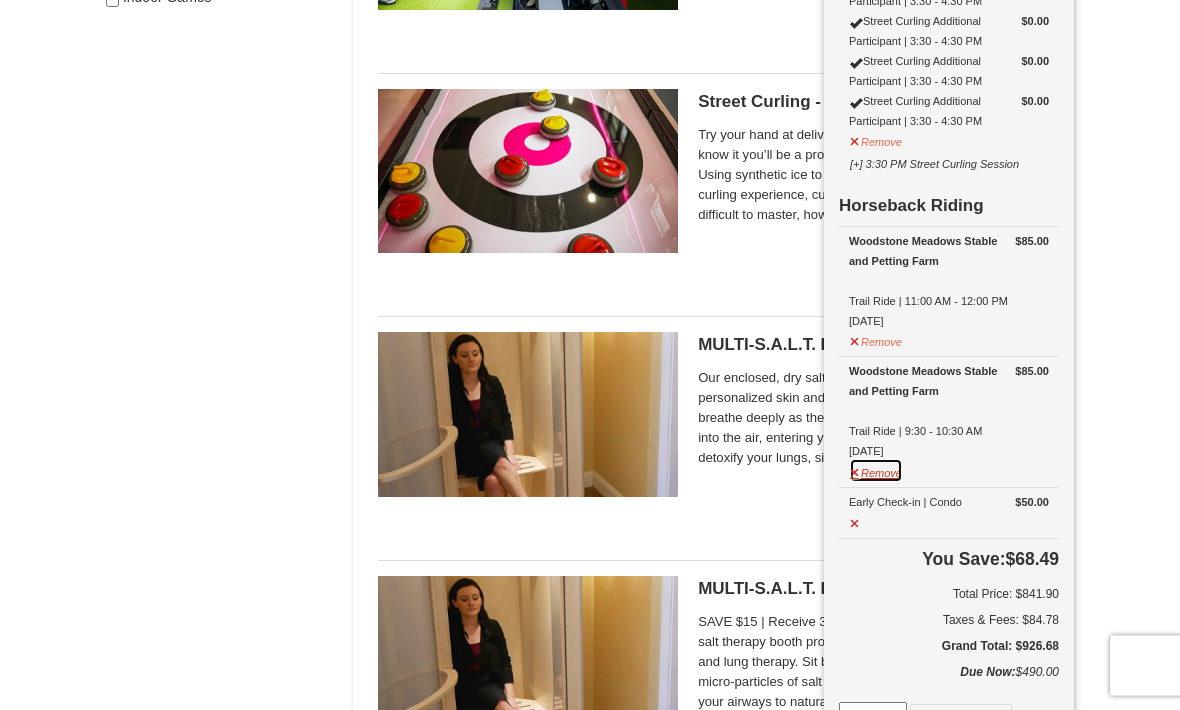 click on "Remove" at bounding box center [876, 471] 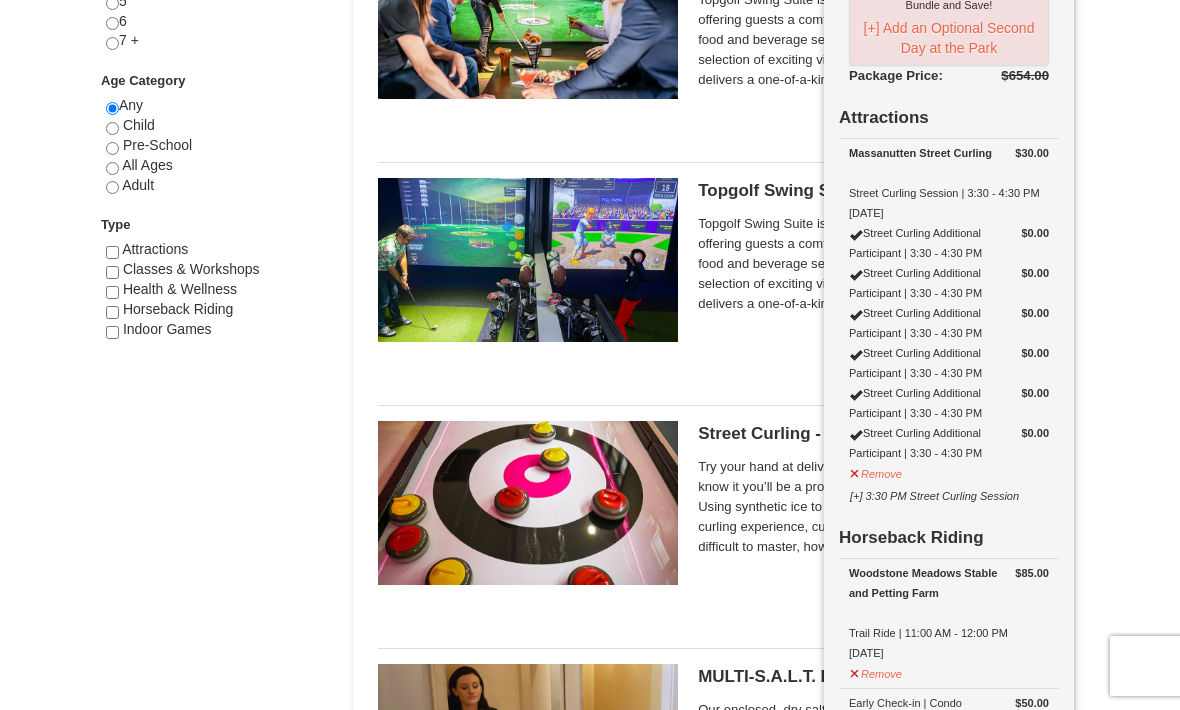 scroll, scrollTop: 1011, scrollLeft: 0, axis: vertical 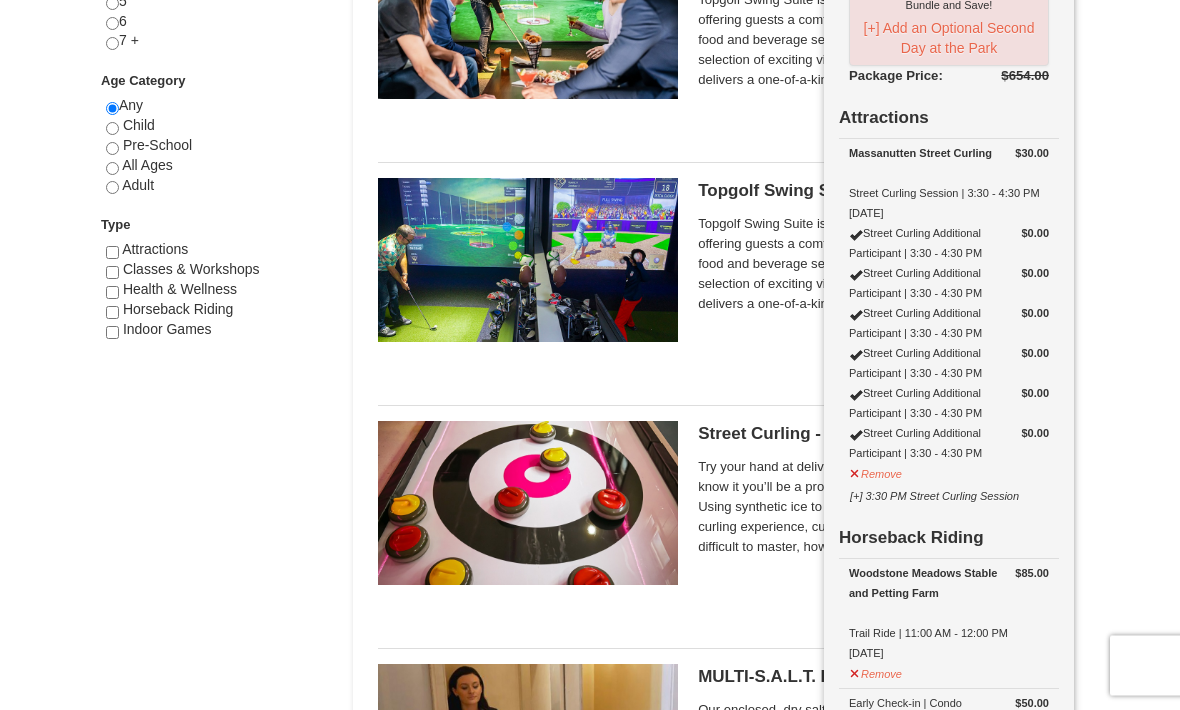 click at bounding box center [528, 504] 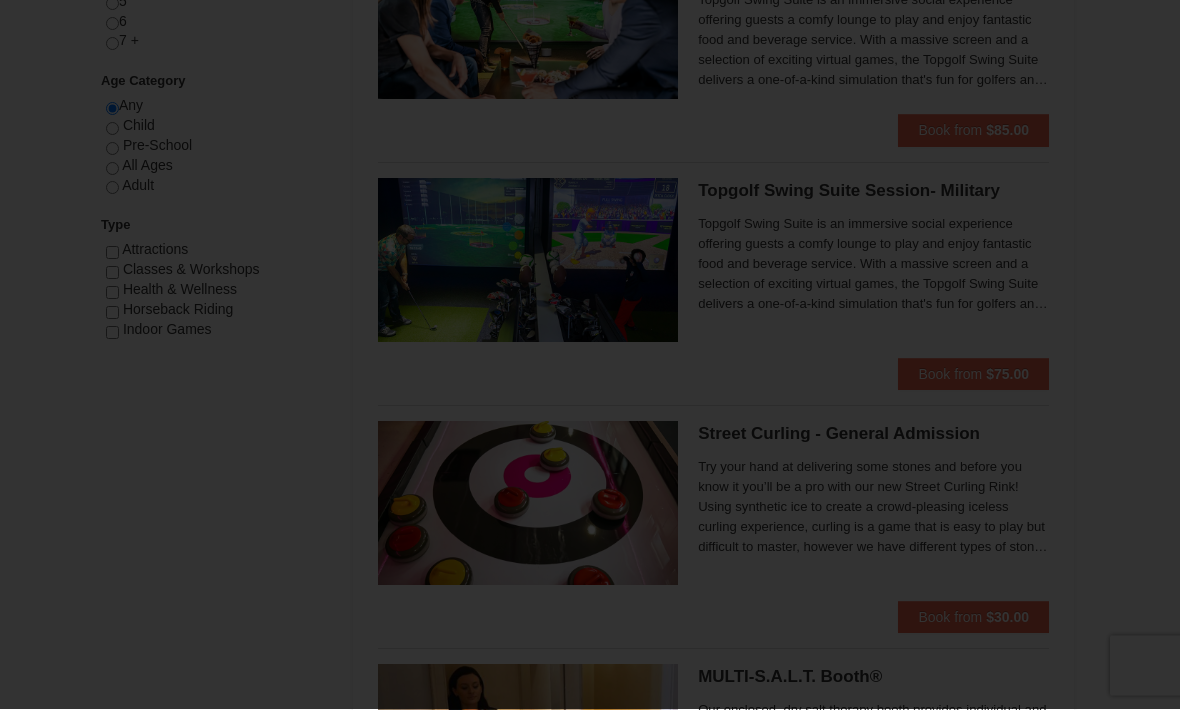 scroll, scrollTop: 1012, scrollLeft: 0, axis: vertical 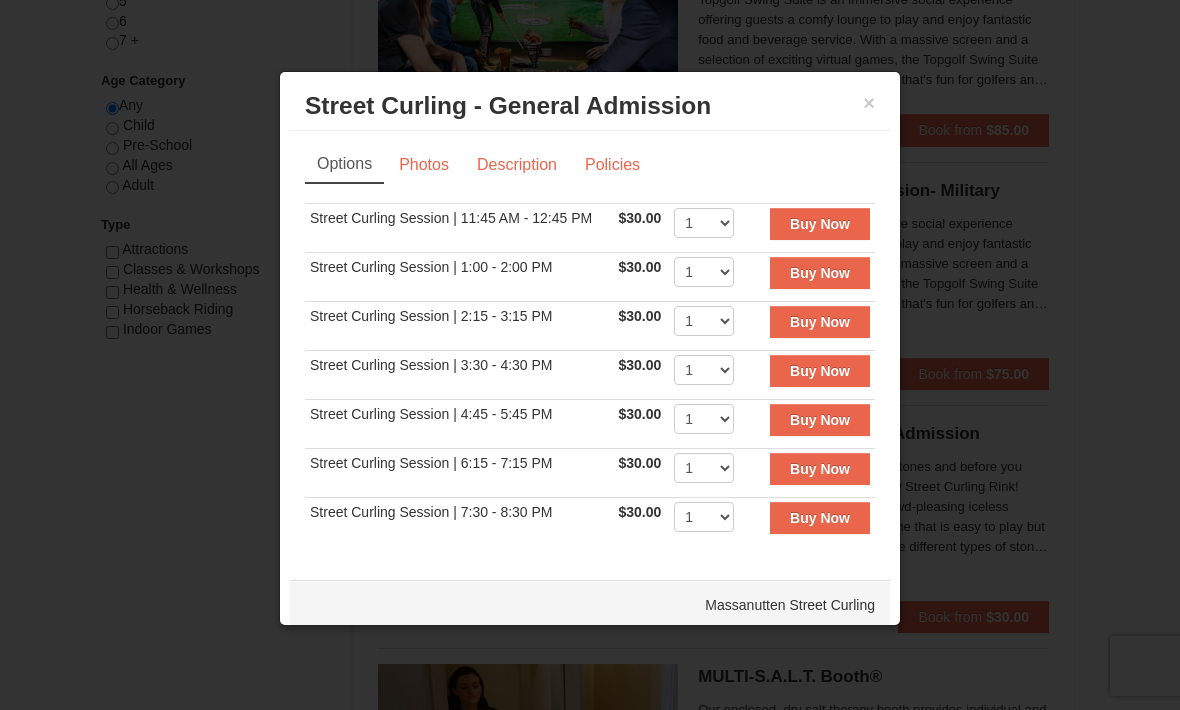 click on "×" at bounding box center [869, 103] 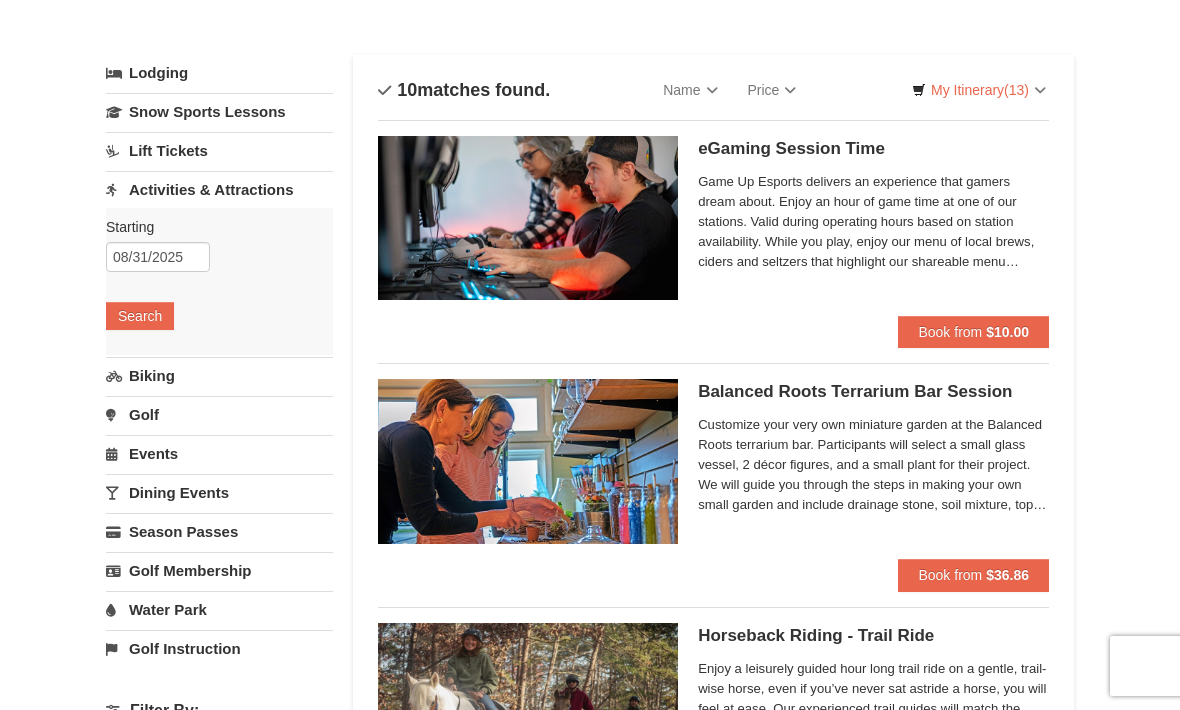 scroll, scrollTop: 0, scrollLeft: 0, axis: both 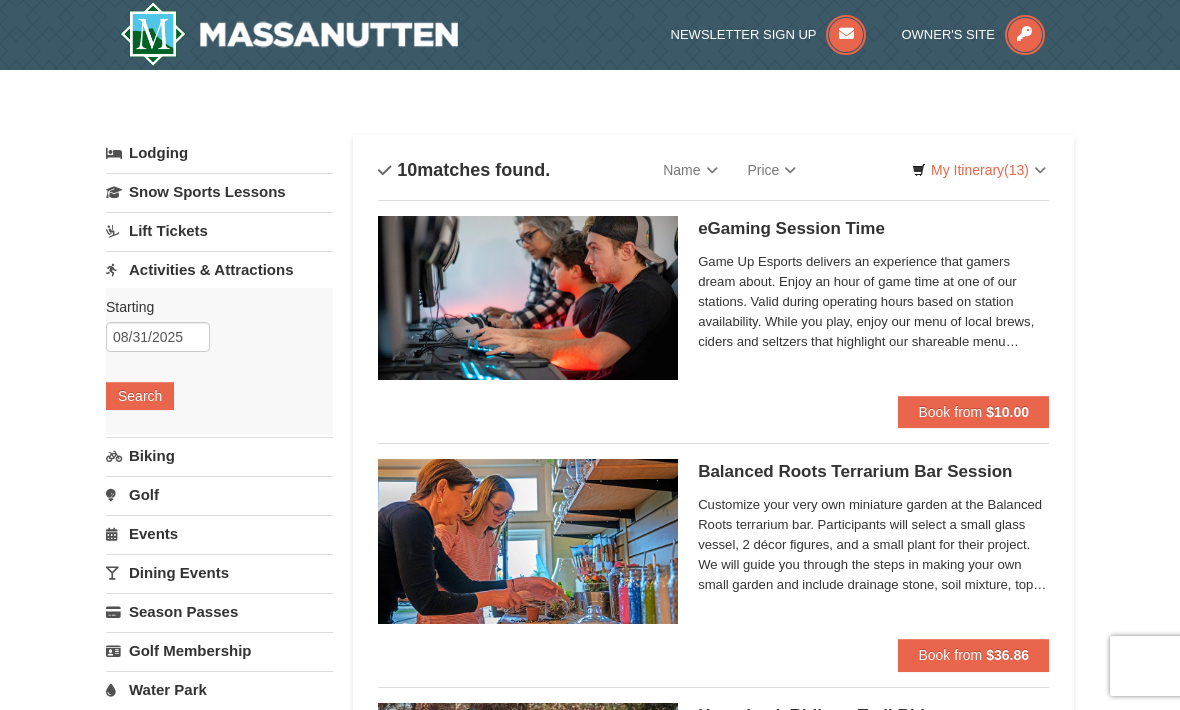 click on "Lodging" at bounding box center (219, 153) 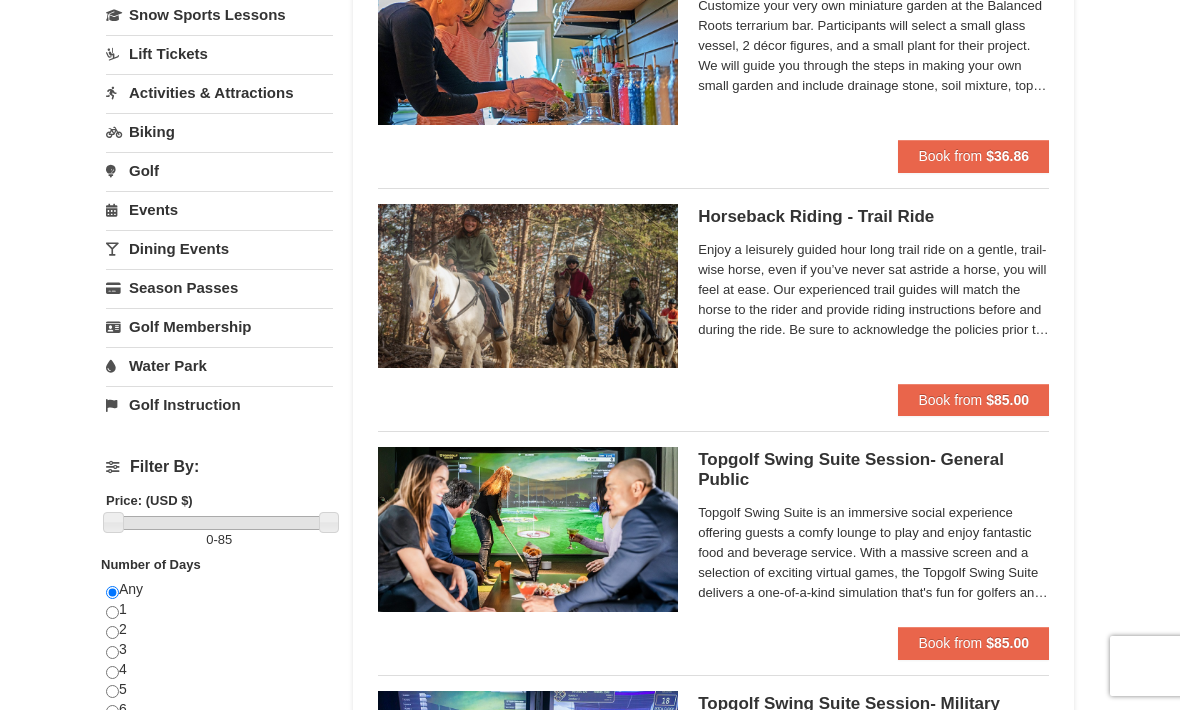 scroll, scrollTop: 495, scrollLeft: 0, axis: vertical 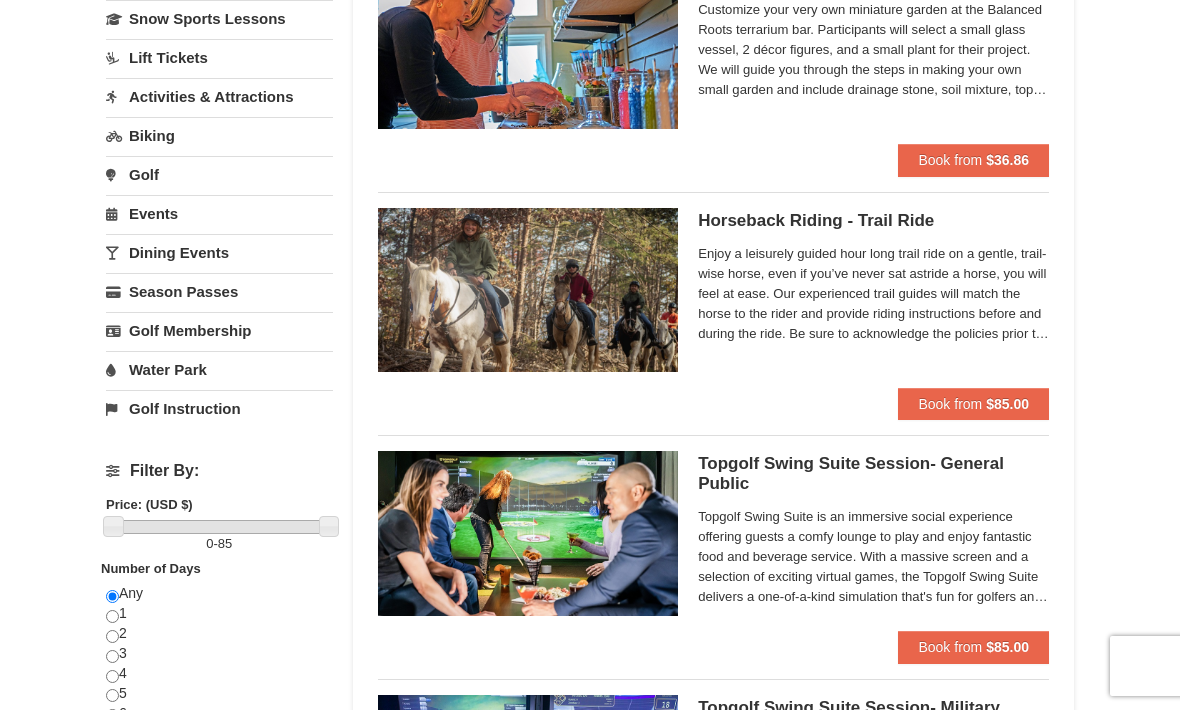 click on "Water Park" at bounding box center (219, 369) 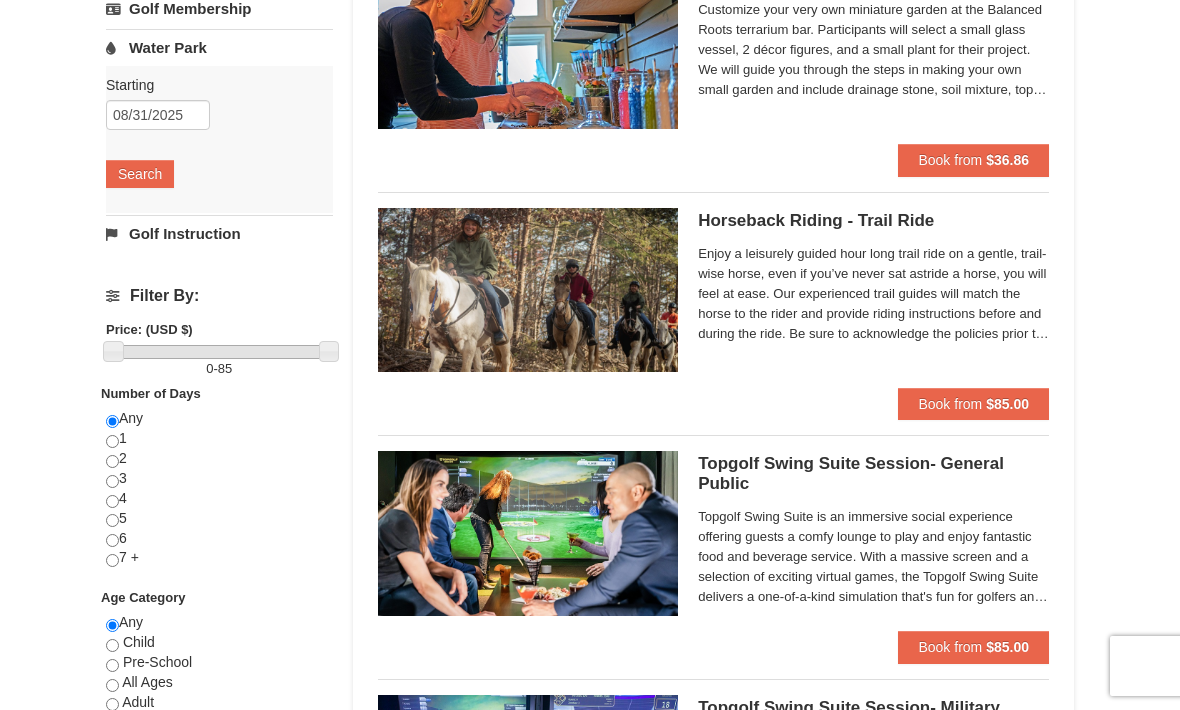 click on "Any
1
2
3
4
5
6
7 +" at bounding box center (219, 498) 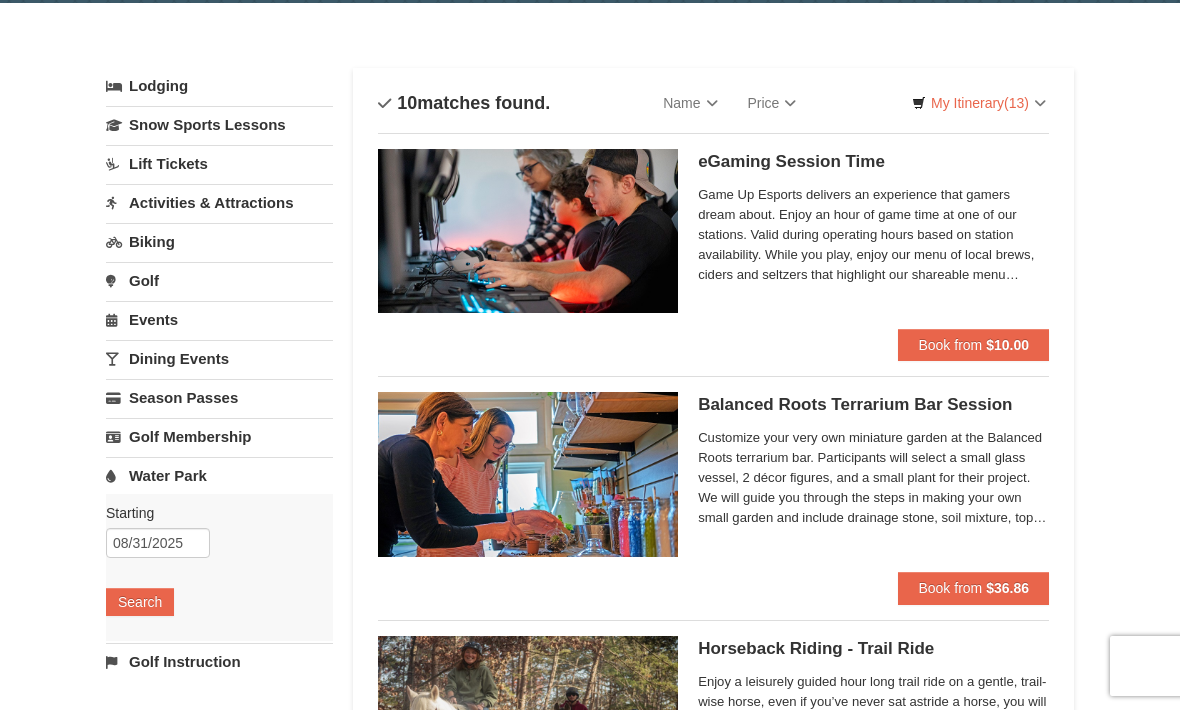 scroll, scrollTop: 0, scrollLeft: 0, axis: both 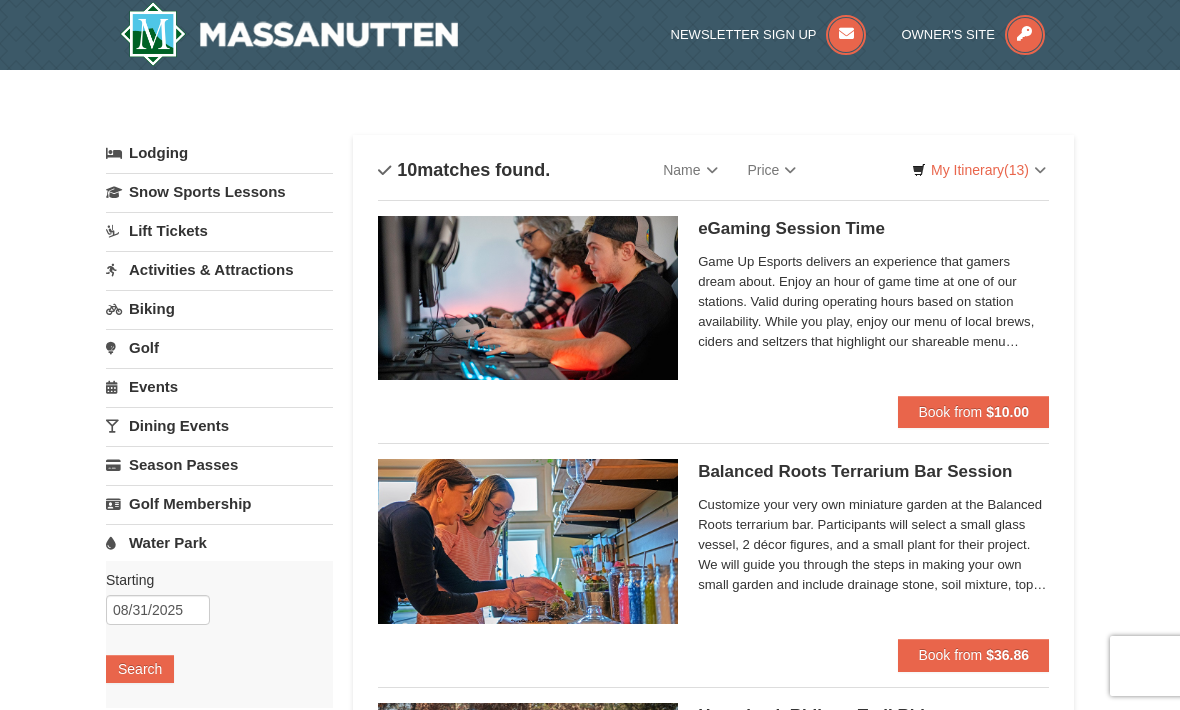 click on "Lodging" at bounding box center [219, 153] 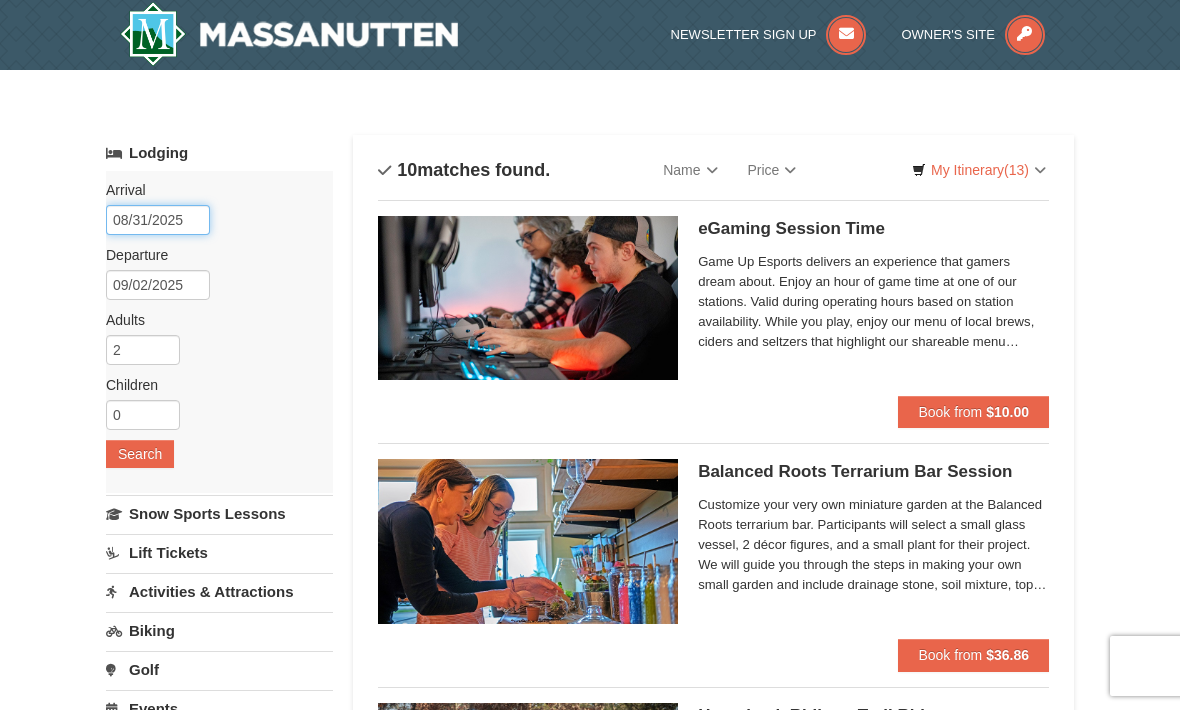 click on "08/31/2025" at bounding box center (158, 220) 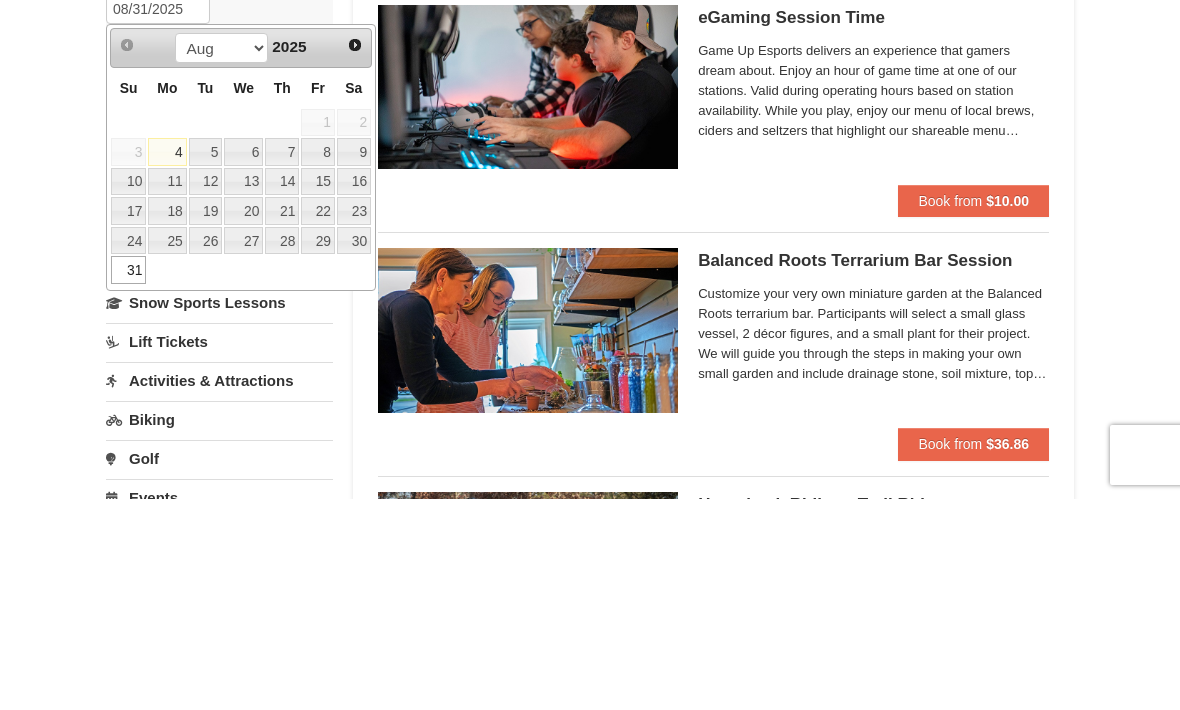 click on "30" at bounding box center (354, 452) 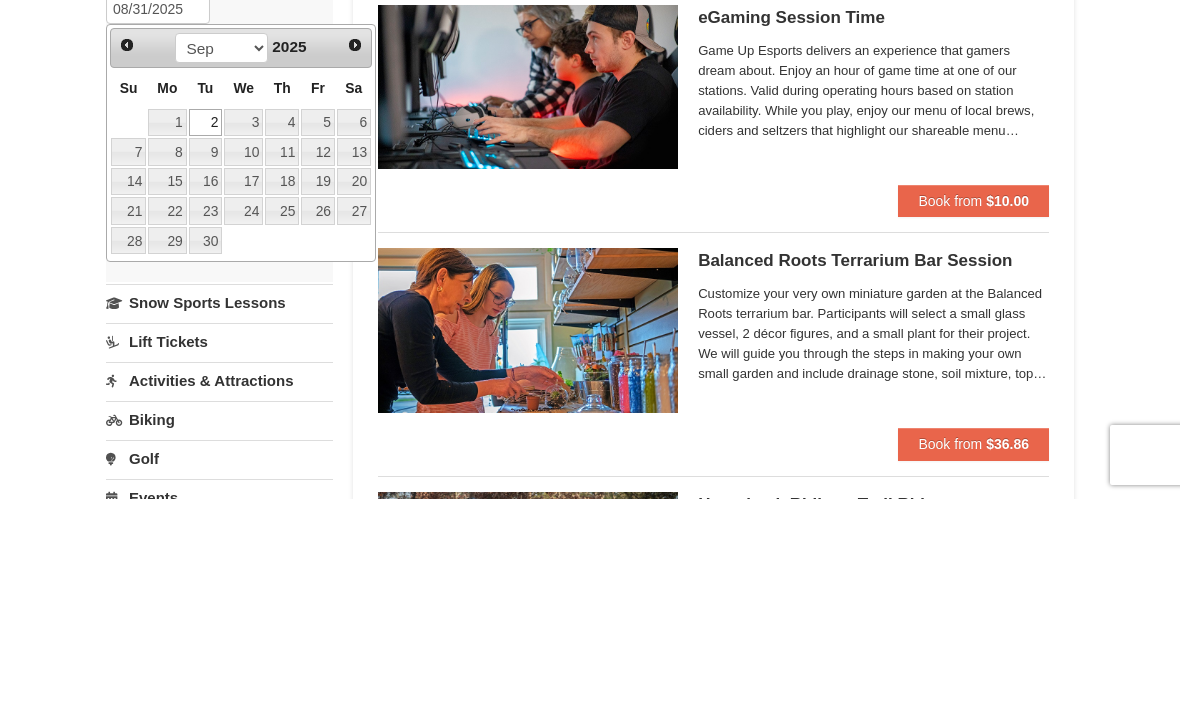 type on "[DATE]" 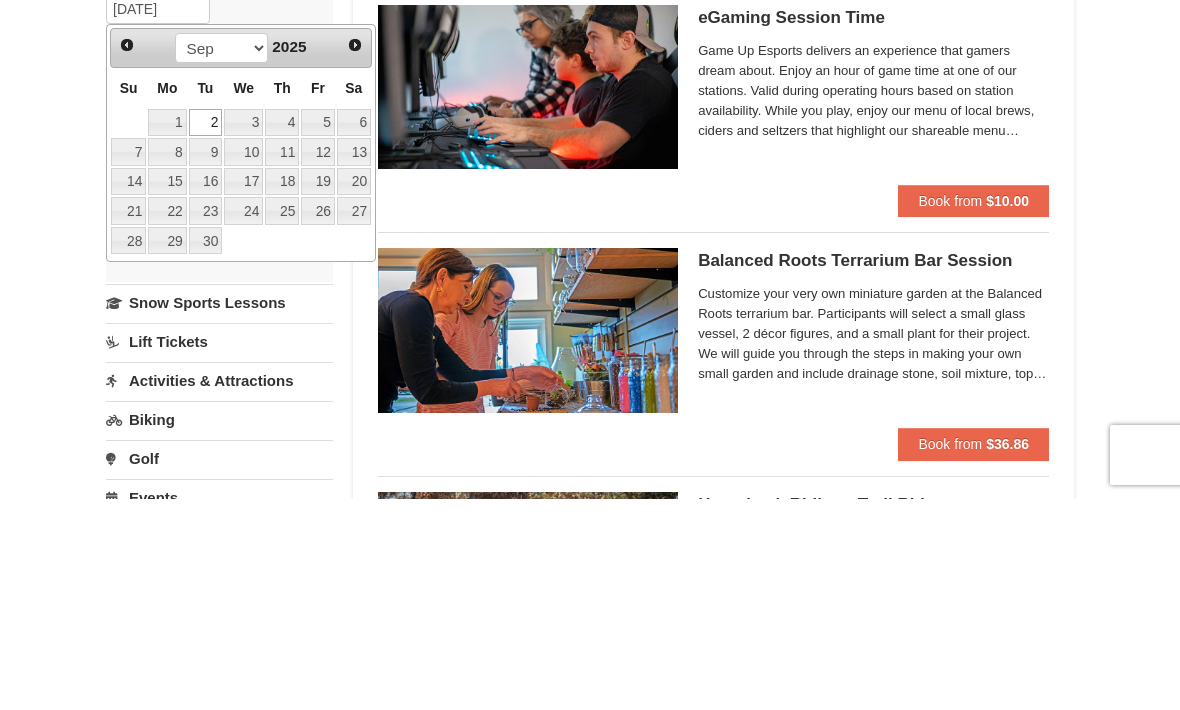 scroll, scrollTop: 211, scrollLeft: 0, axis: vertical 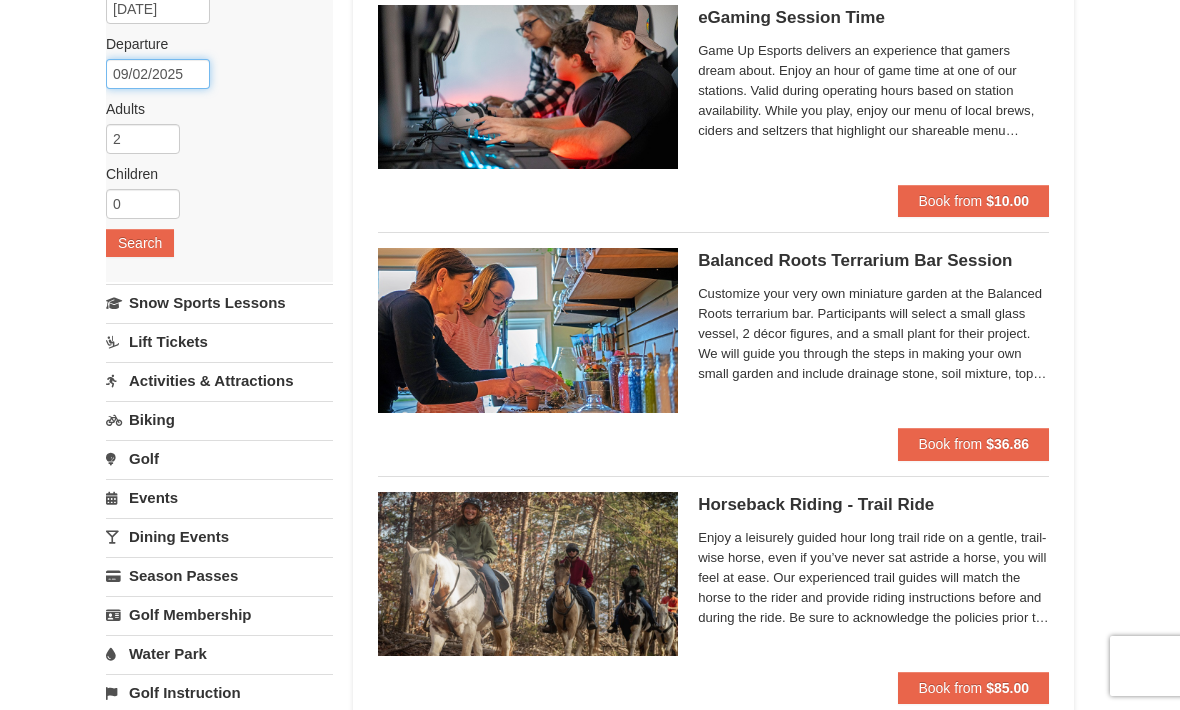click on "09/02/2025" at bounding box center [158, 74] 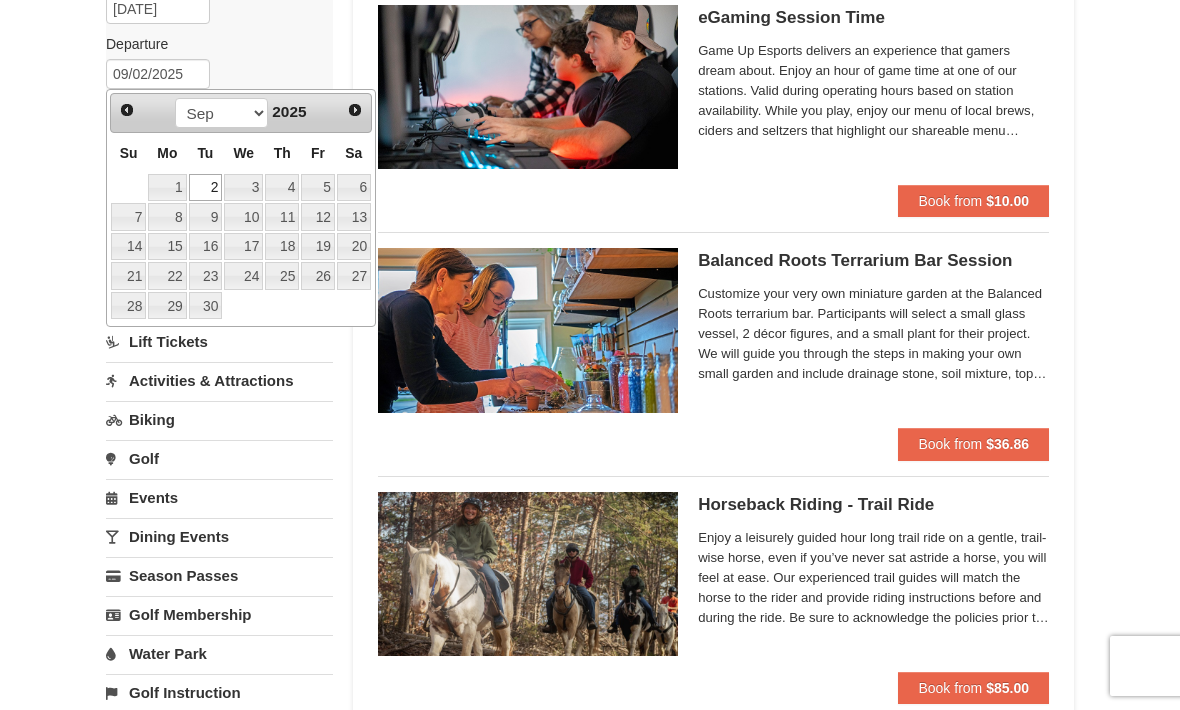 click on "1" at bounding box center [167, 188] 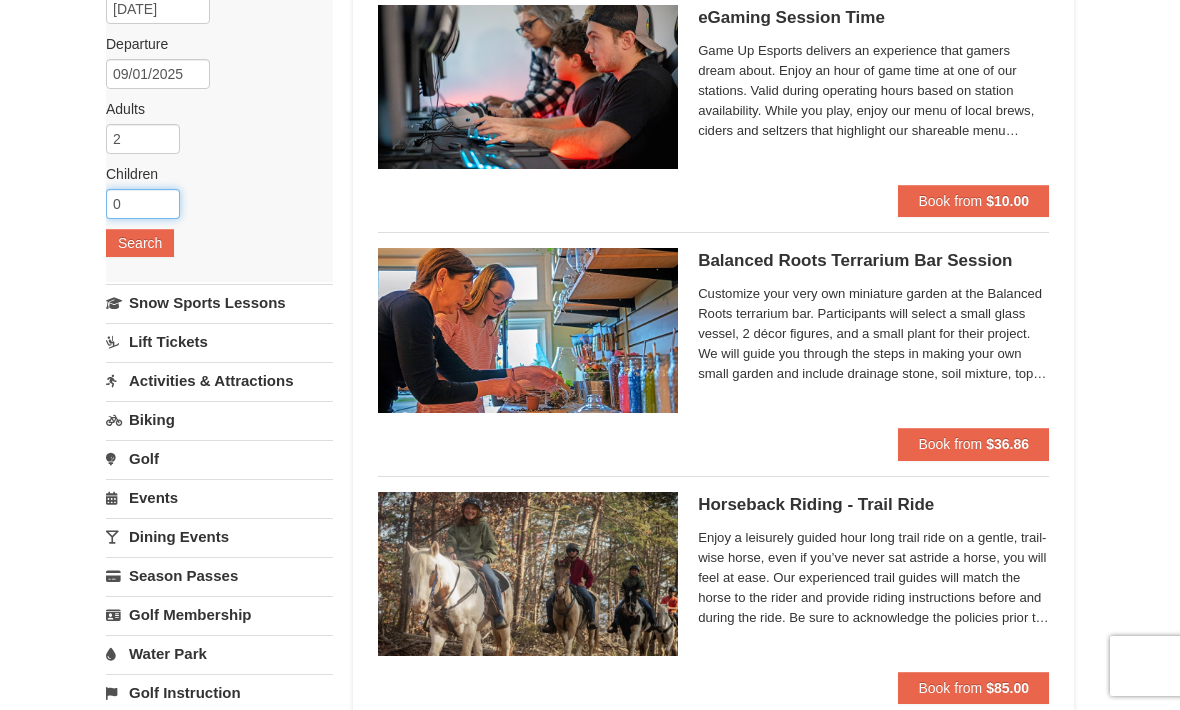 click on "0" at bounding box center [143, 204] 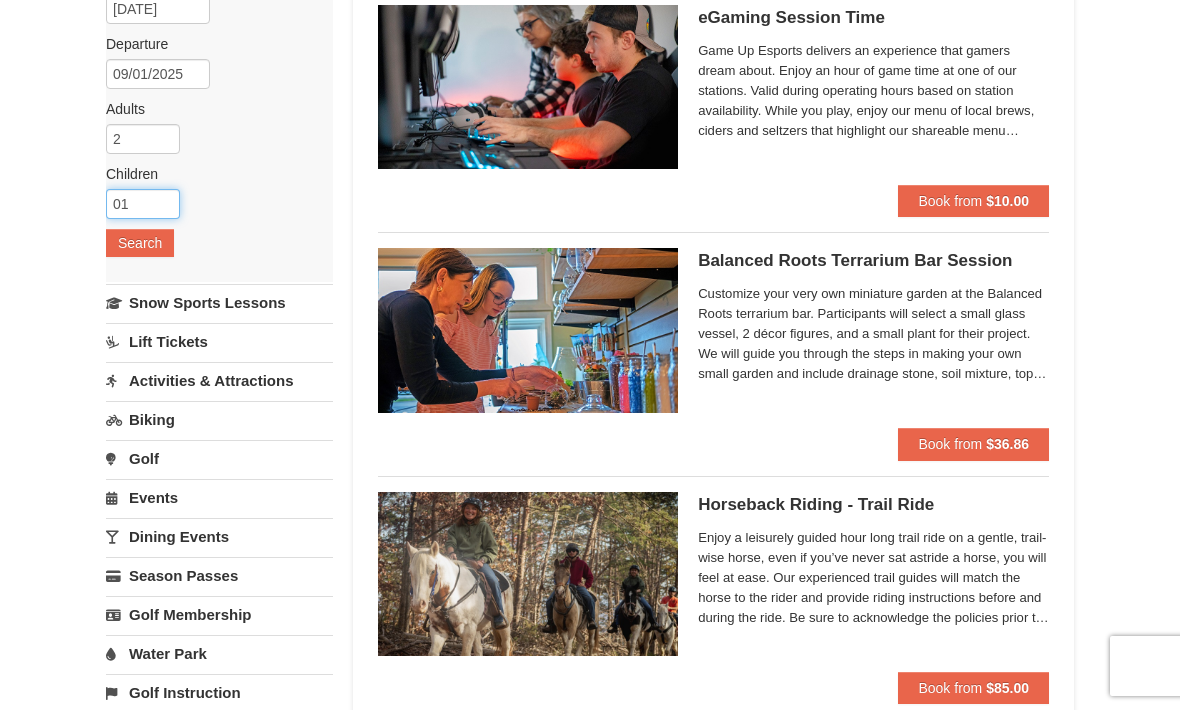 type on "01" 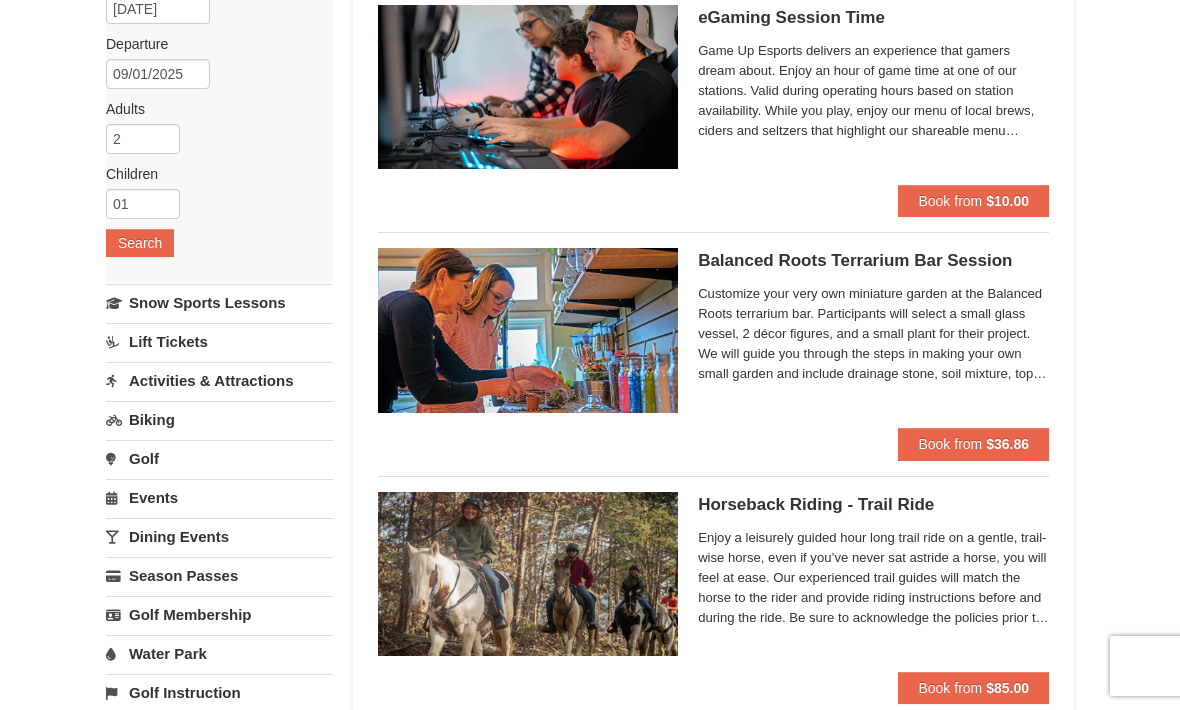 click on "Search" at bounding box center [140, 243] 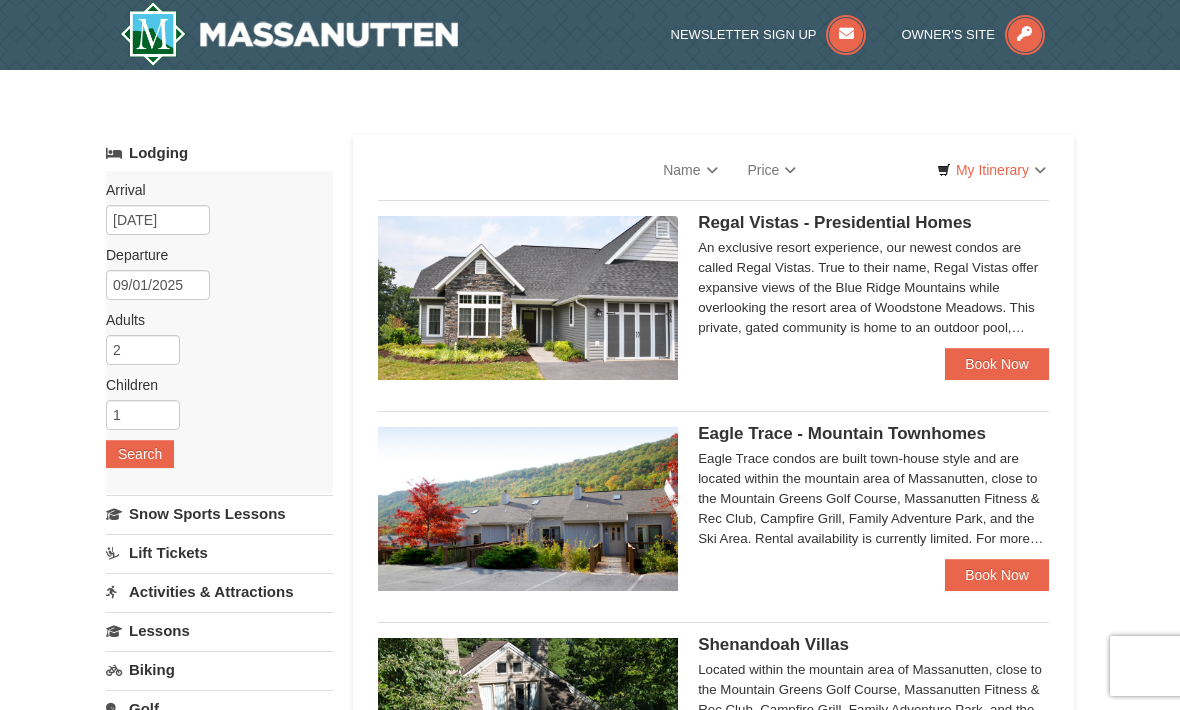 scroll, scrollTop: 0, scrollLeft: 0, axis: both 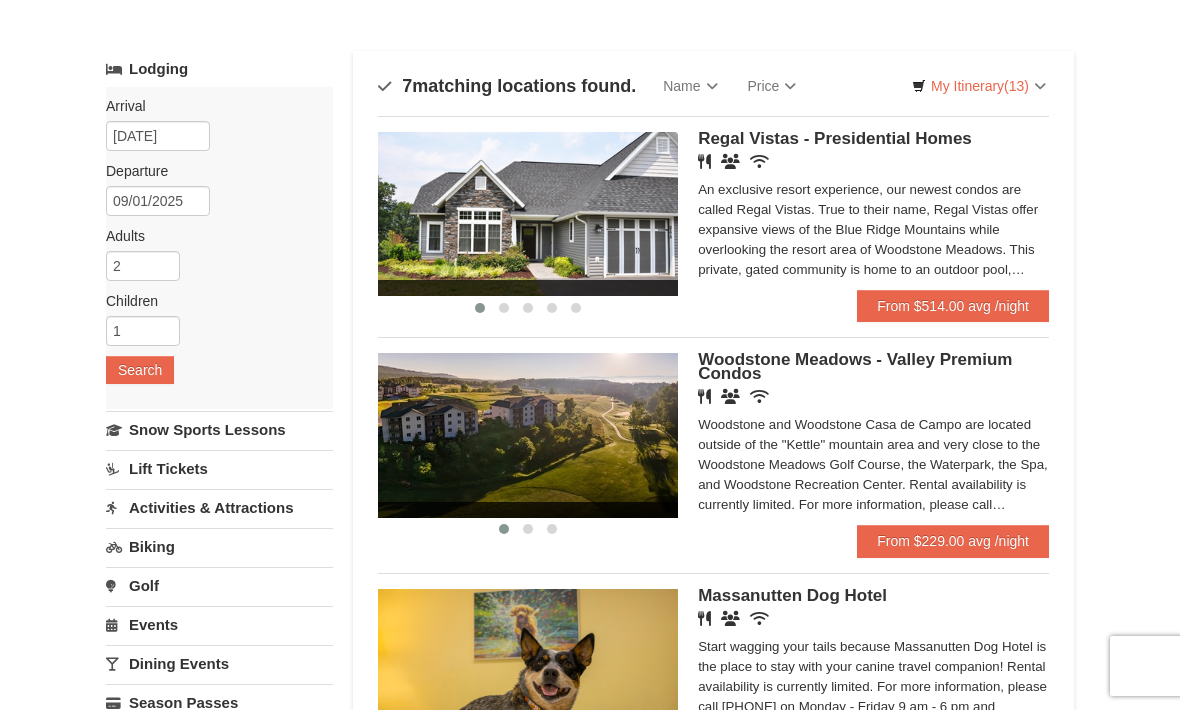 click on "From $229.00 avg /night" at bounding box center (953, 541) 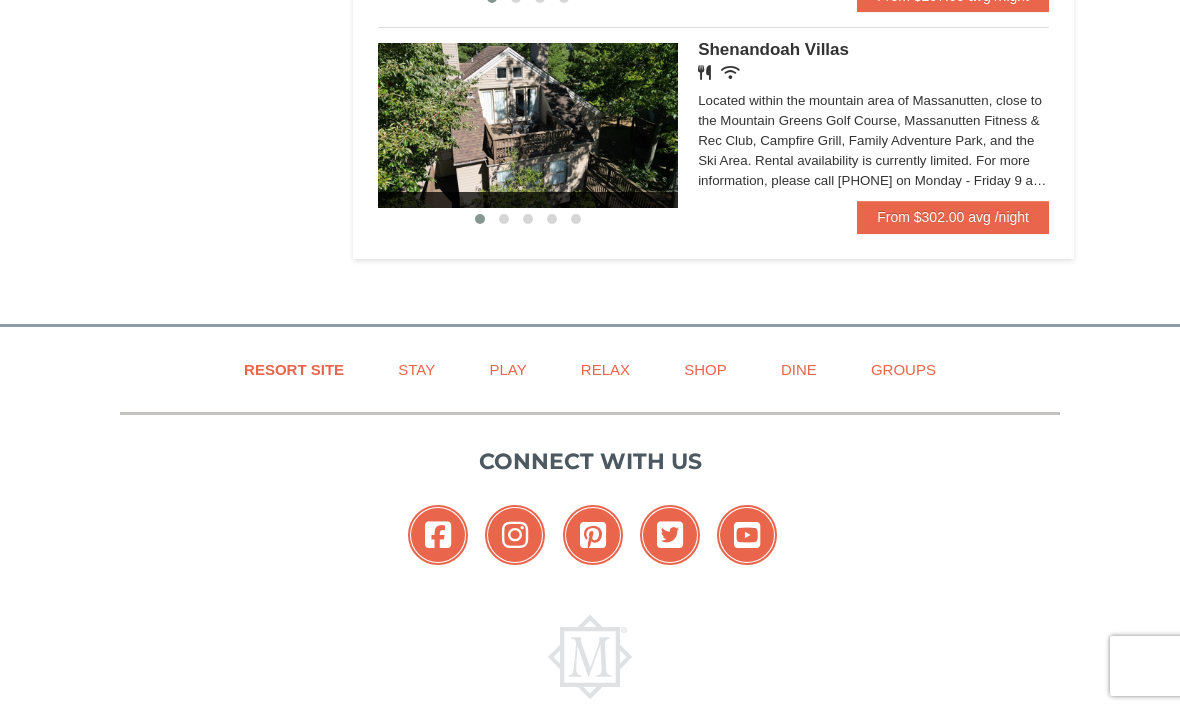 scroll, scrollTop: 1563, scrollLeft: 0, axis: vertical 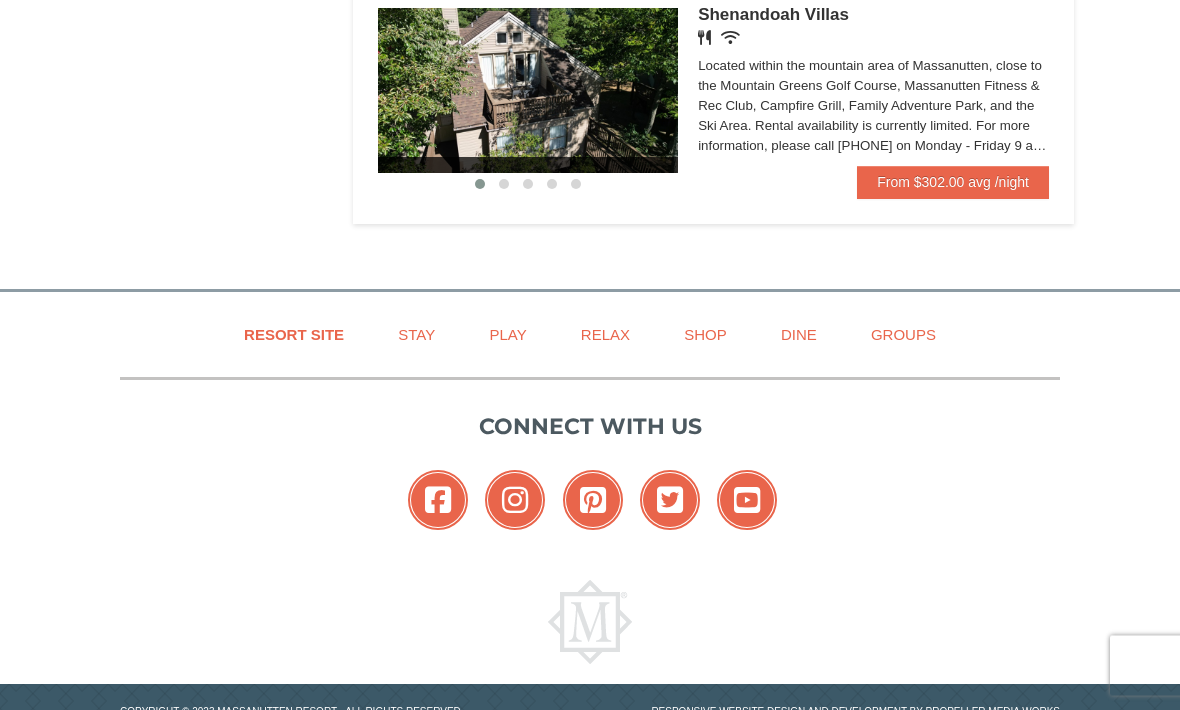 click on "Play" at bounding box center [507, 335] 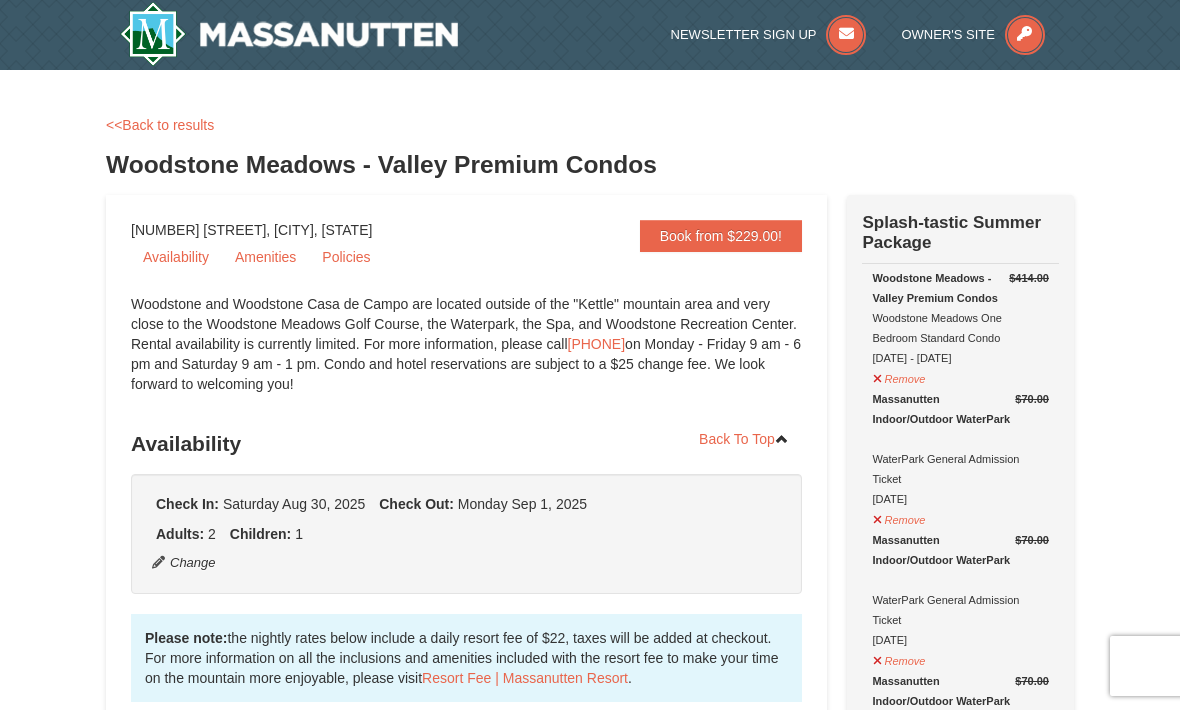 scroll, scrollTop: 0, scrollLeft: 0, axis: both 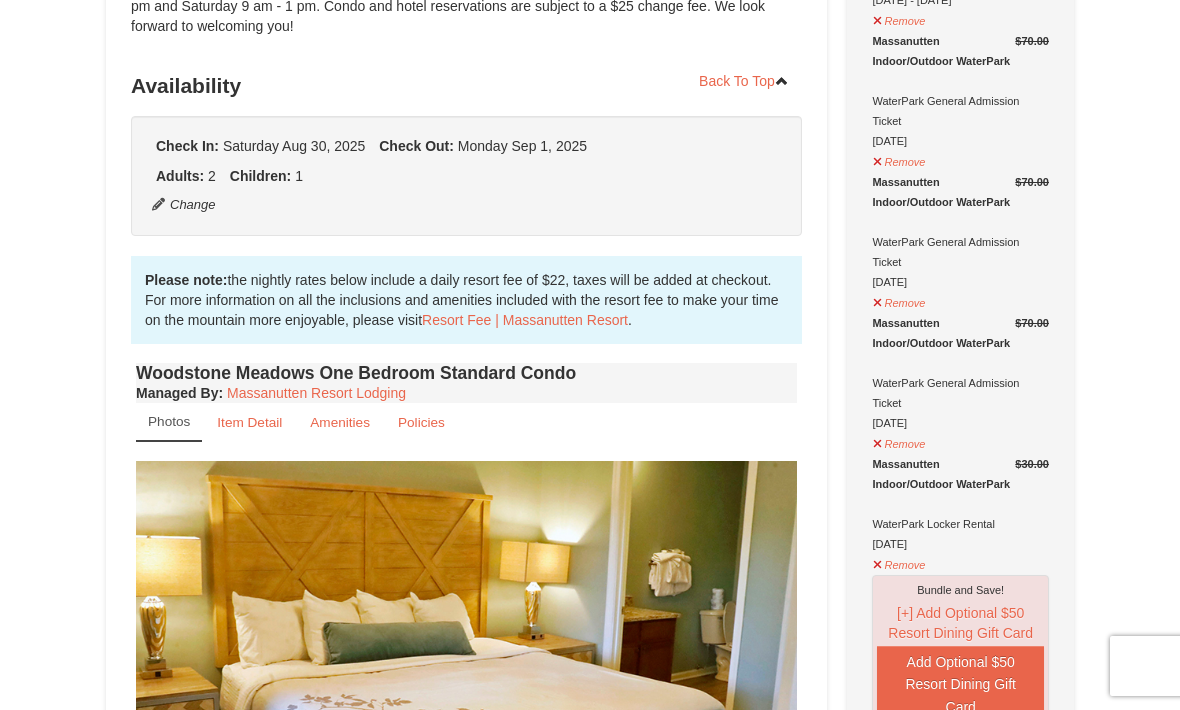 click on "Amenities" at bounding box center [340, 422] 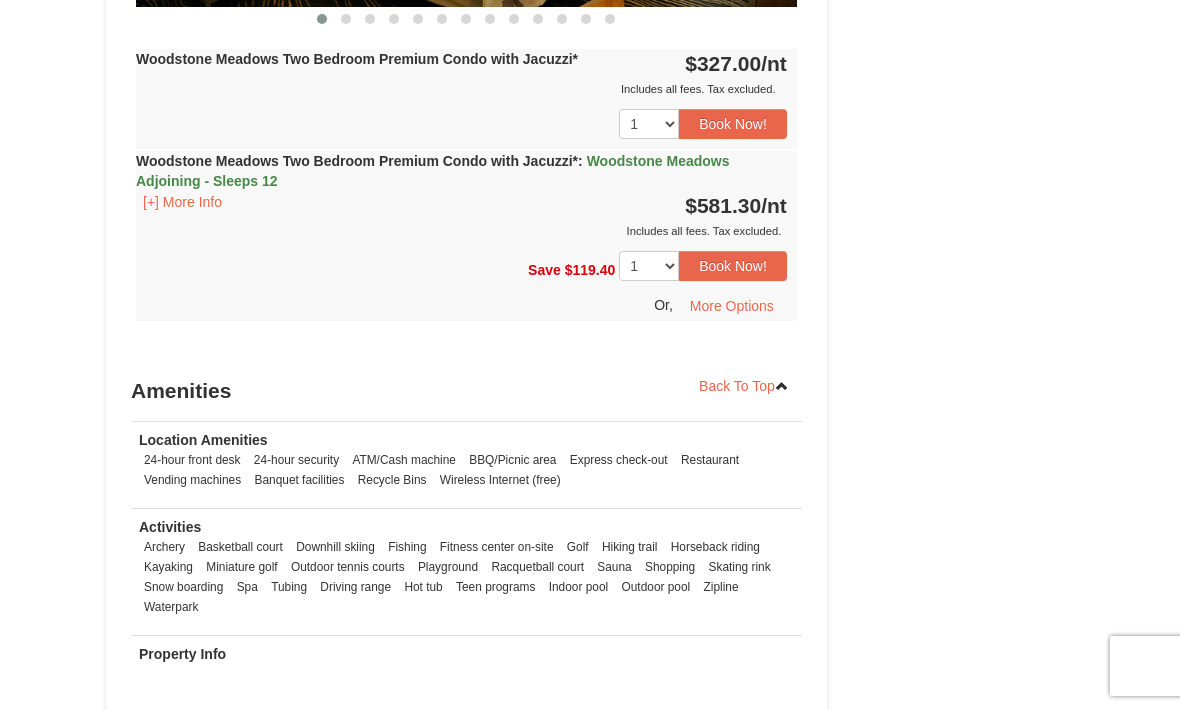 scroll, scrollTop: 5088, scrollLeft: 0, axis: vertical 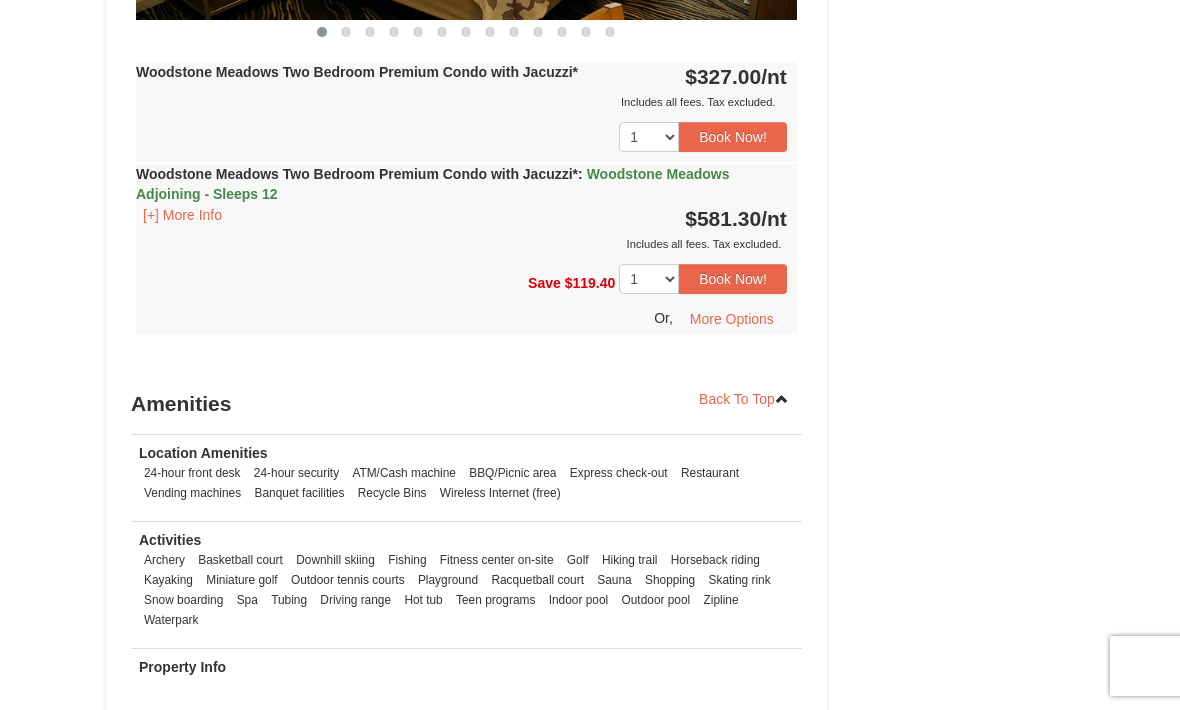 click on "Archery
Basketball court
Downhill skiing
Fishing
Fitness center on-site
Golf
Hiking trail
Horseback riding
Kayaking
Miniature golf
Outdoor tennis courts
Playground
Racquetball court
Sauna
Shopping Skating rink Spa" at bounding box center (466, 590) 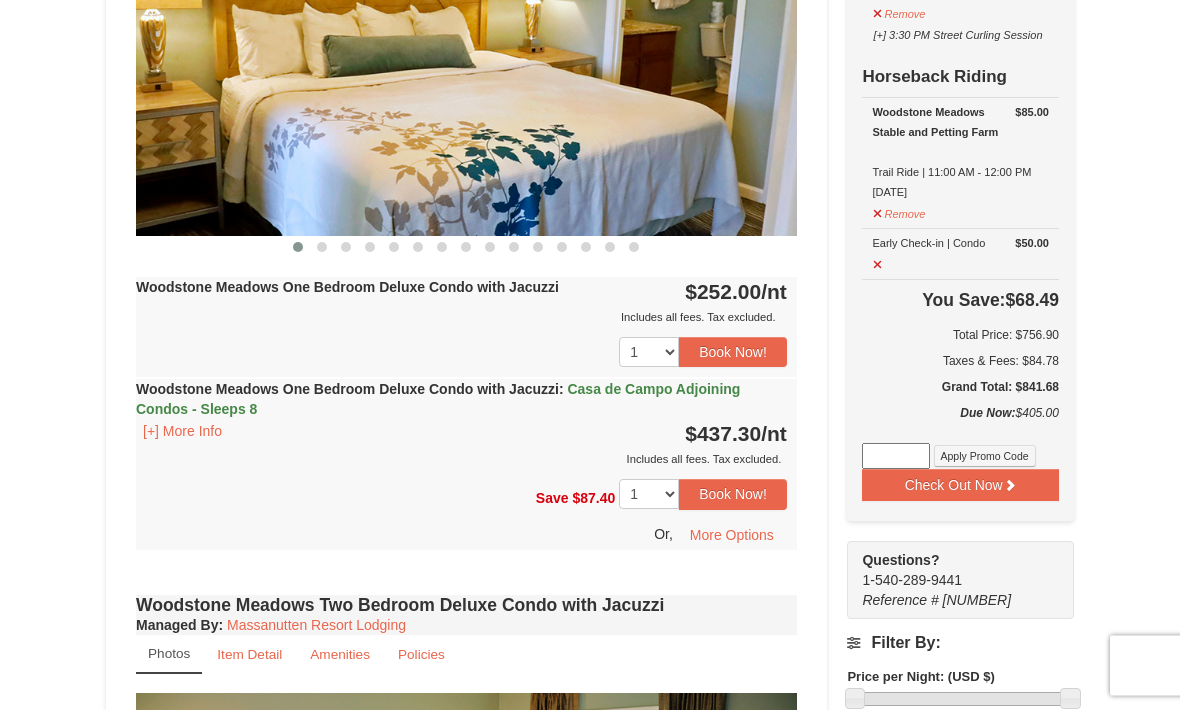 scroll, scrollTop: 1588, scrollLeft: 0, axis: vertical 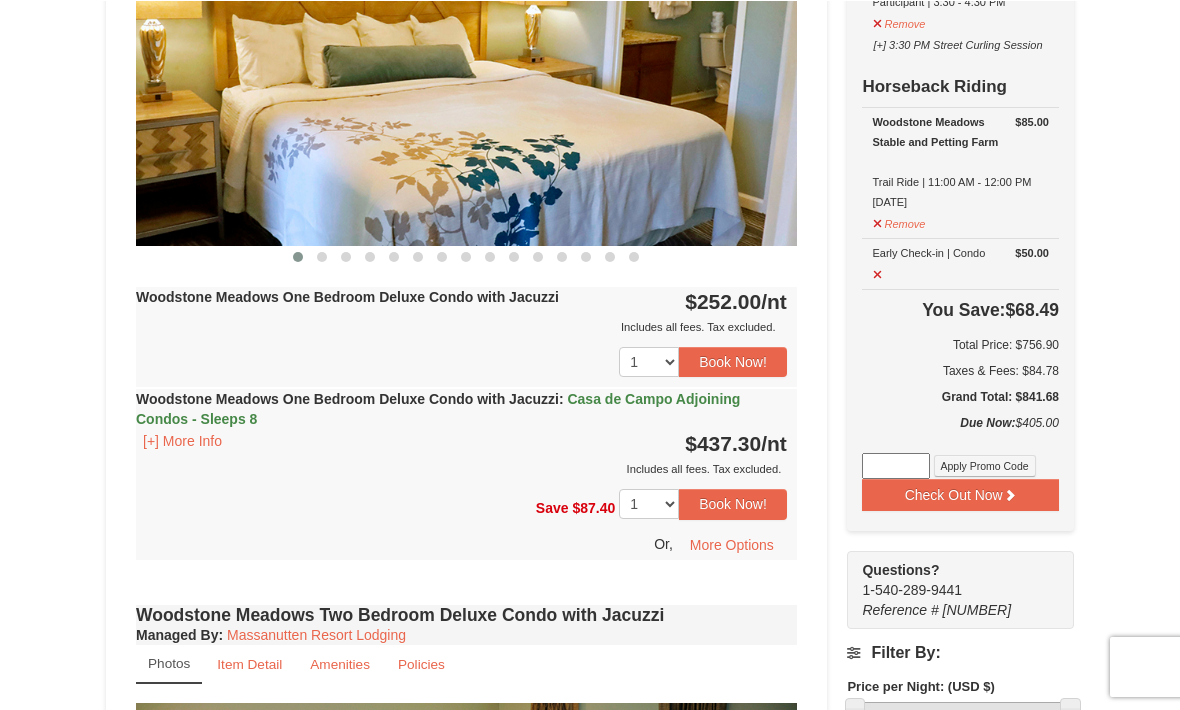 click on "[+] More Info" at bounding box center (182, 440) 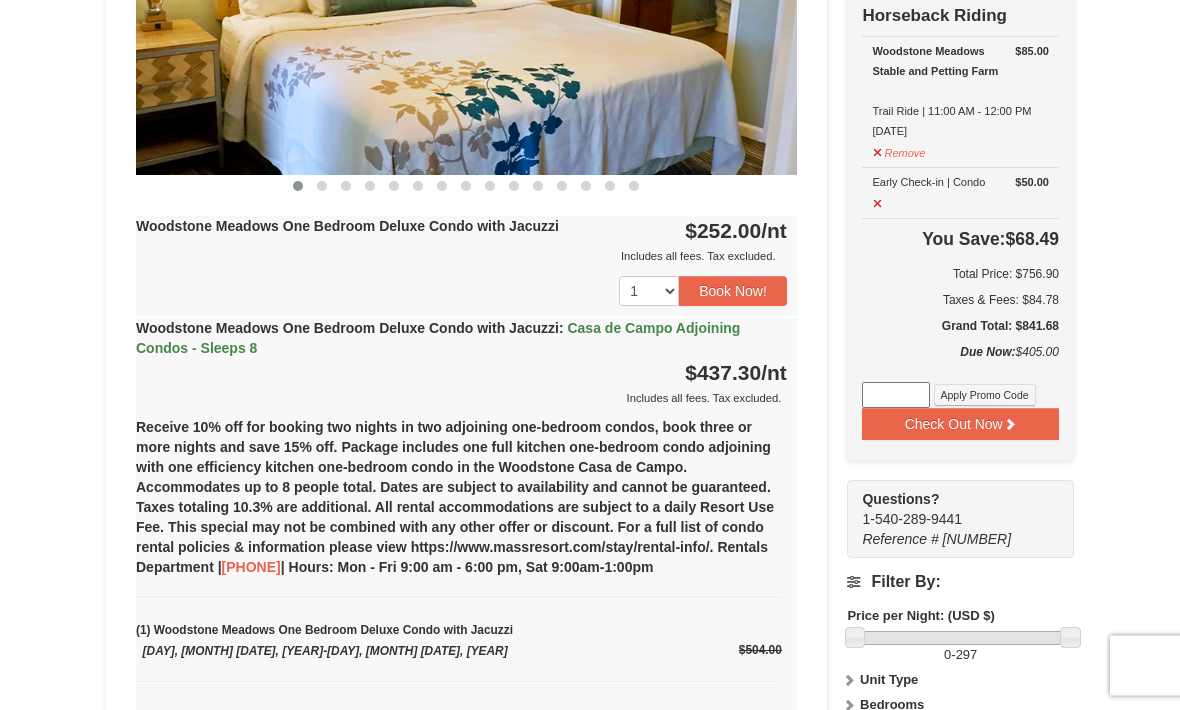scroll, scrollTop: 1658, scrollLeft: 0, axis: vertical 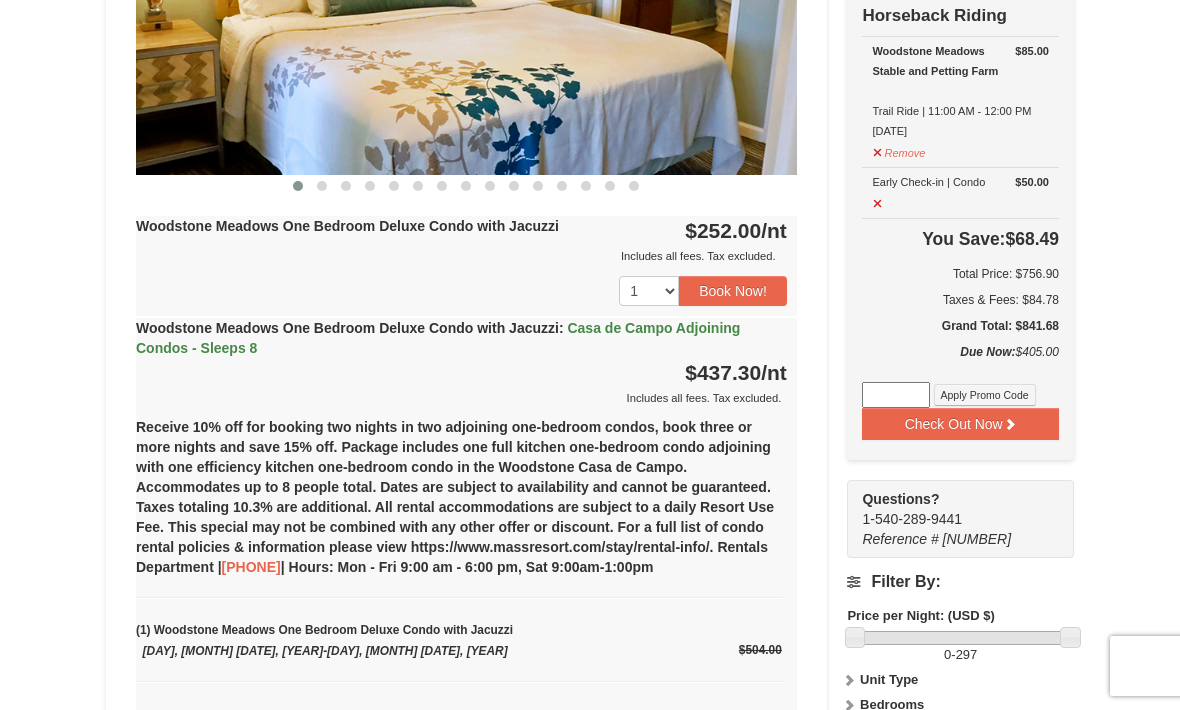 click on "Includes all fees. Tax excluded." at bounding box center (461, 398) 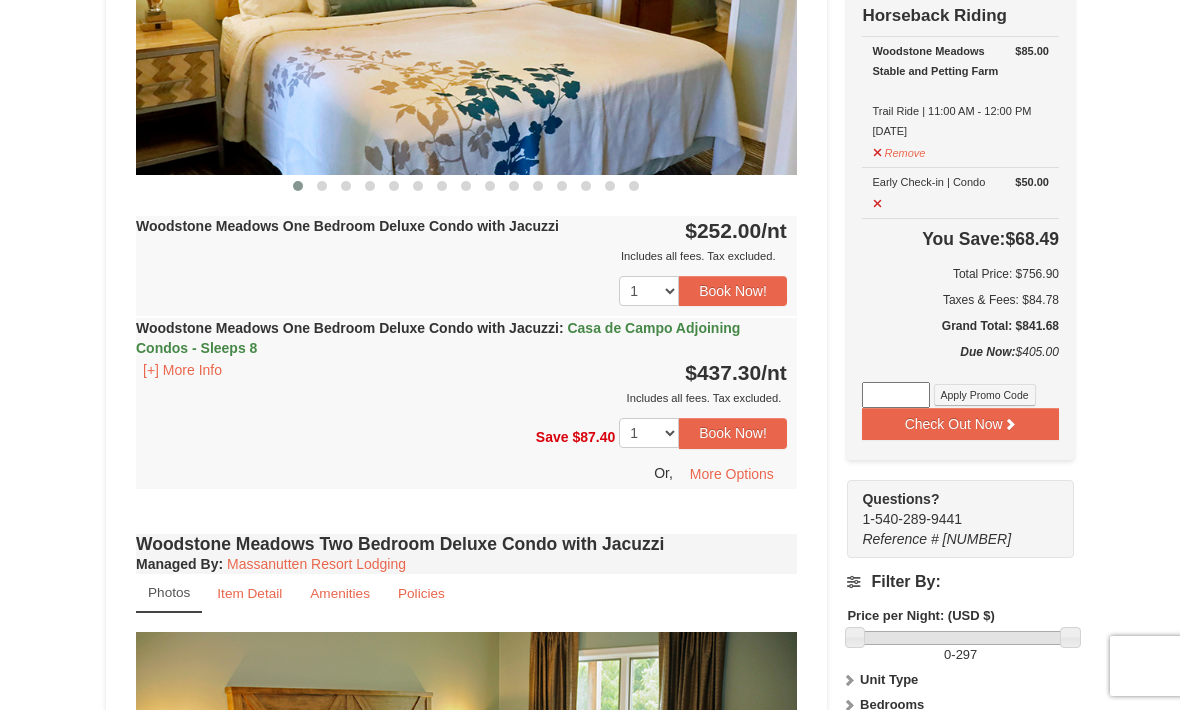 click on "Casa de Campo Adjoining Condos - Sleeps 8" at bounding box center [438, 338] 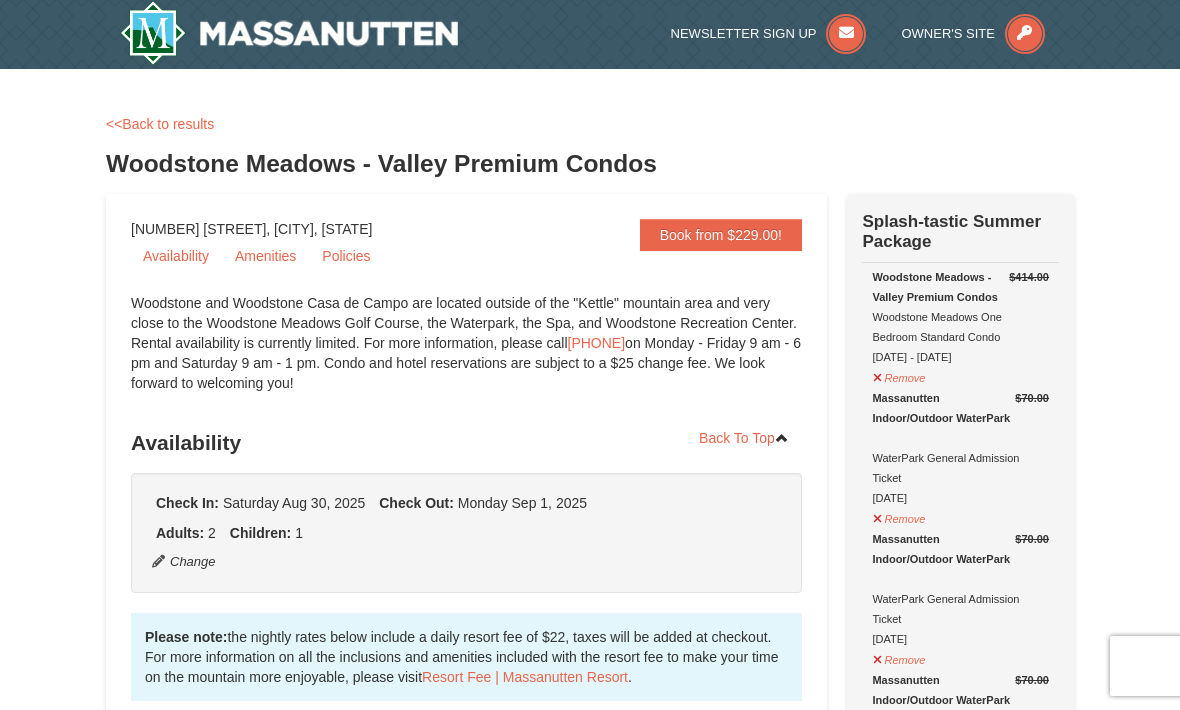 scroll, scrollTop: 0, scrollLeft: 0, axis: both 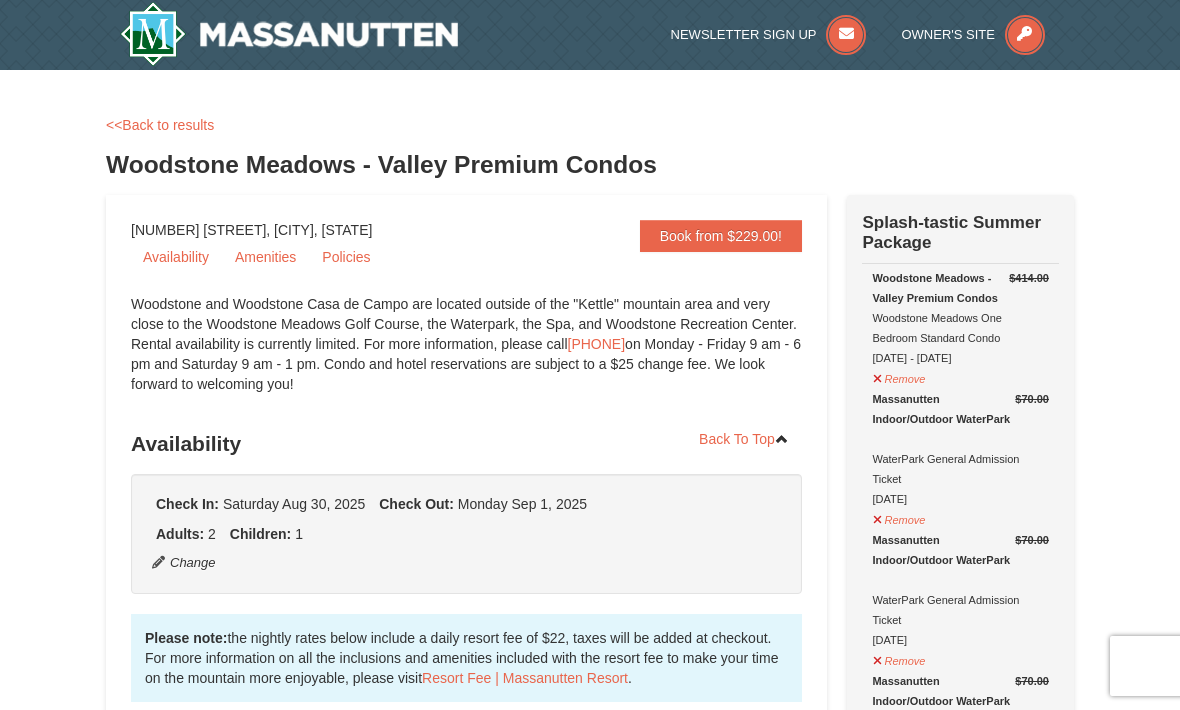 click on "<<Back to results" at bounding box center [160, 125] 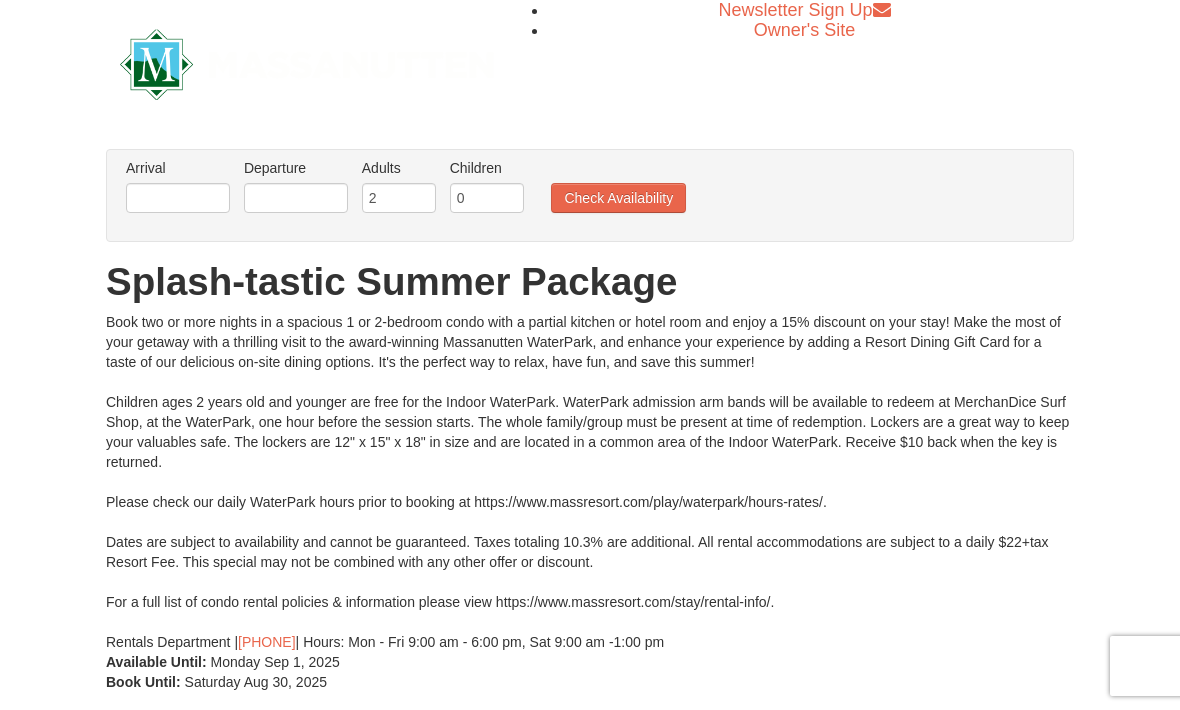 scroll, scrollTop: 0, scrollLeft: 0, axis: both 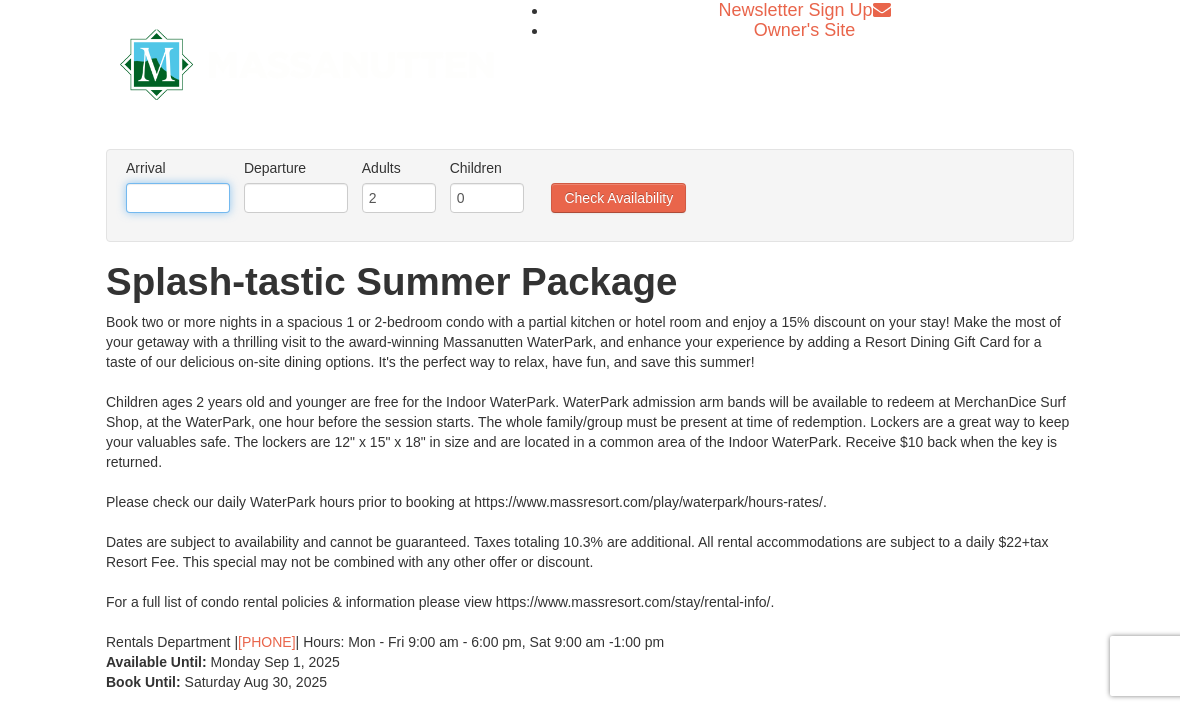 click at bounding box center (178, 198) 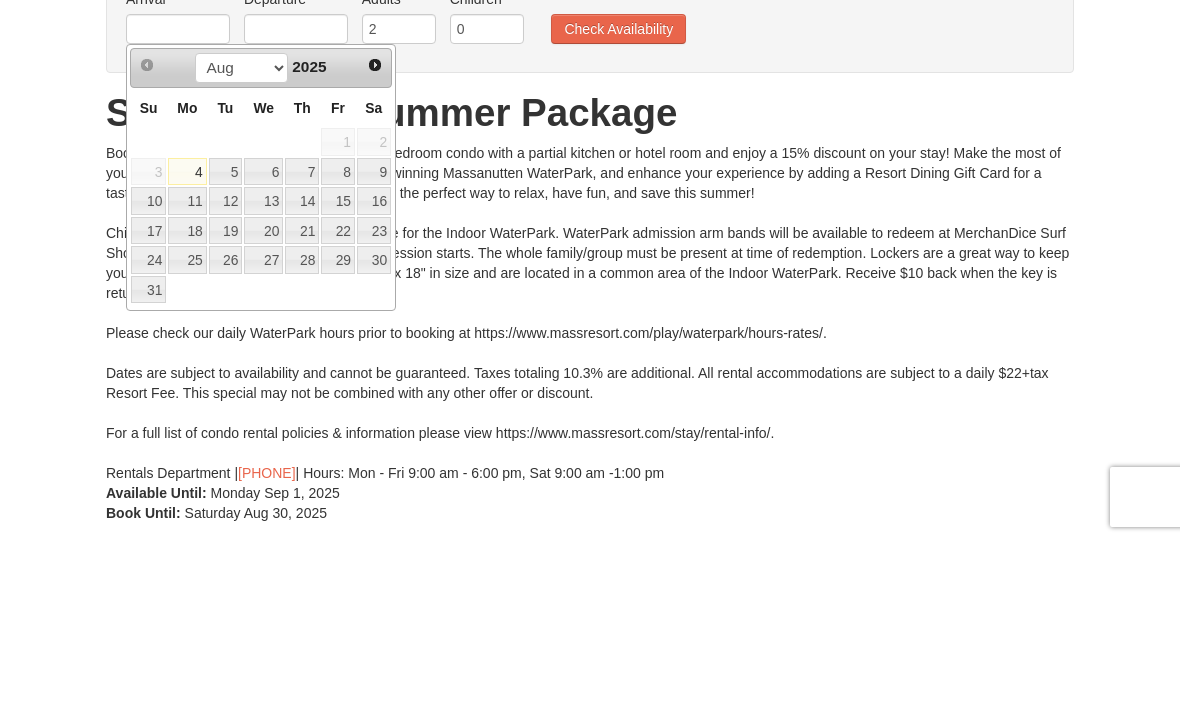 click on "30" at bounding box center (374, 429) 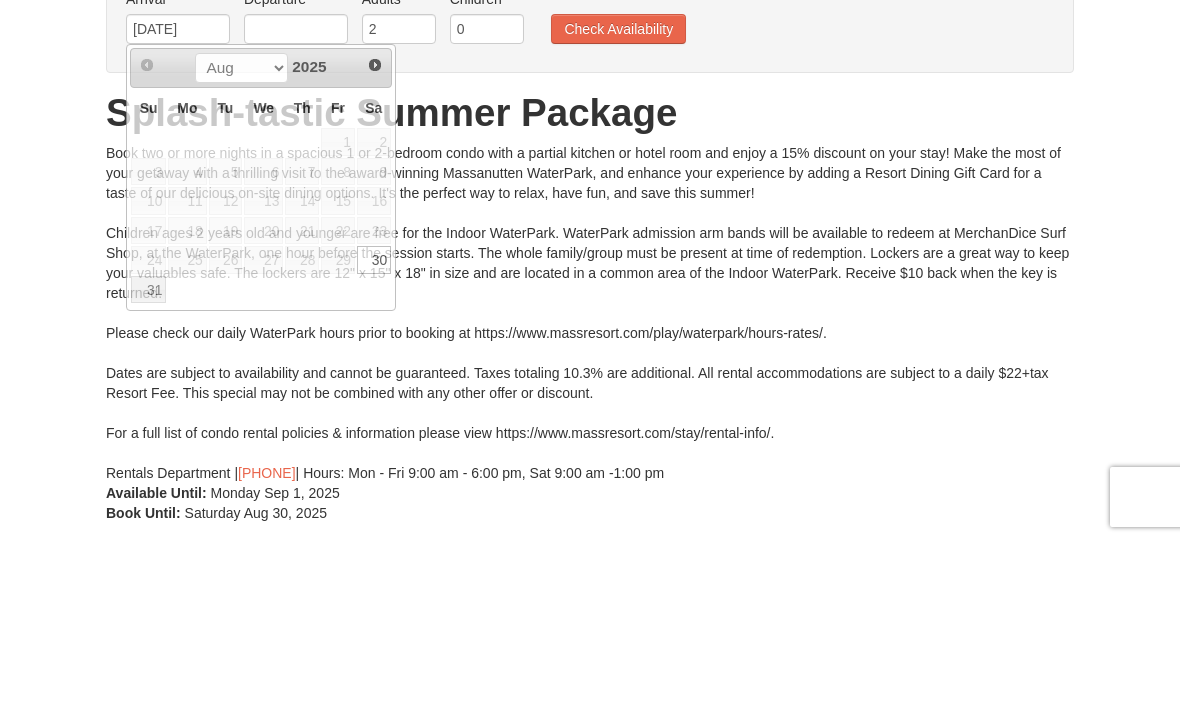 scroll, scrollTop: 169, scrollLeft: 0, axis: vertical 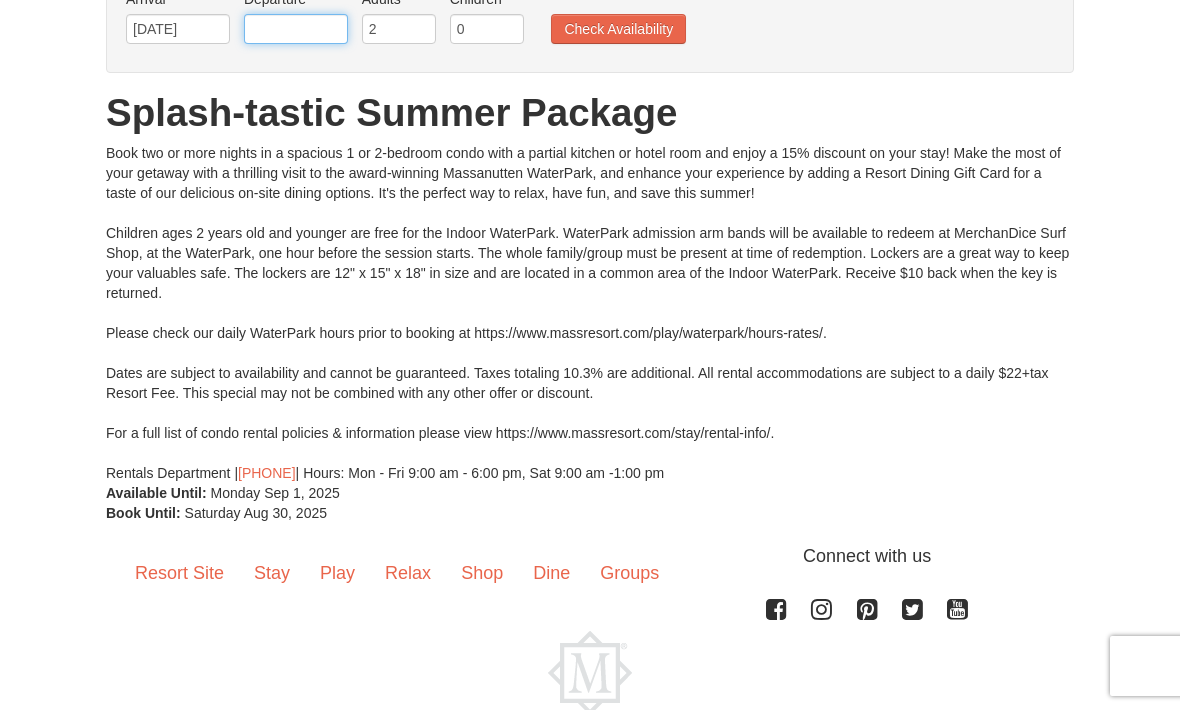 click at bounding box center [296, 29] 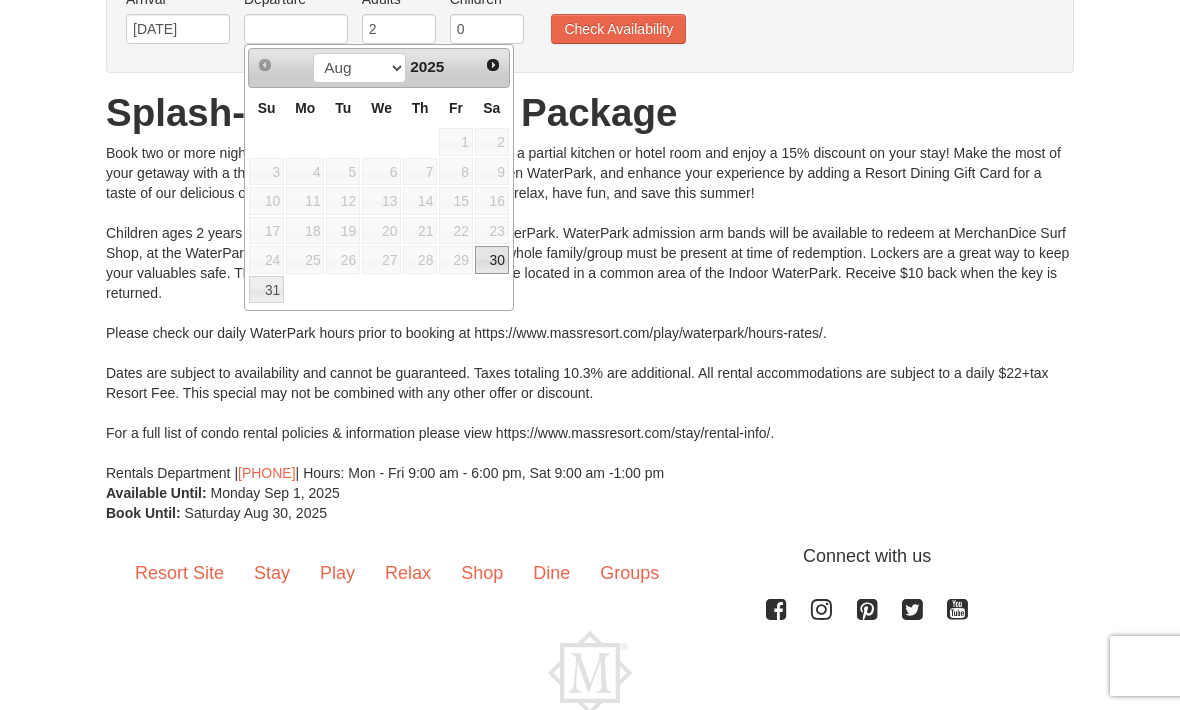 click on "Next" at bounding box center [493, 65] 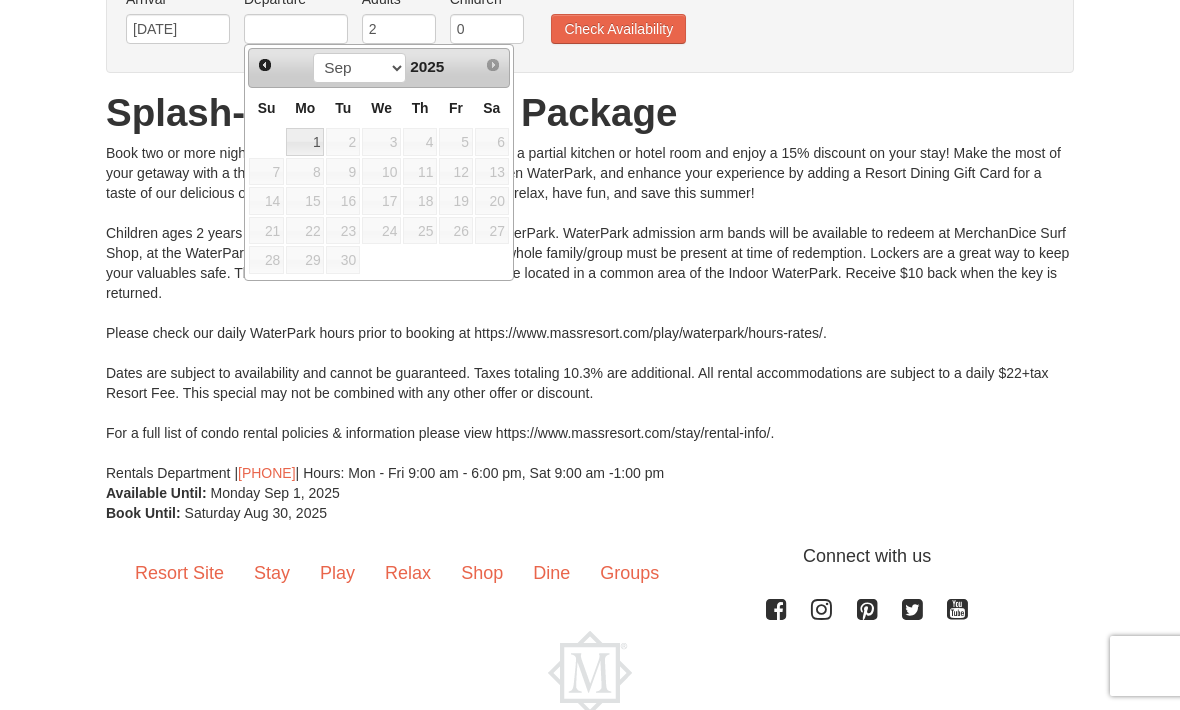 click on "1" at bounding box center [305, 142] 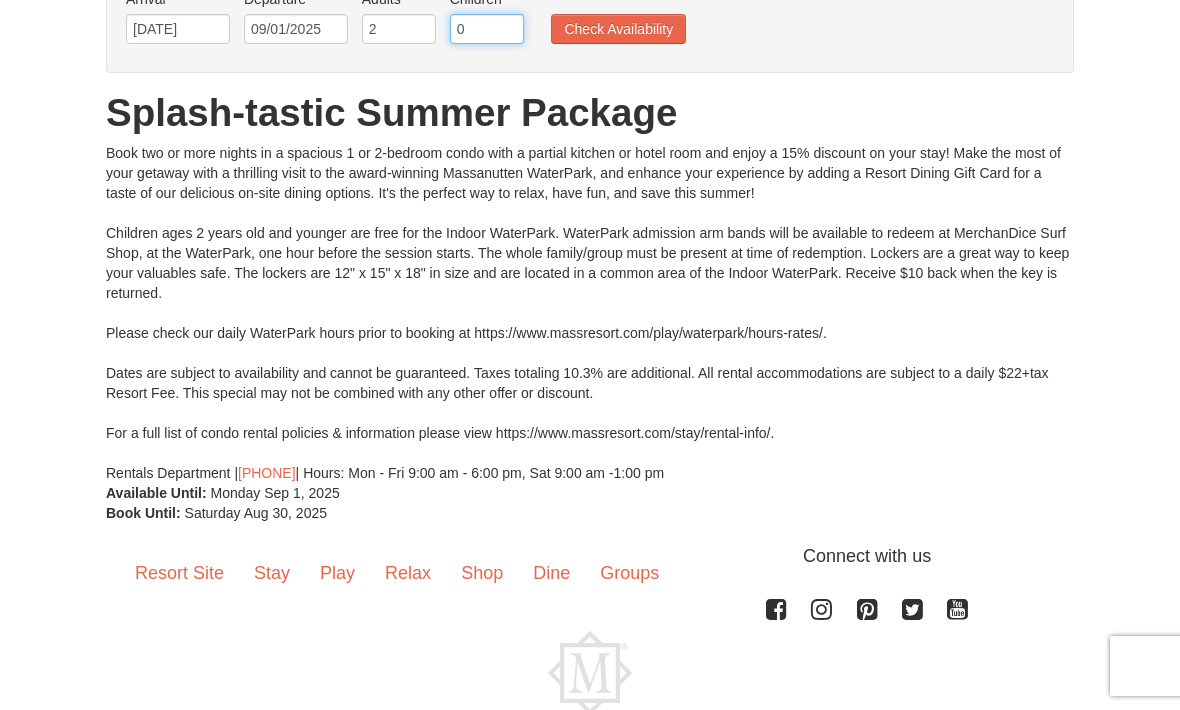 click on "0" at bounding box center [487, 29] 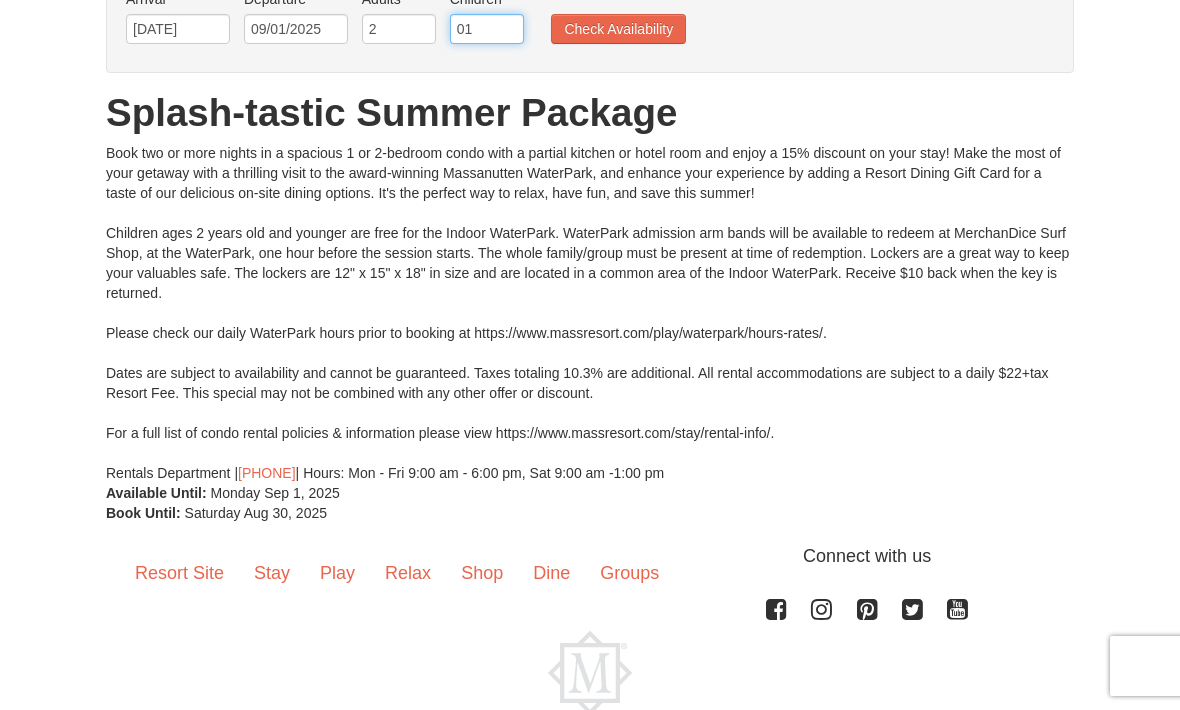 type on "01" 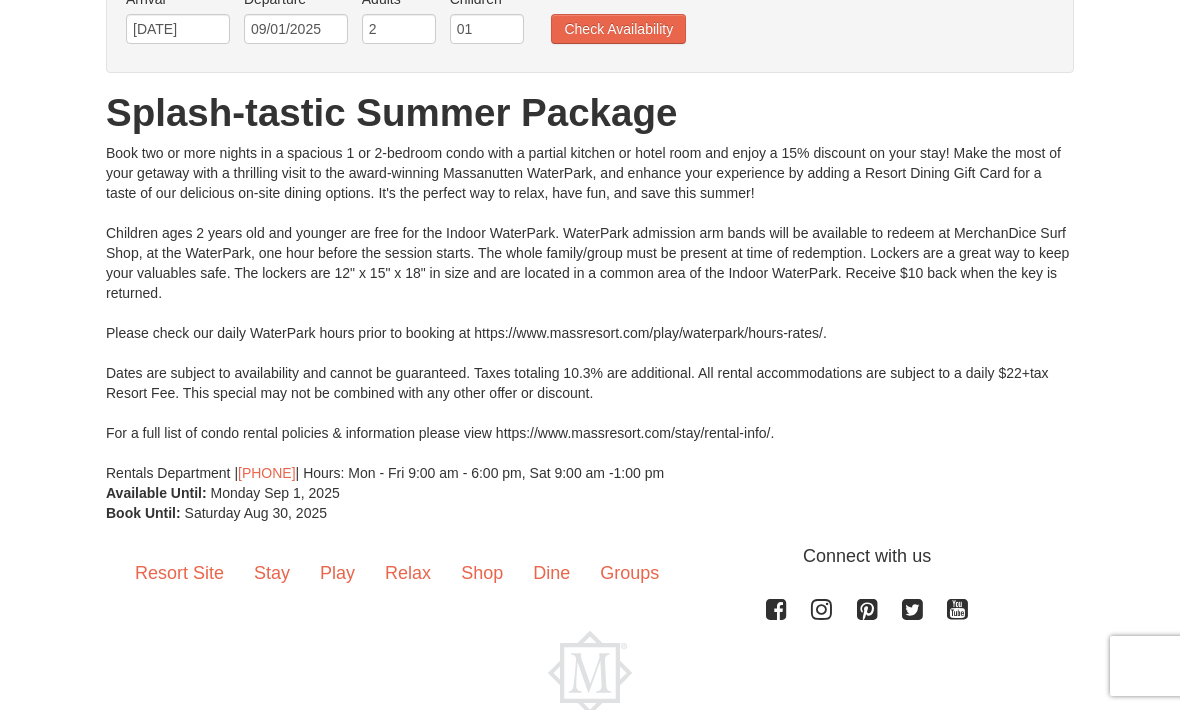 click on "Check Availability" at bounding box center (618, 29) 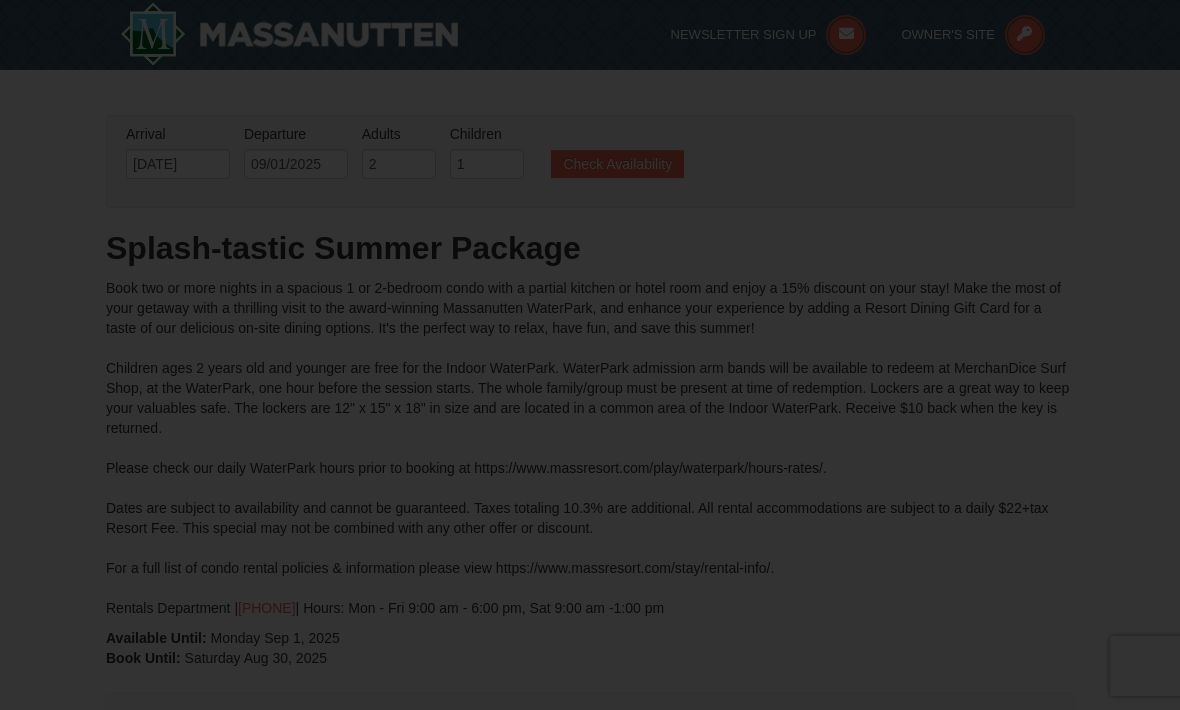 scroll, scrollTop: 311, scrollLeft: 0, axis: vertical 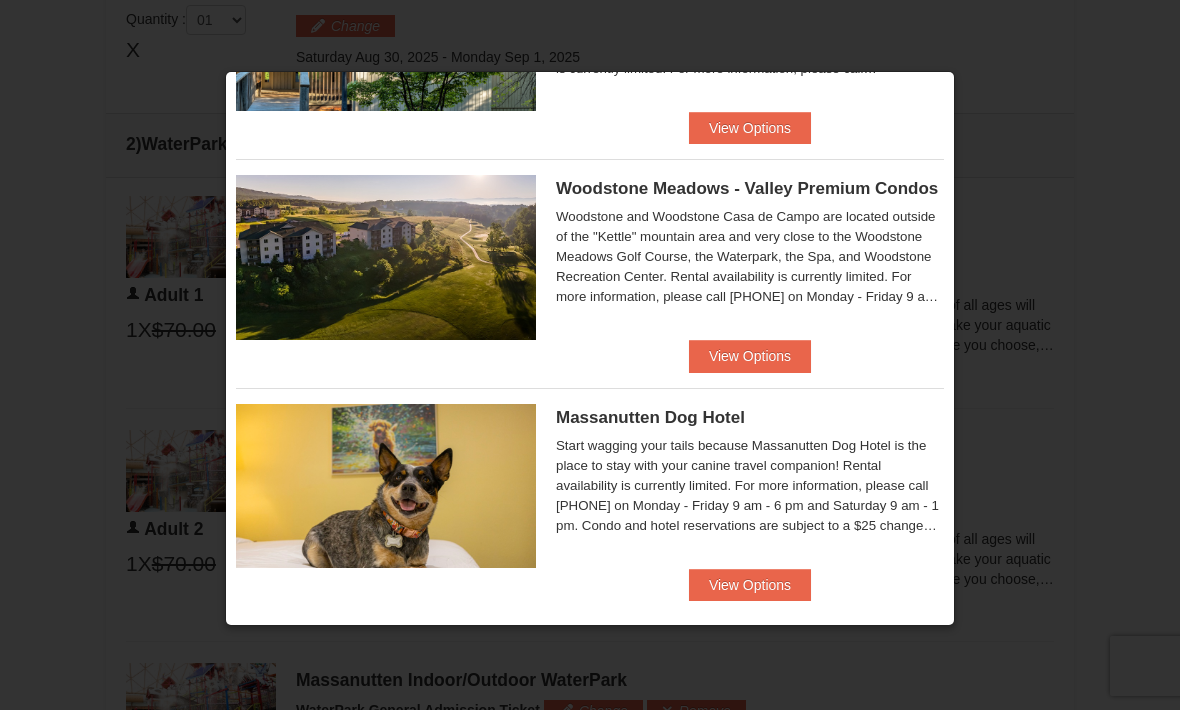 click on "View Options" at bounding box center (750, 356) 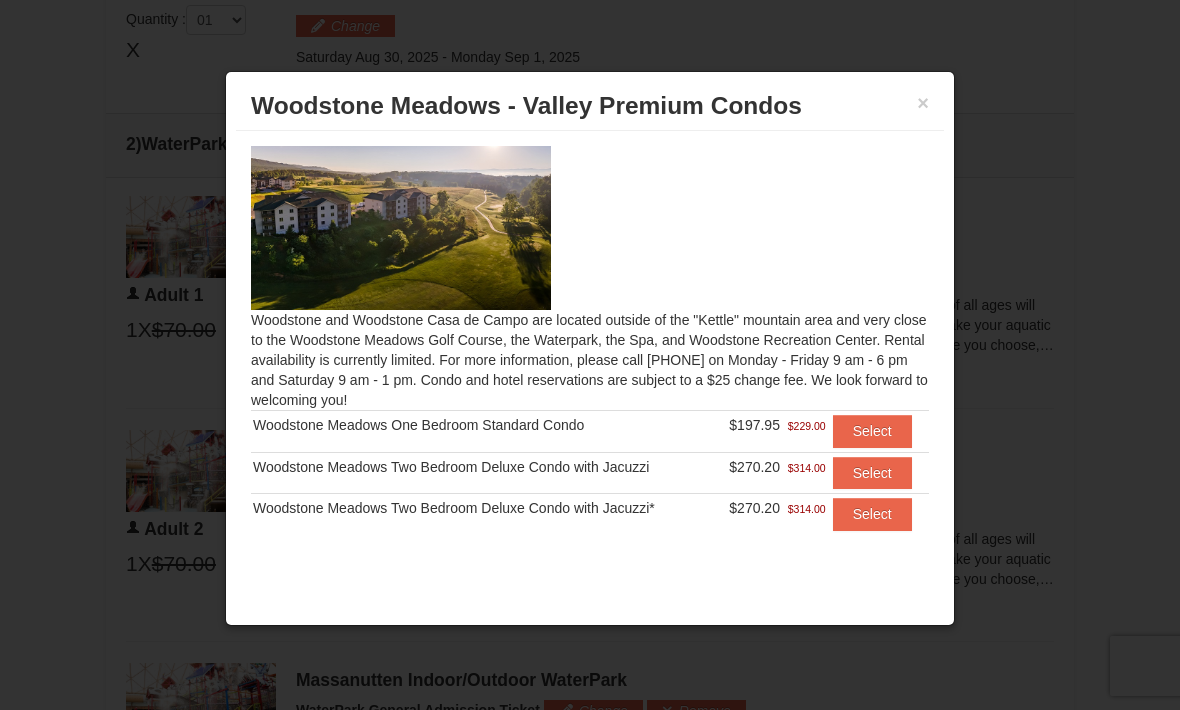 click on "Select" at bounding box center (872, 431) 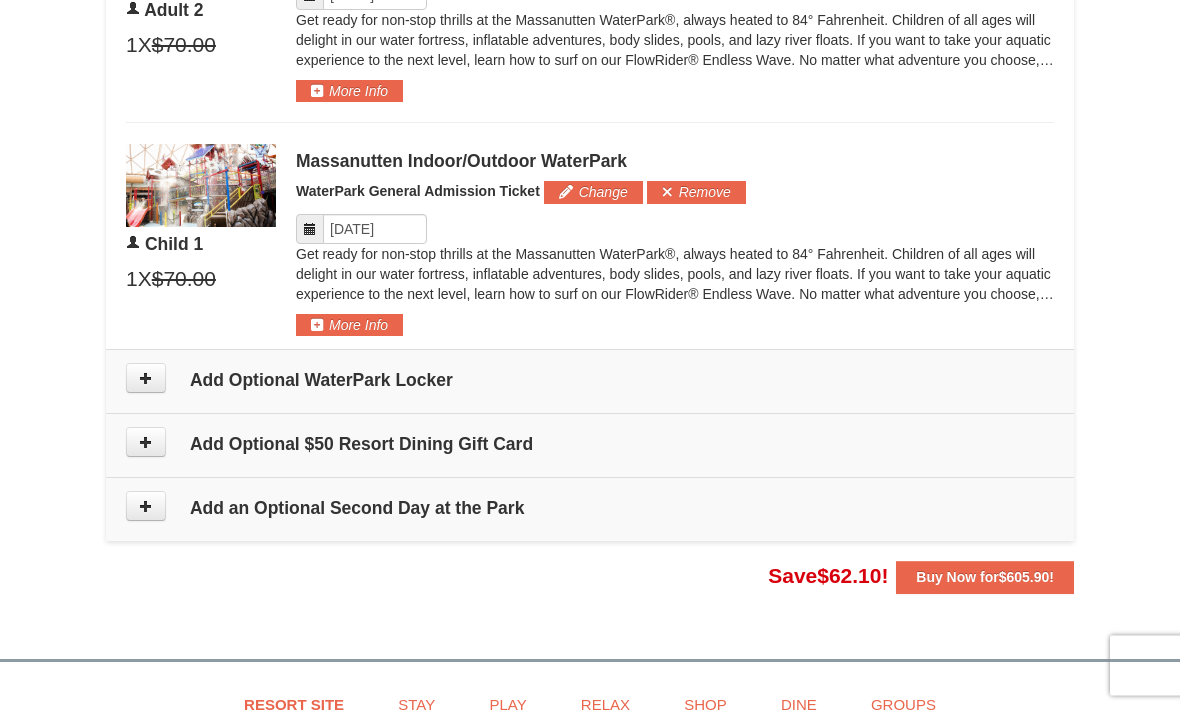 scroll, scrollTop: 1416, scrollLeft: 0, axis: vertical 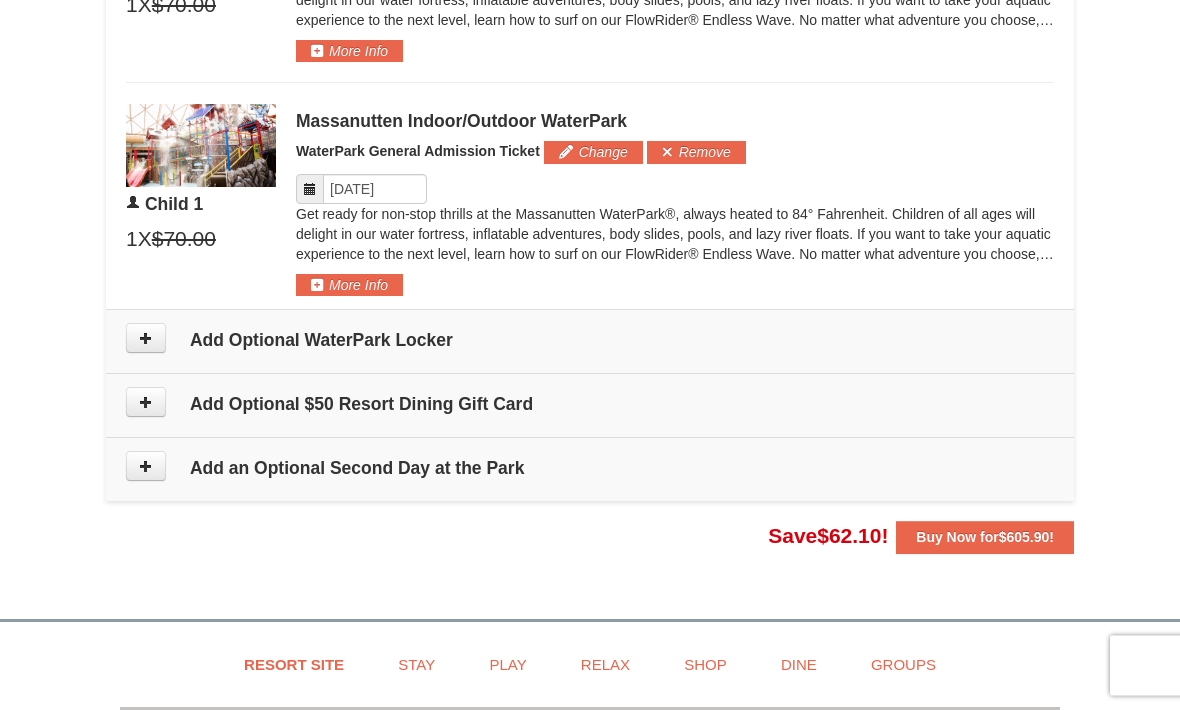 click at bounding box center (146, 339) 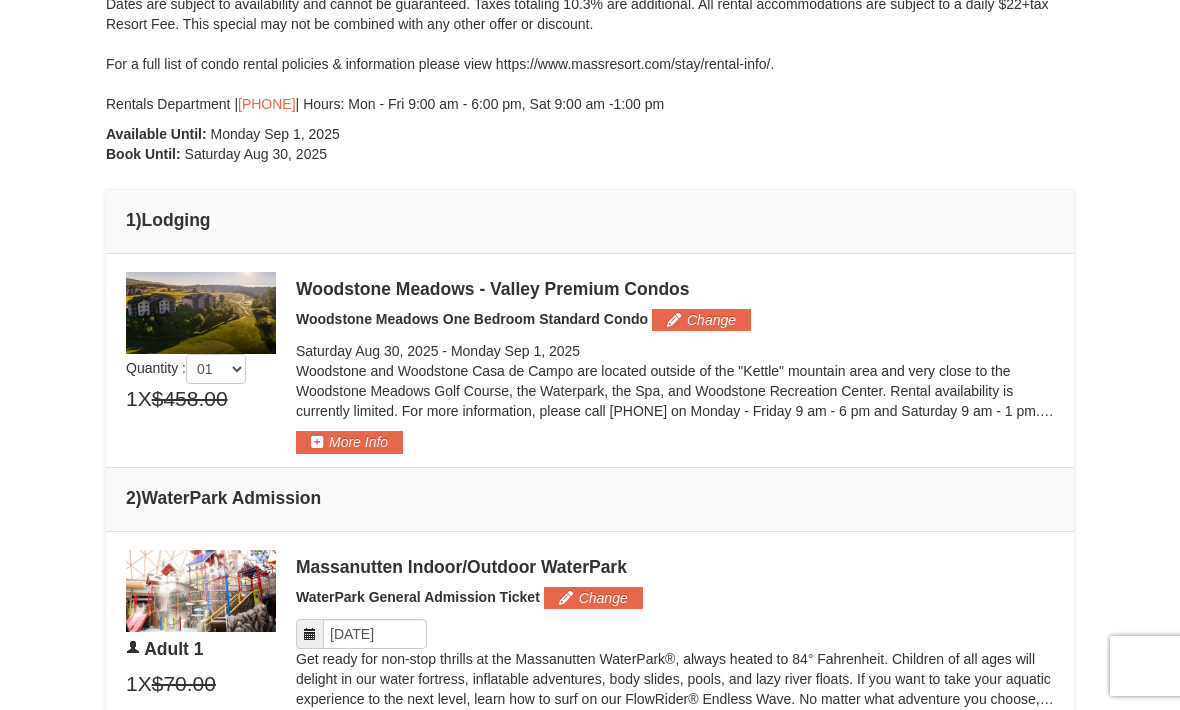 scroll, scrollTop: 503, scrollLeft: 0, axis: vertical 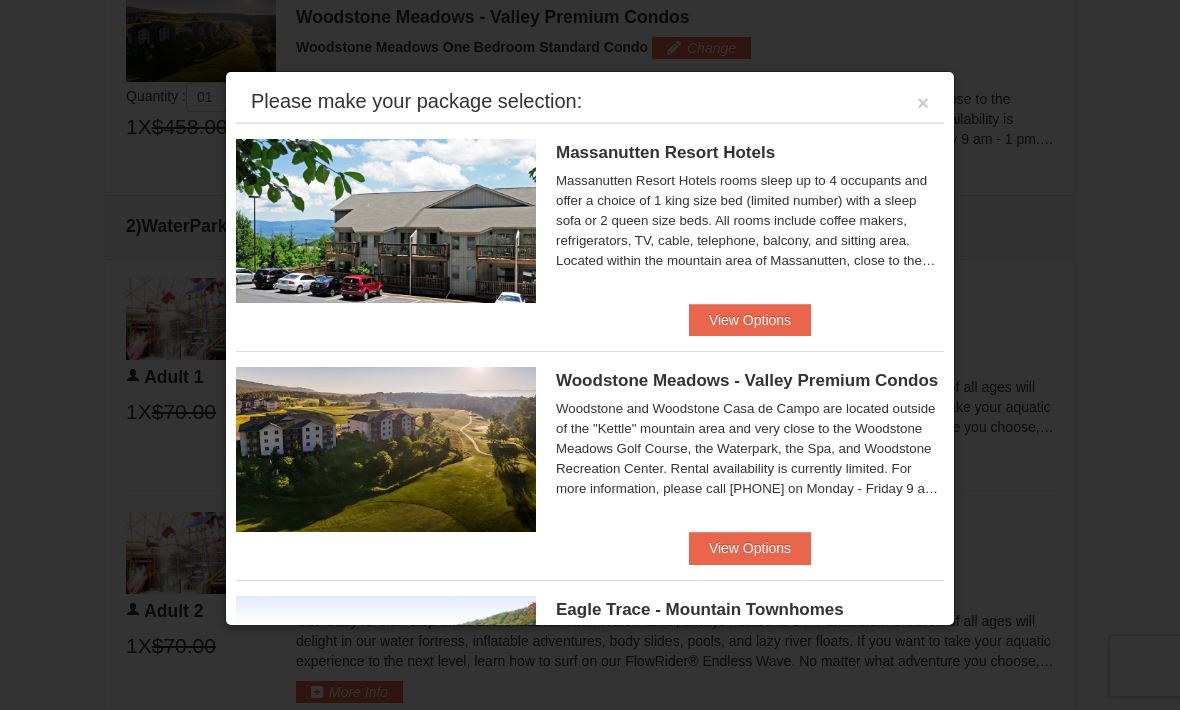 click on "×" at bounding box center [923, 103] 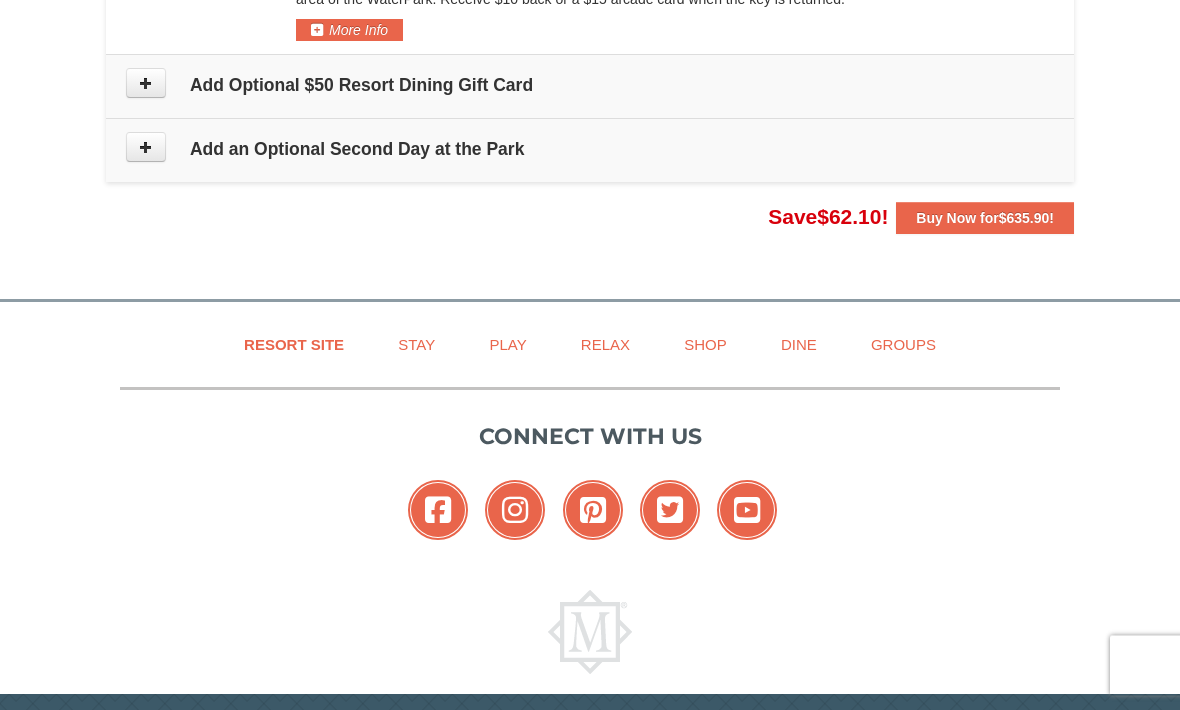 scroll, scrollTop: 1939, scrollLeft: 0, axis: vertical 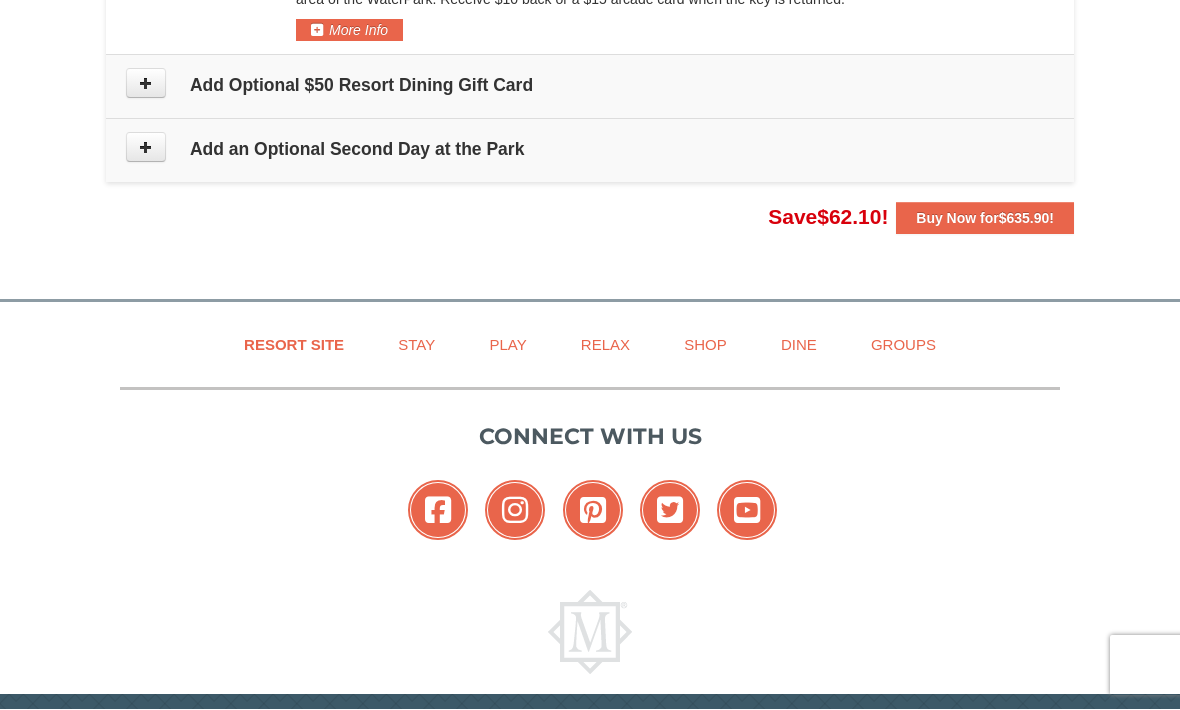 click on "Buy Now for
$635.90 !" at bounding box center (985, 219) 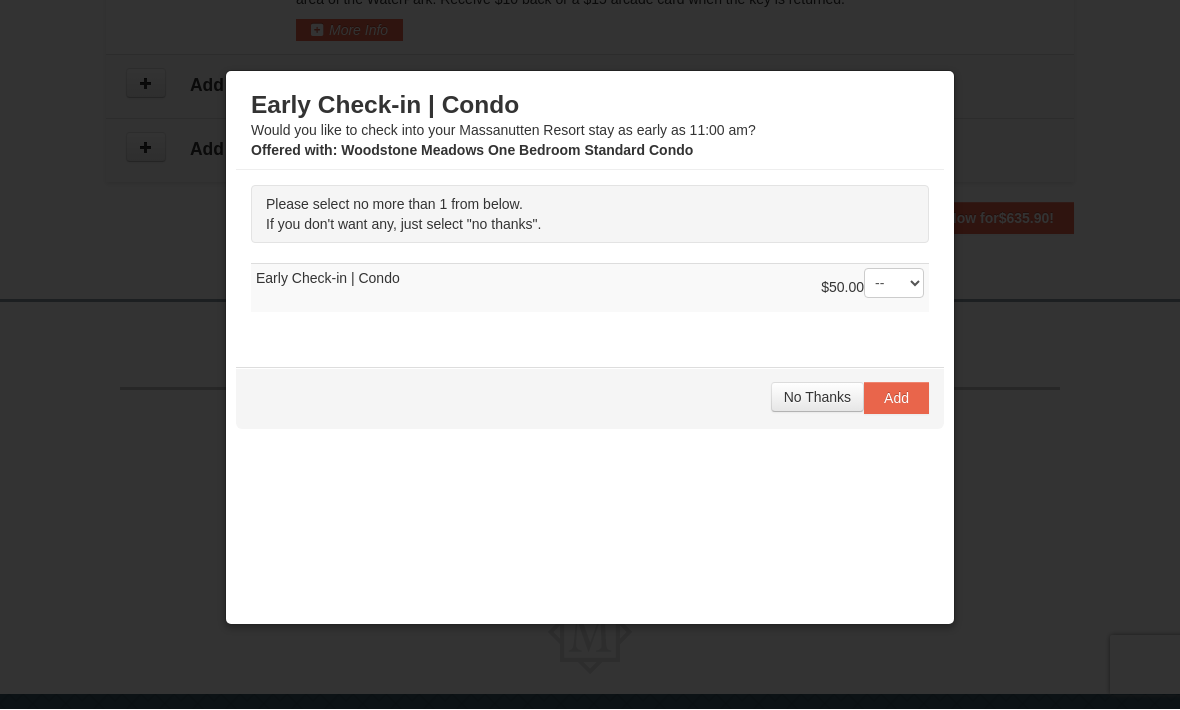 click on "Add" at bounding box center [896, 399] 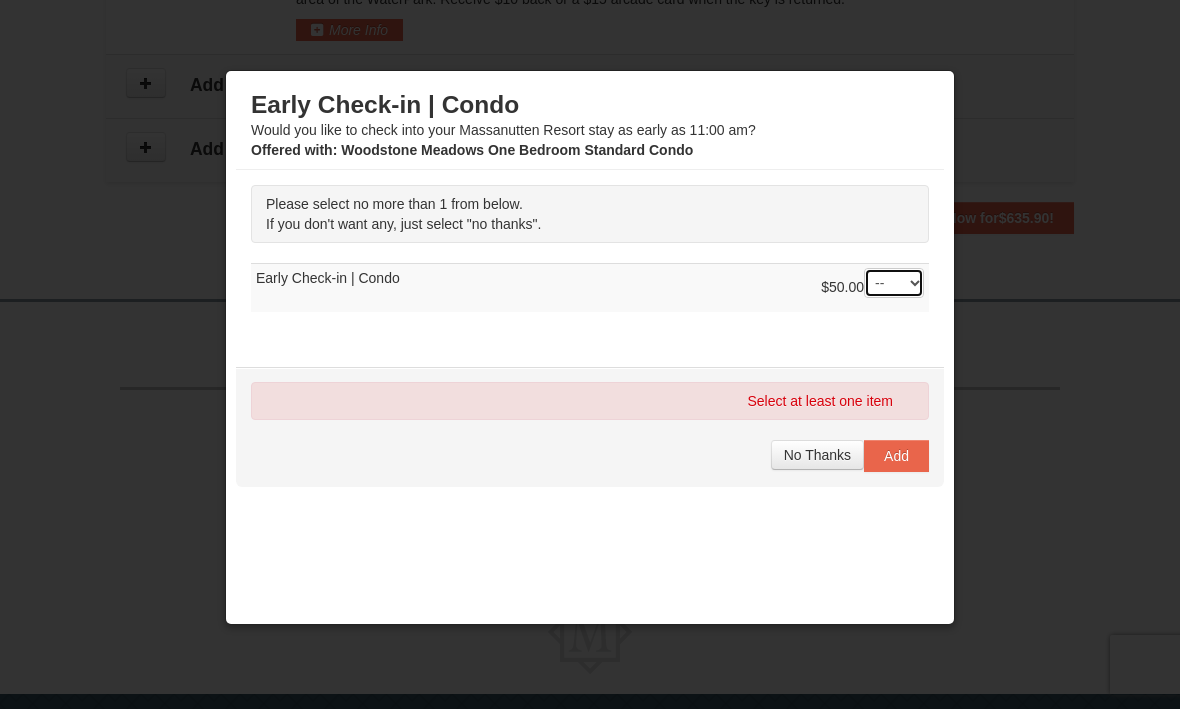 click on "--
01" at bounding box center [894, 284] 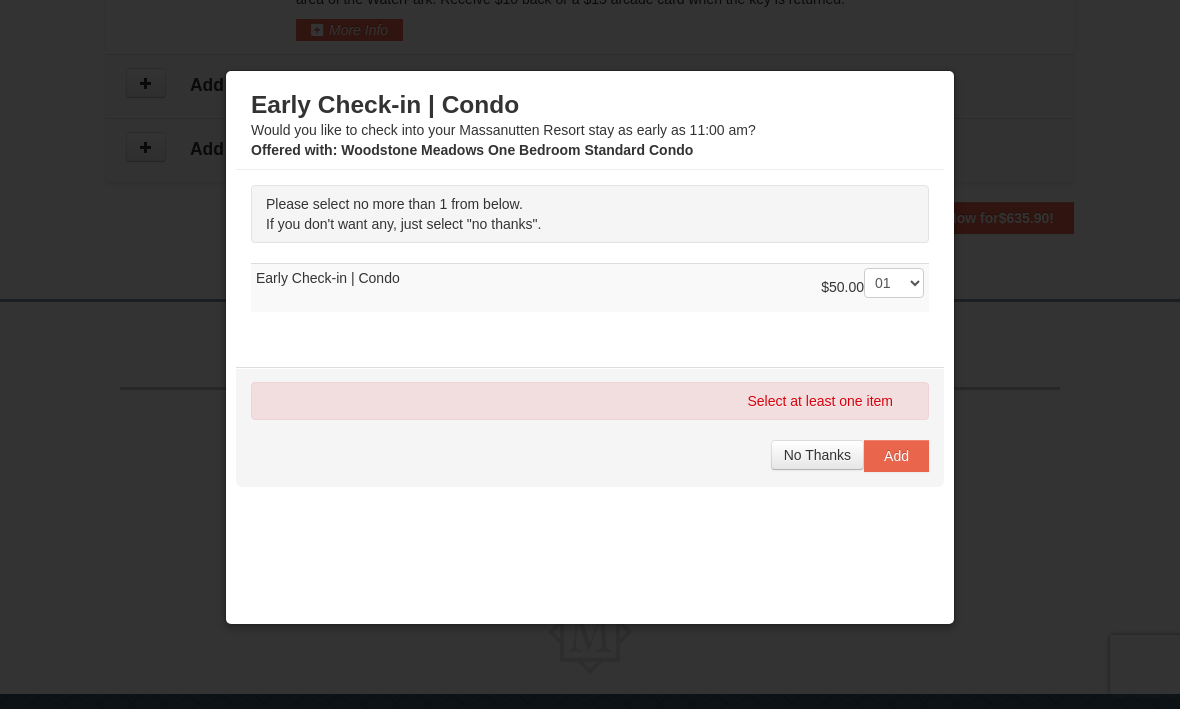 click on "Add" at bounding box center (896, 457) 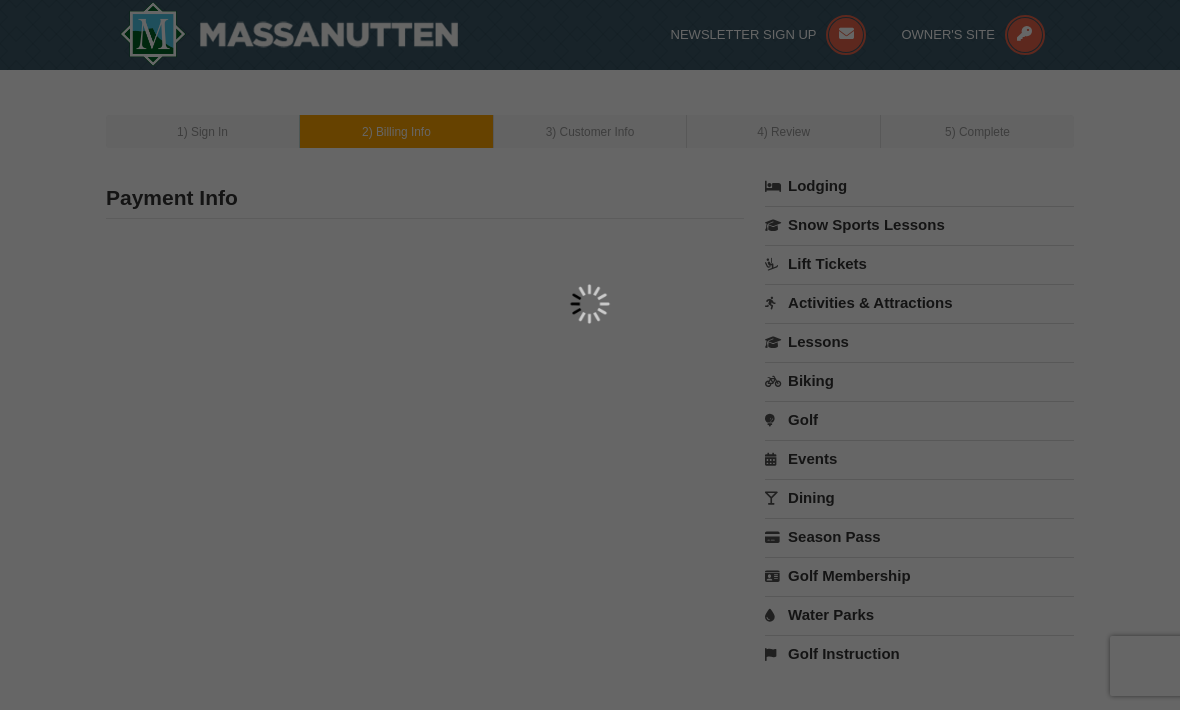 scroll, scrollTop: 0, scrollLeft: 0, axis: both 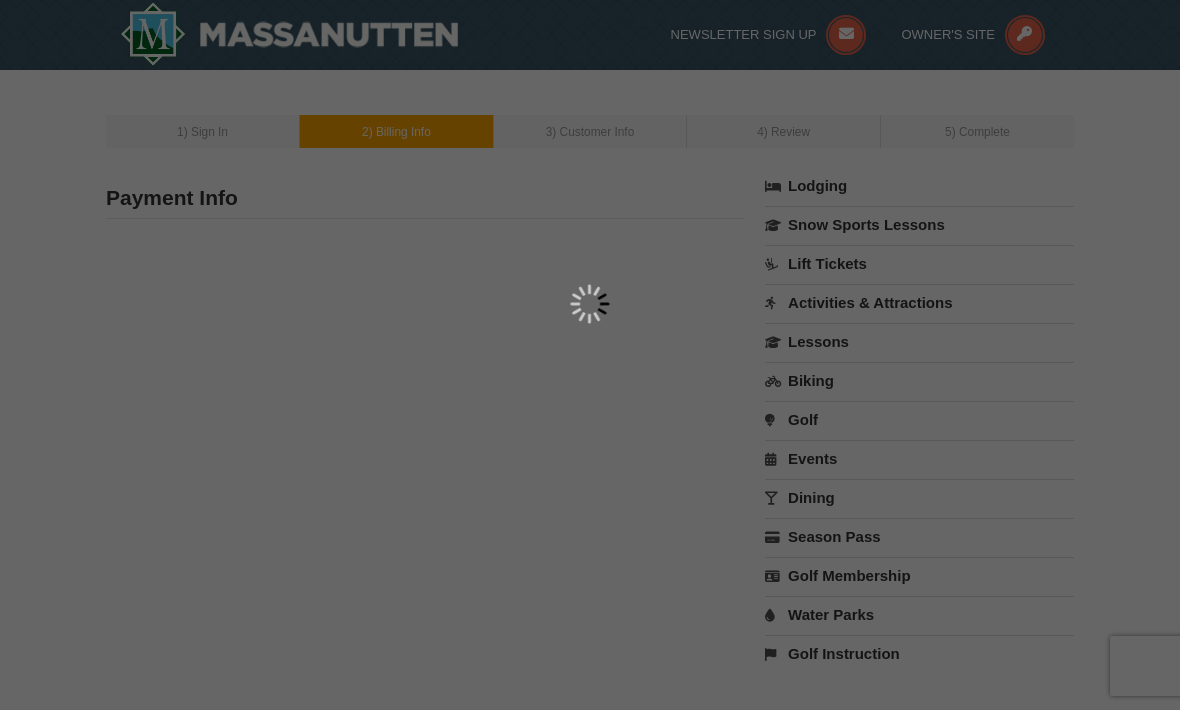 type on "[NUMBER] [STREET]" 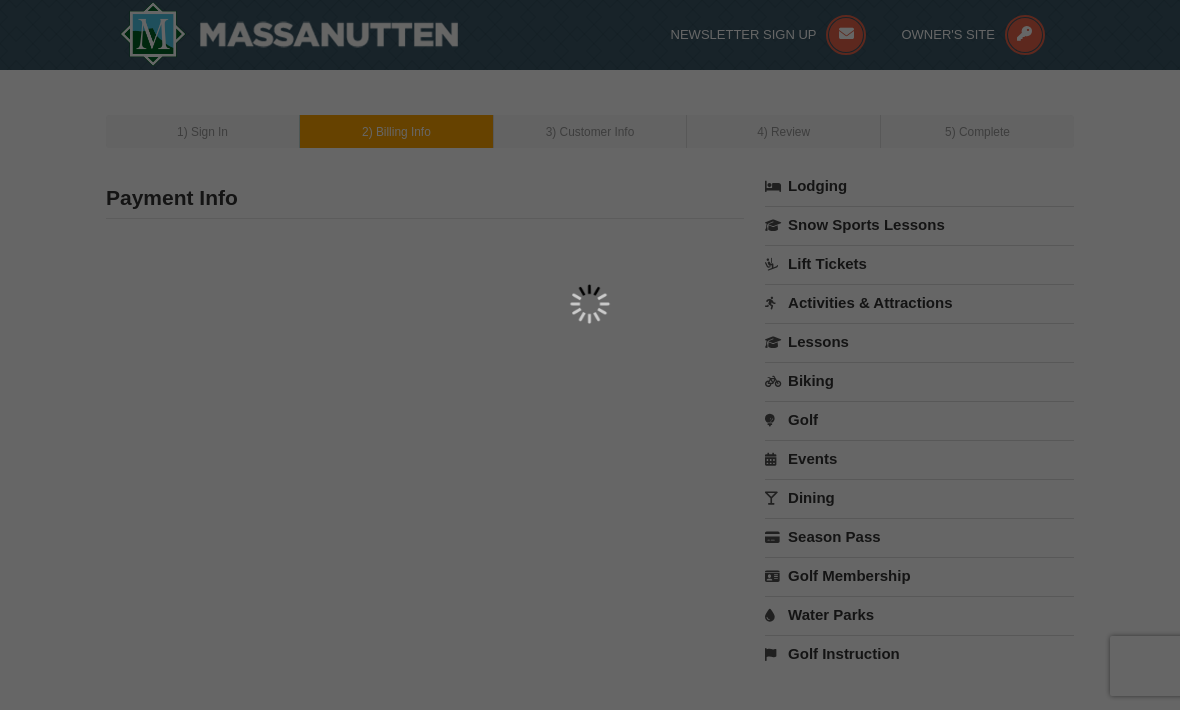 type on "[CITY]" 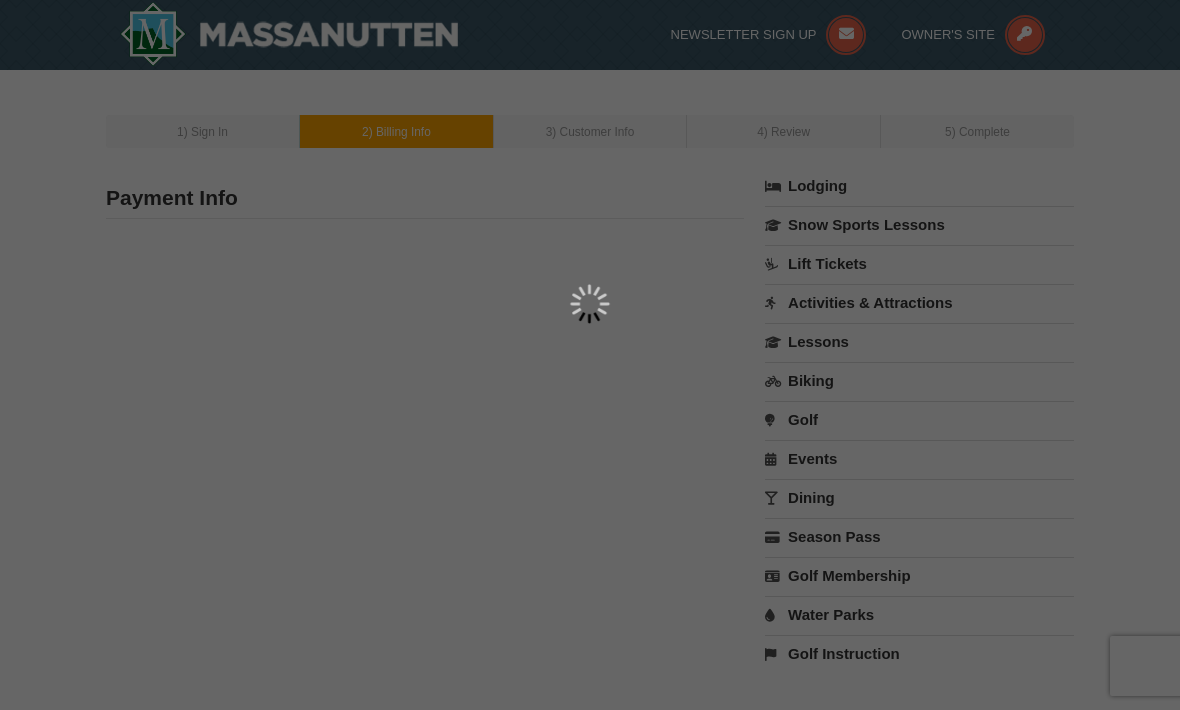 type on "23059" 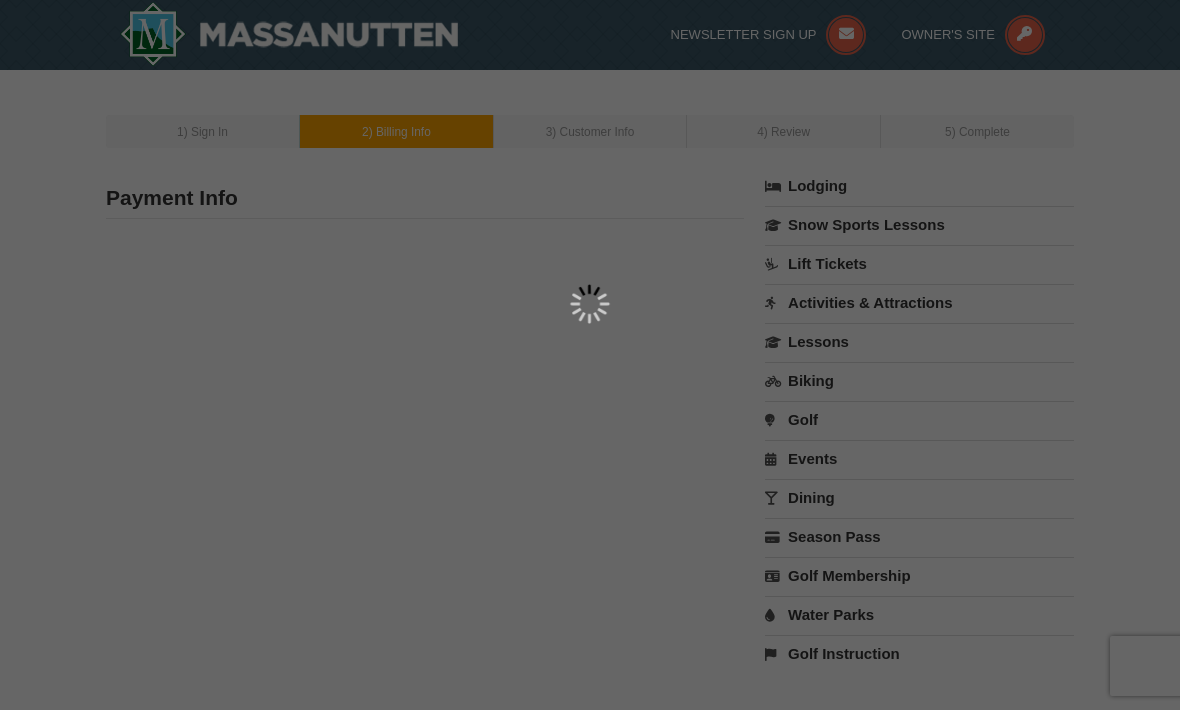type on "804" 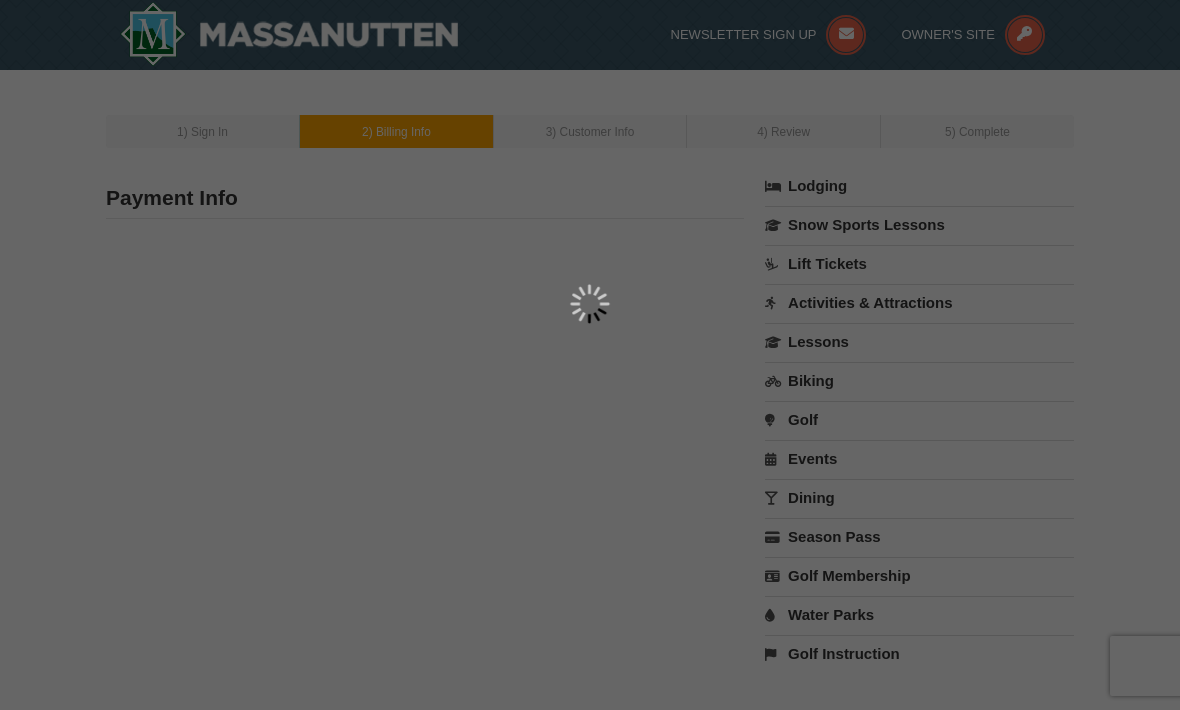 type on "616" 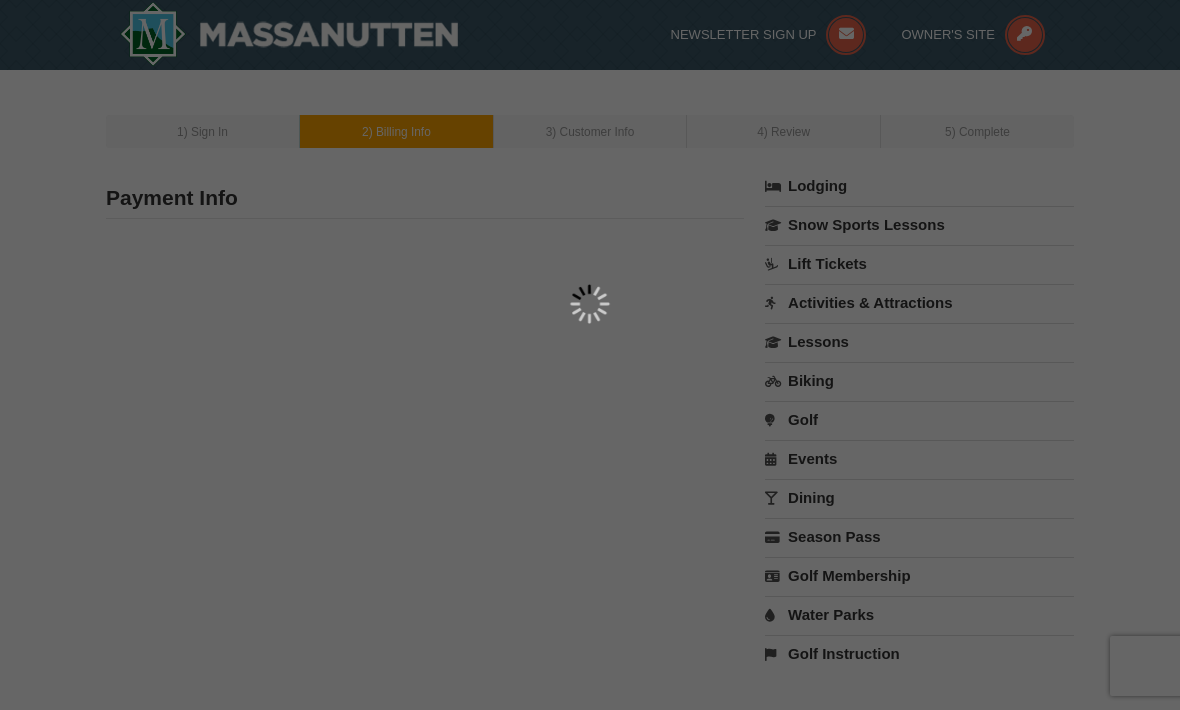 type on "9957" 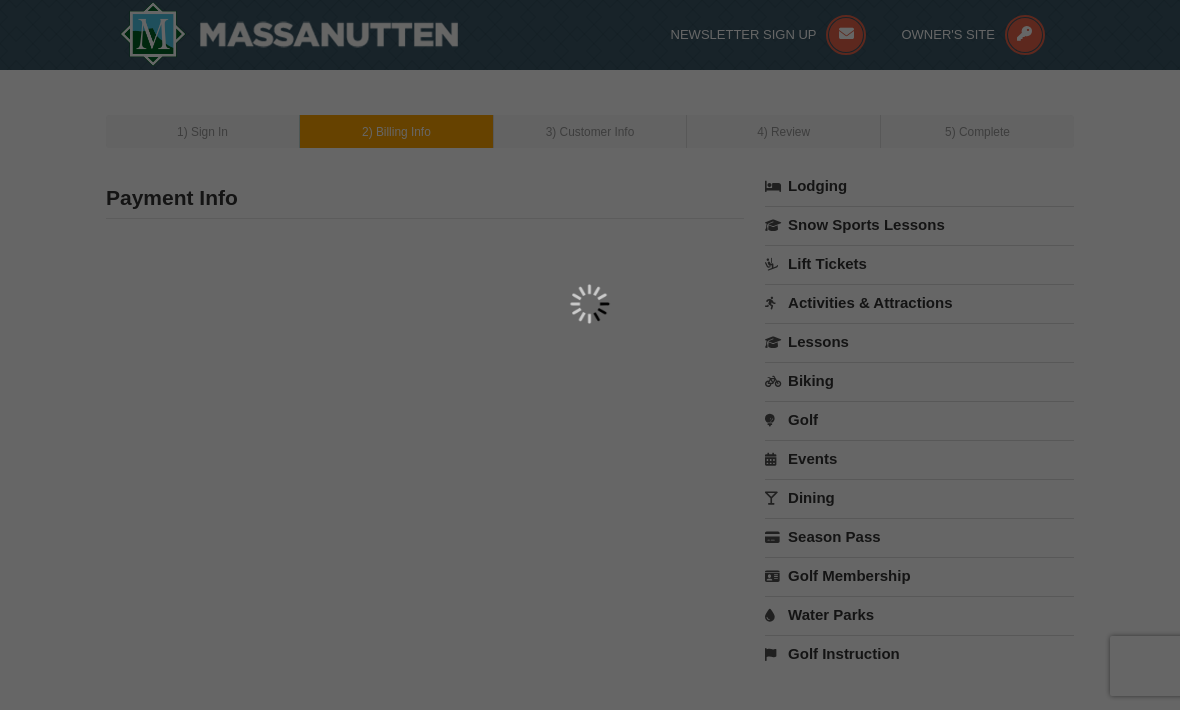 type on "bpleasants525@gmail.com" 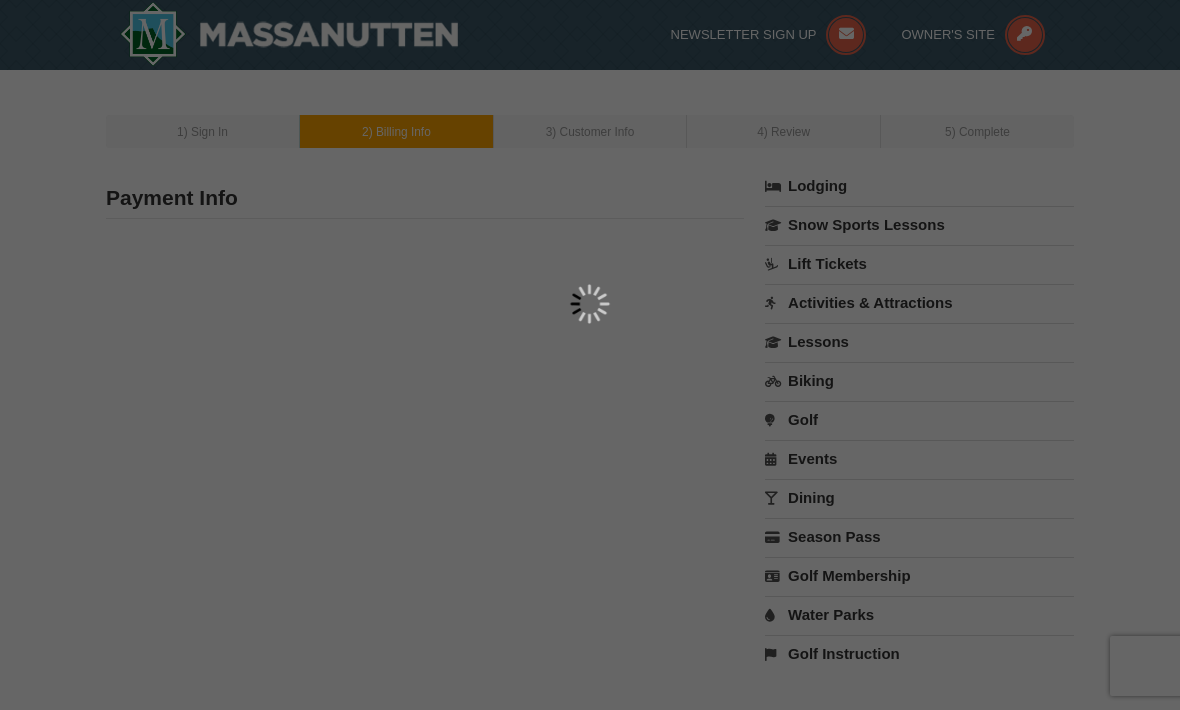 select on "VA" 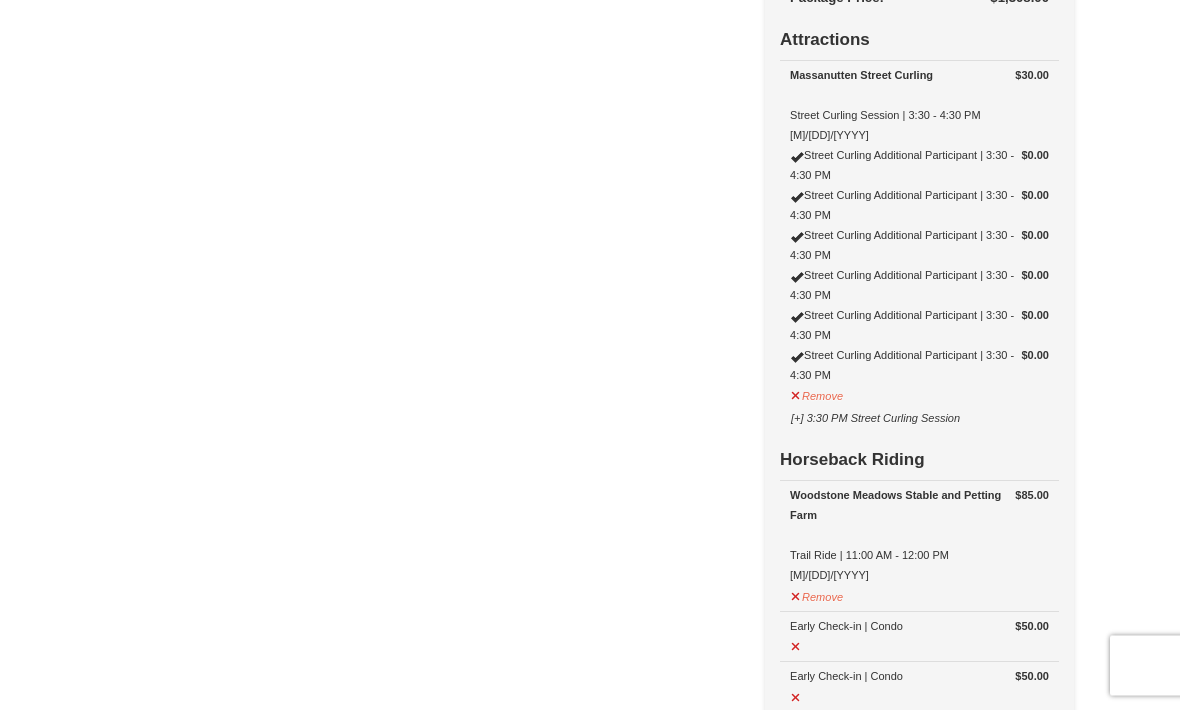 scroll, scrollTop: 1500, scrollLeft: 0, axis: vertical 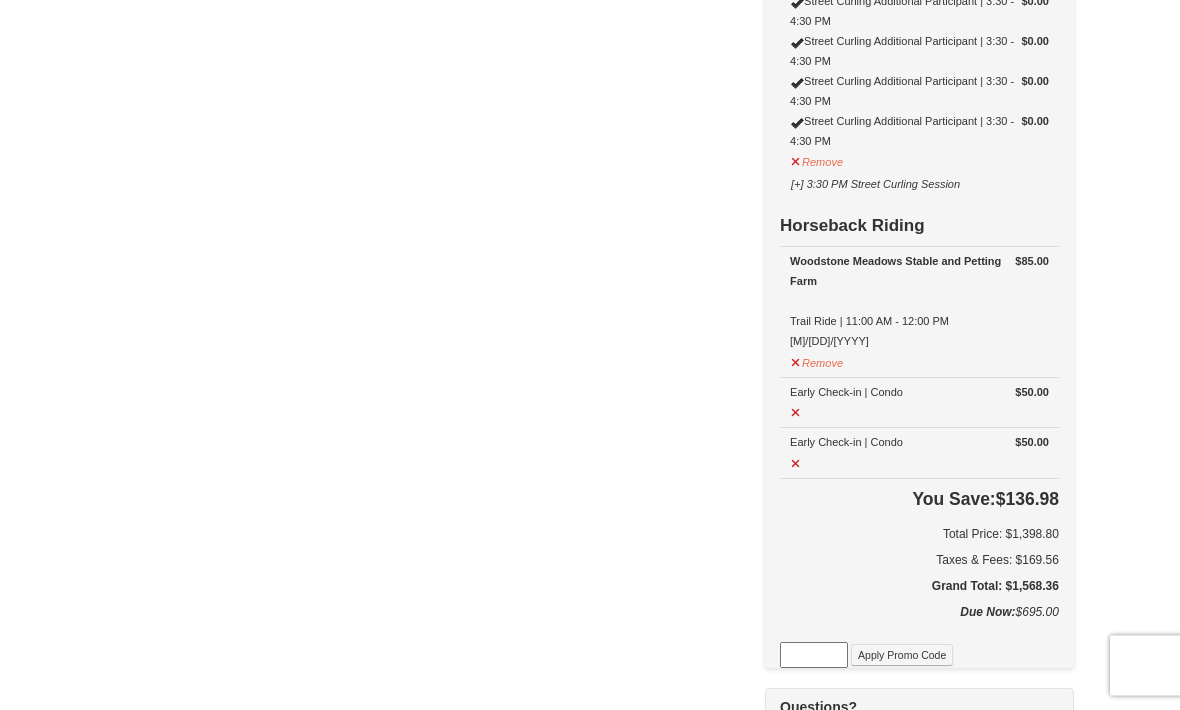 click on "Payment Info
Card To Use*
Exp: 05/29      MC-XXXX New Card
Are you sure you want to remove this card?
No
Yes
CVV*
Card Number* 2025" at bounding box center [590, -152] 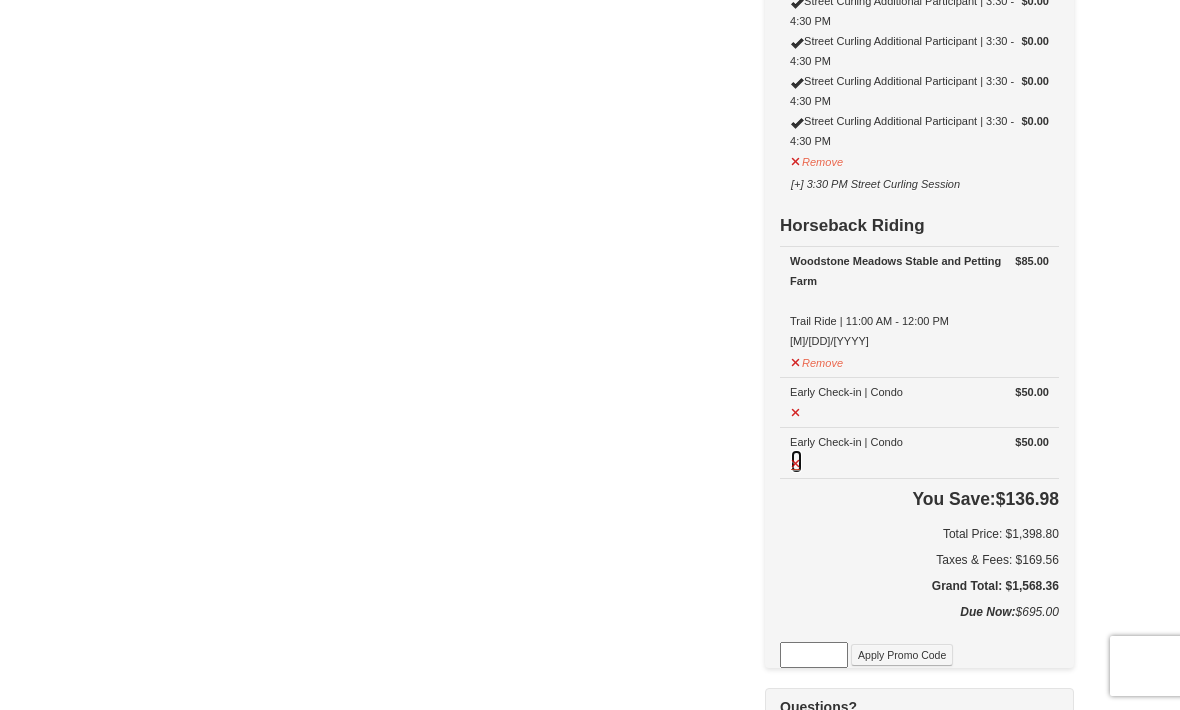 click at bounding box center [796, 461] 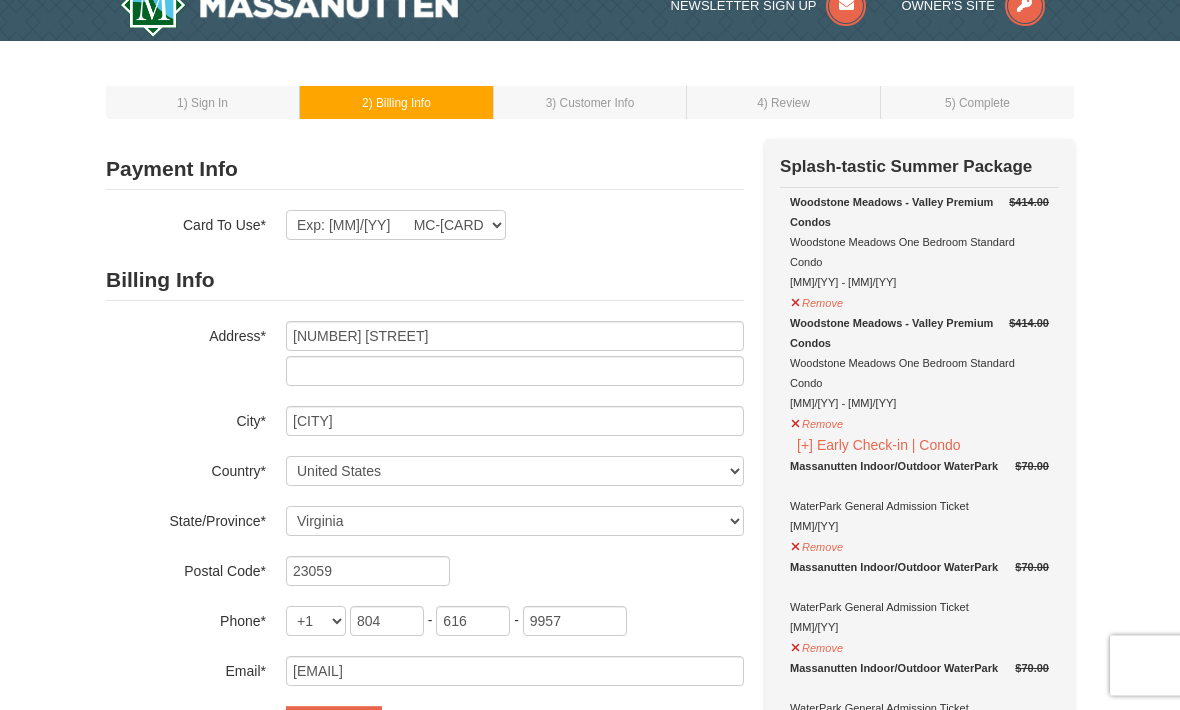 scroll, scrollTop: 0, scrollLeft: 0, axis: both 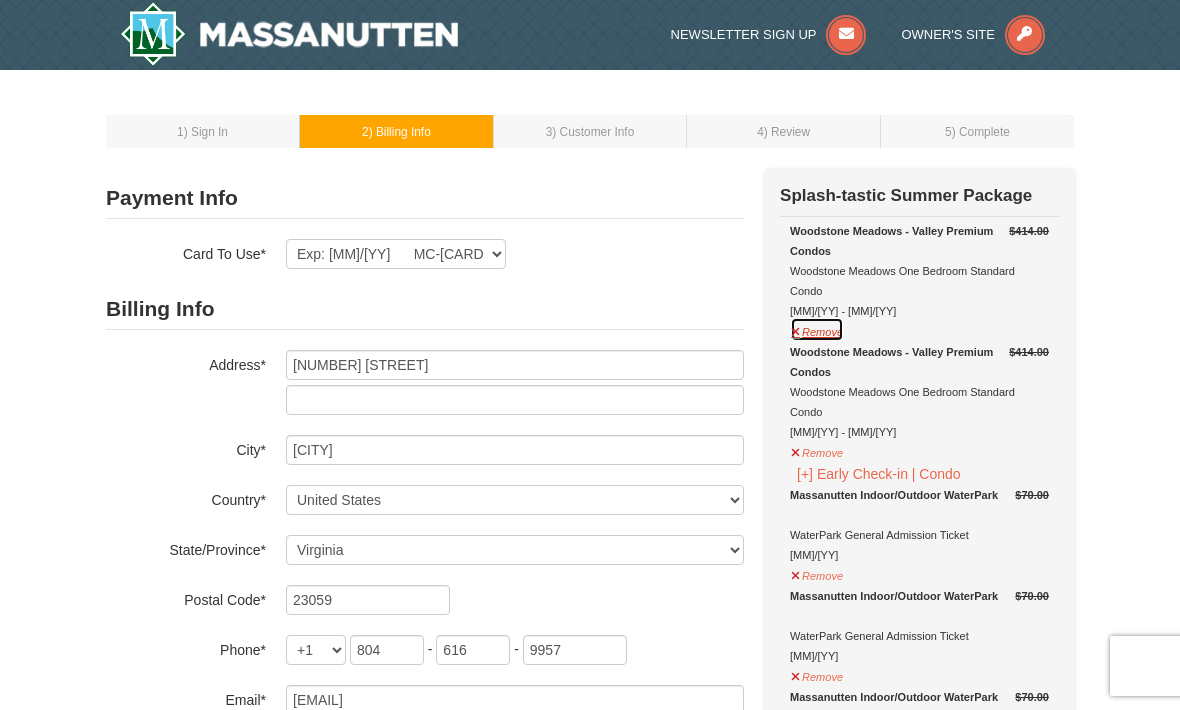 click on "Remove" at bounding box center (817, 329) 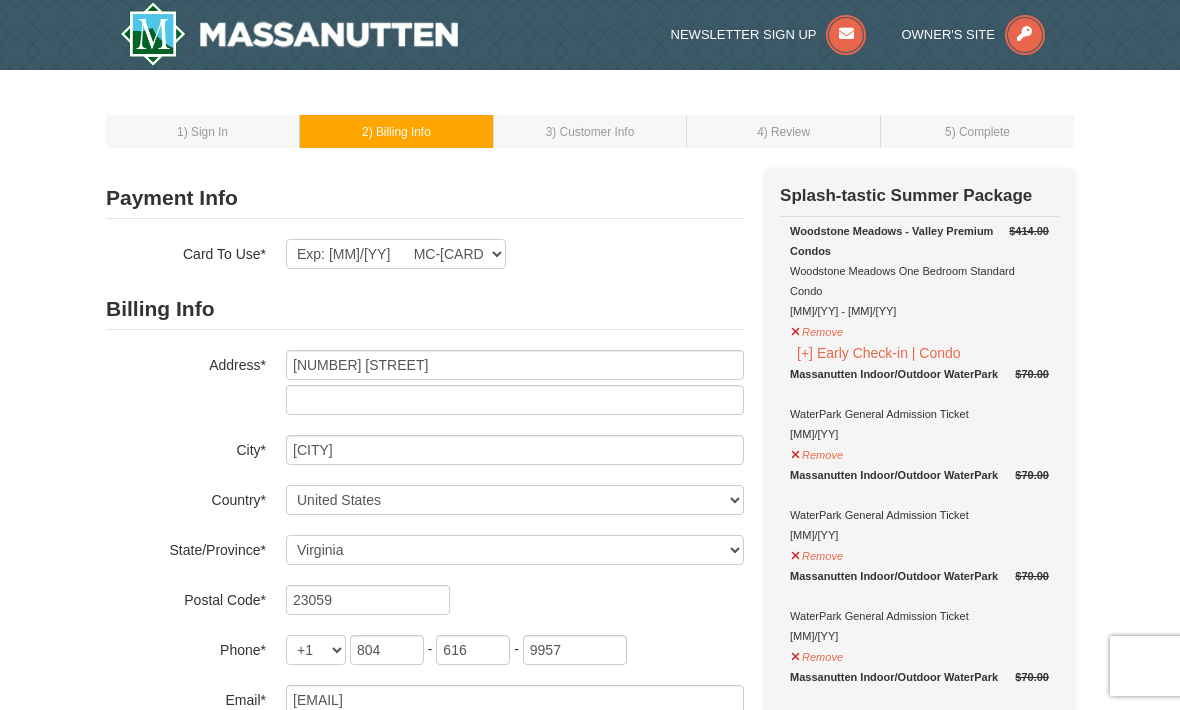 click on "[+] Early Check-in | Condo" at bounding box center [879, 353] 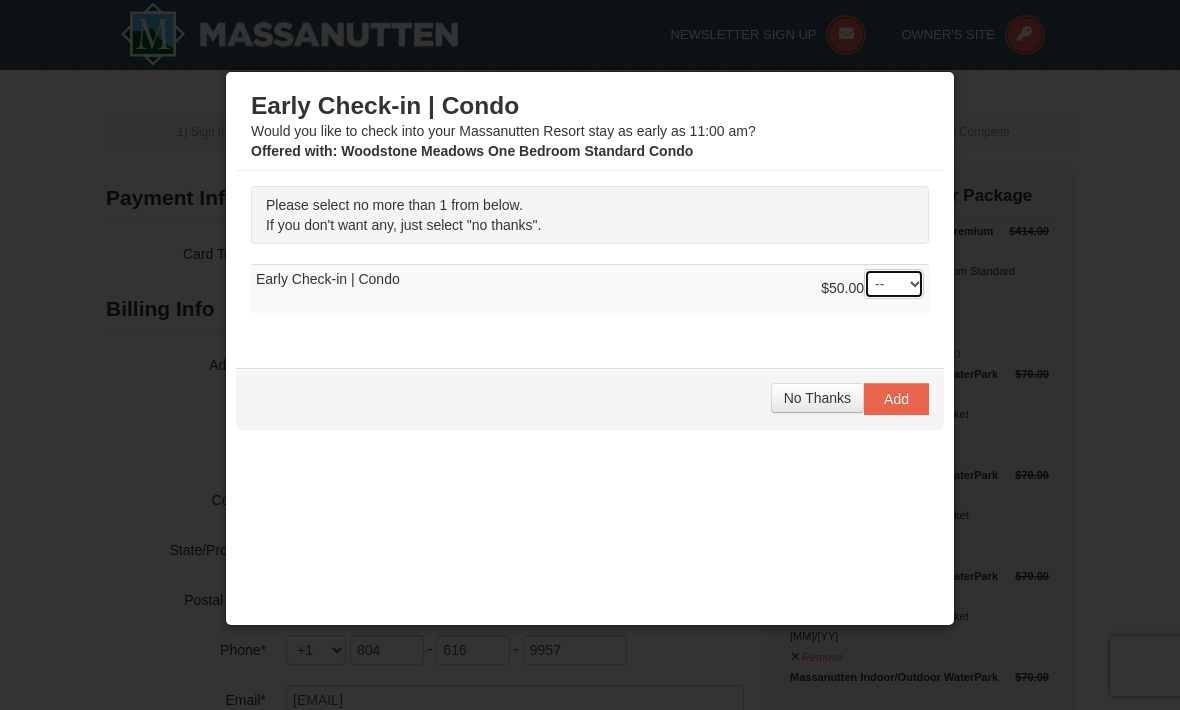 click on "--
01" at bounding box center [894, 284] 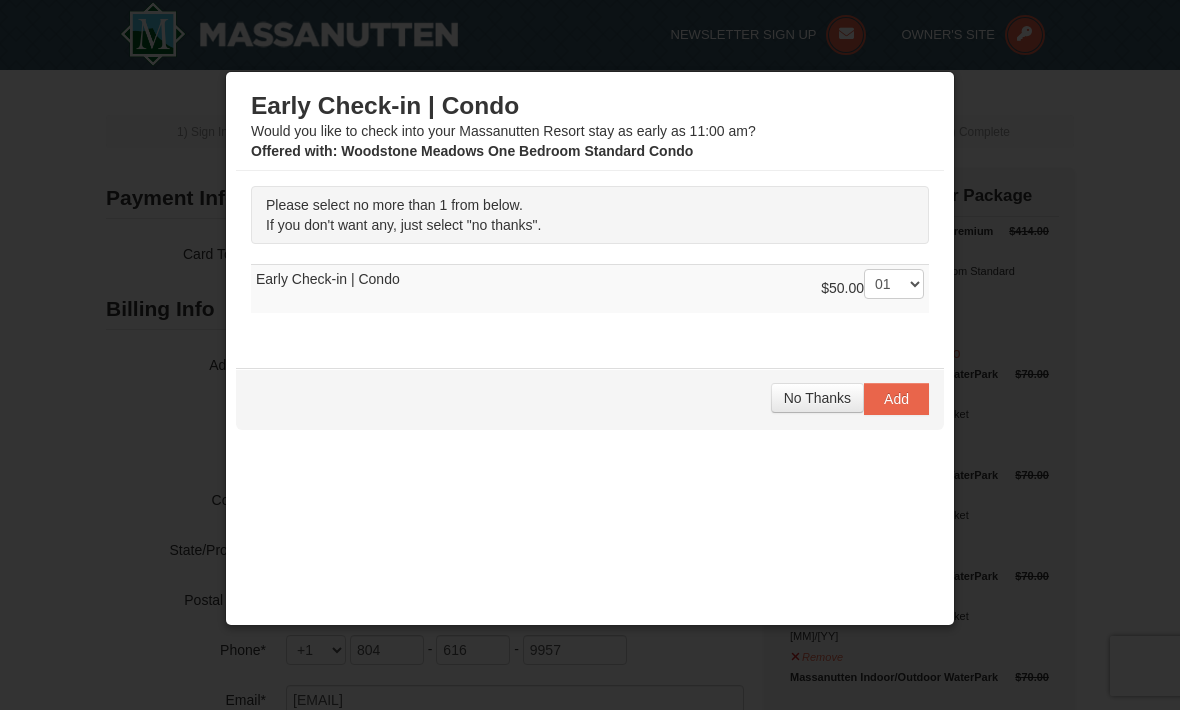 click on "Add" at bounding box center (896, 399) 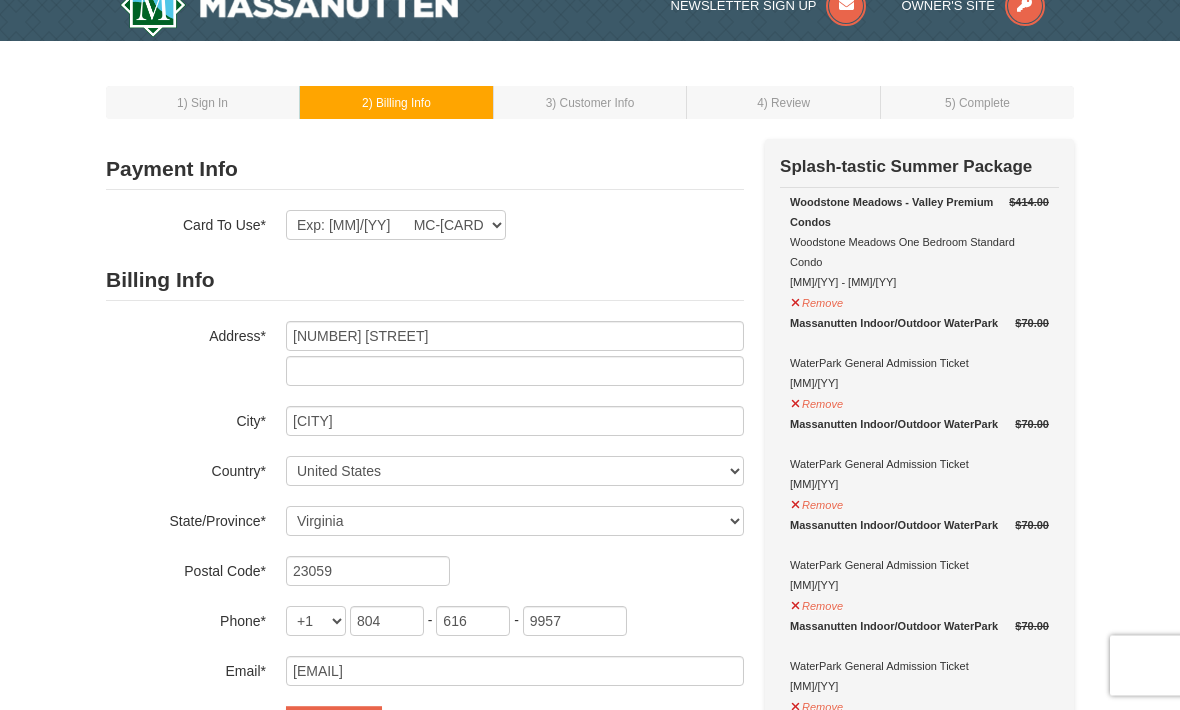 scroll, scrollTop: 16, scrollLeft: 0, axis: vertical 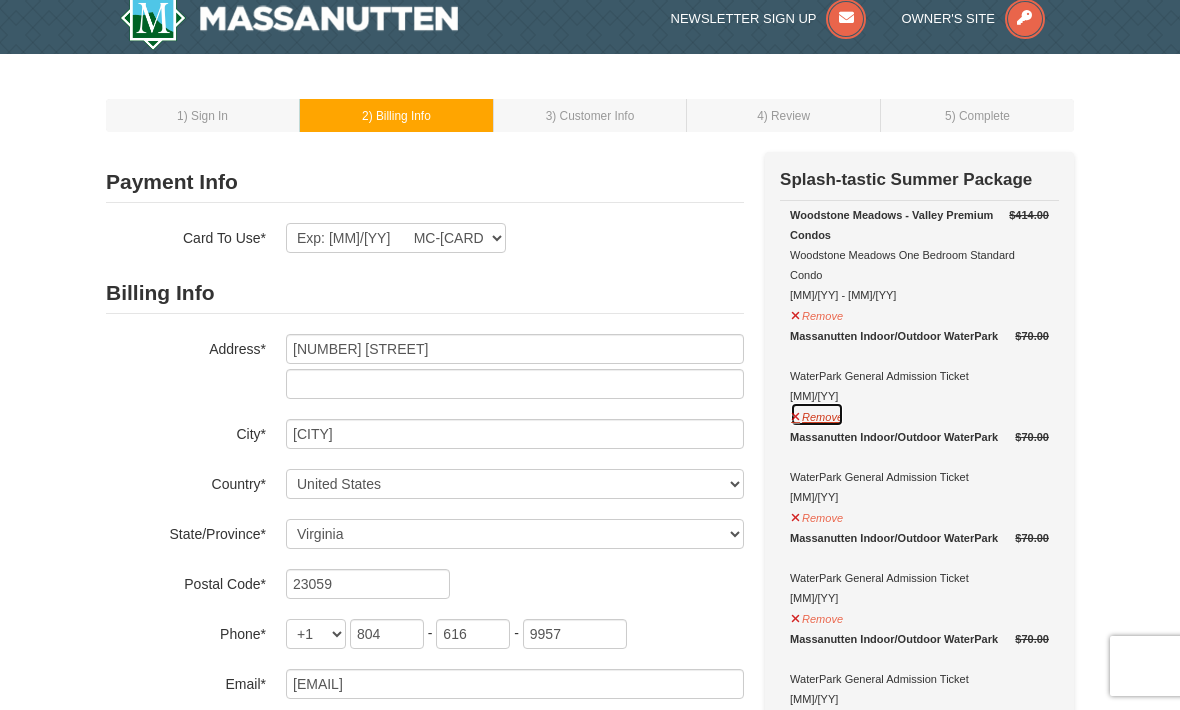click on "Remove" at bounding box center [817, 414] 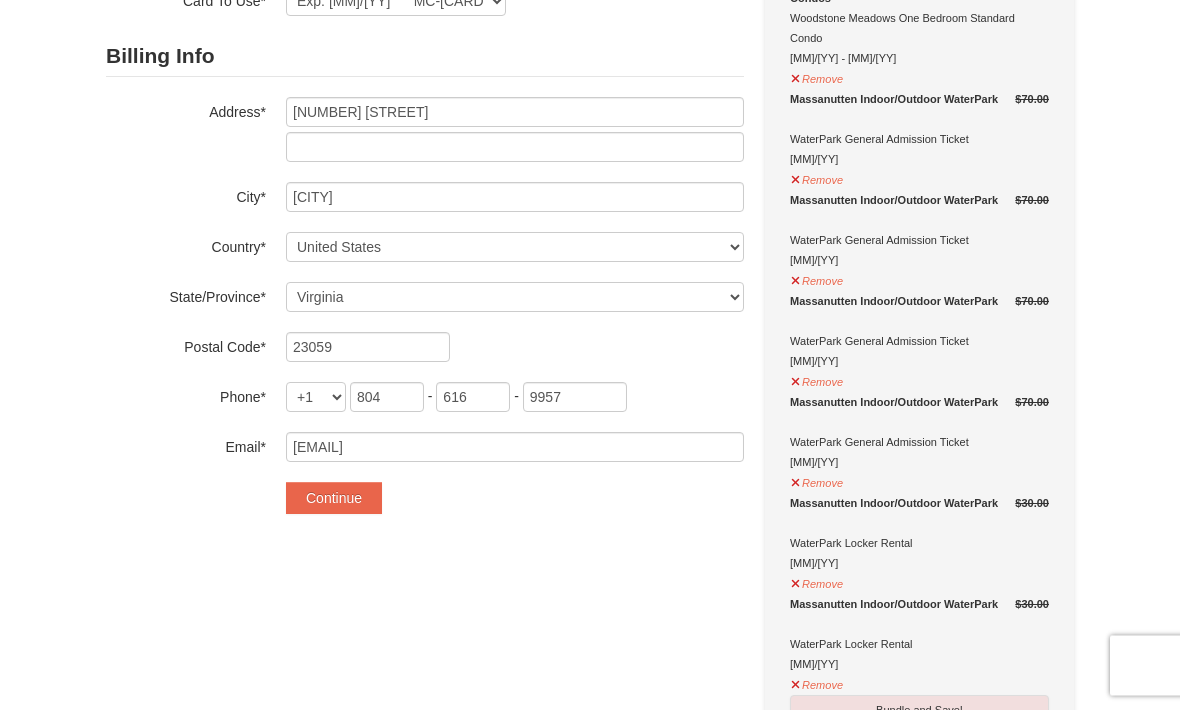 scroll, scrollTop: 253, scrollLeft: 0, axis: vertical 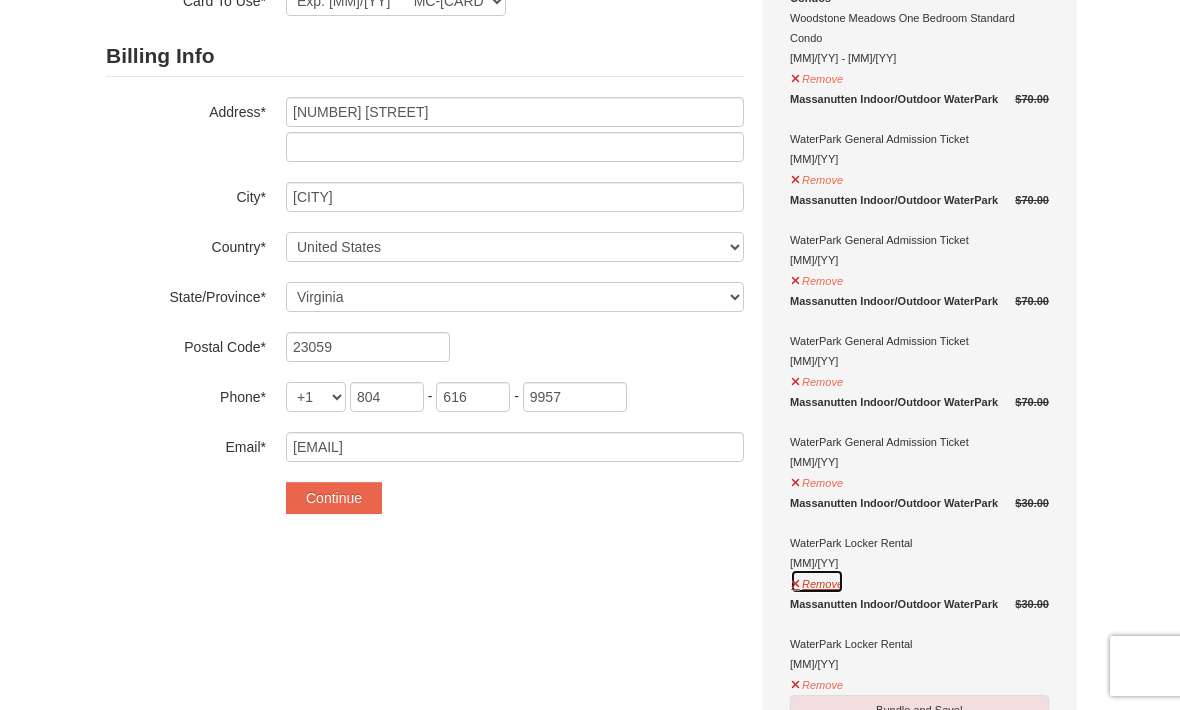click on "Remove" at bounding box center [817, 581] 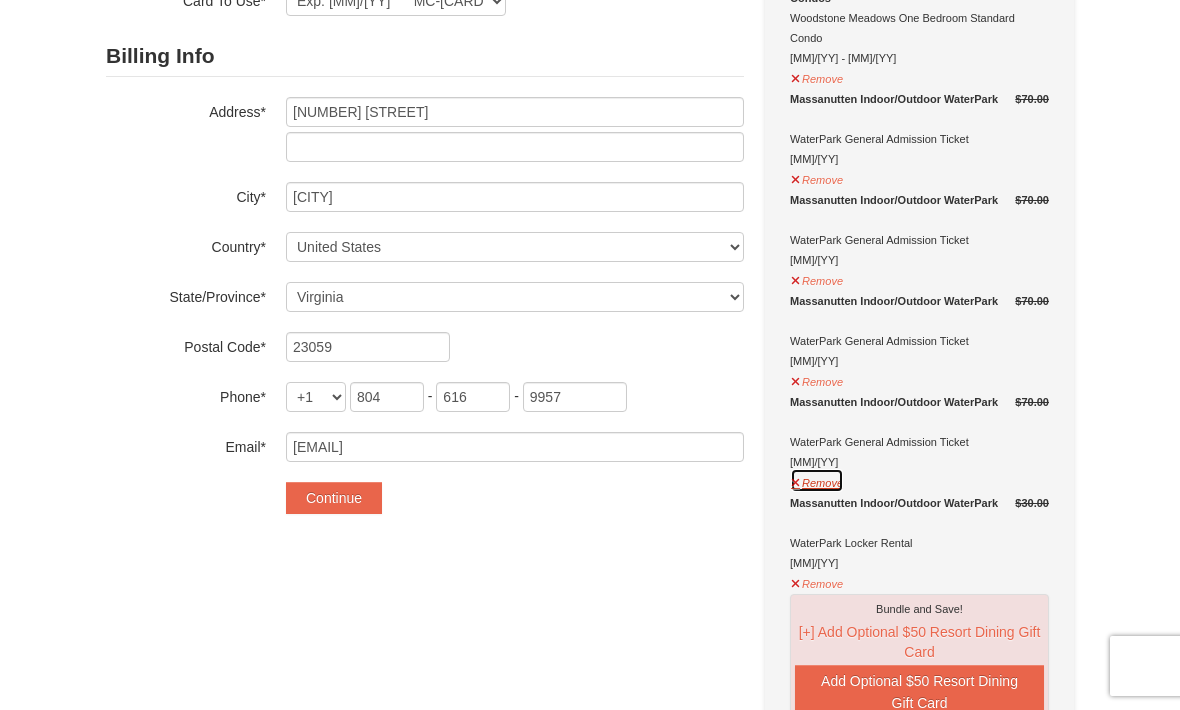 click on "Remove" at bounding box center [817, 480] 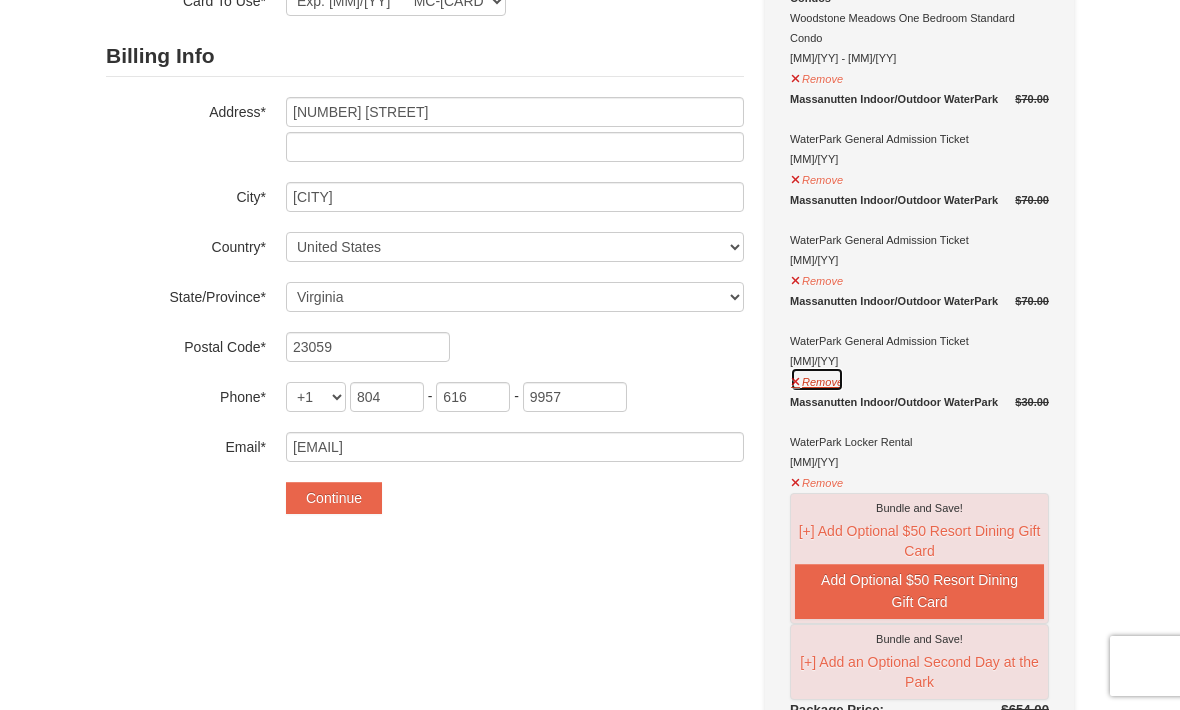 click on "Remove" at bounding box center [817, 379] 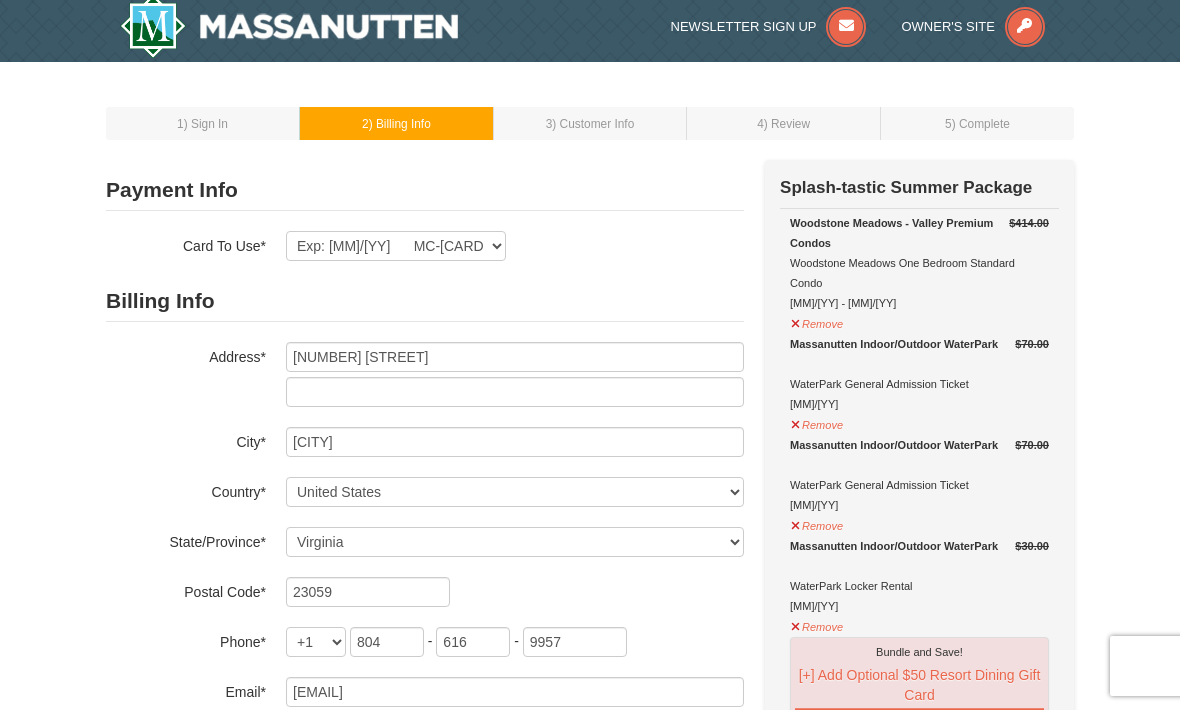 scroll, scrollTop: 7, scrollLeft: 0, axis: vertical 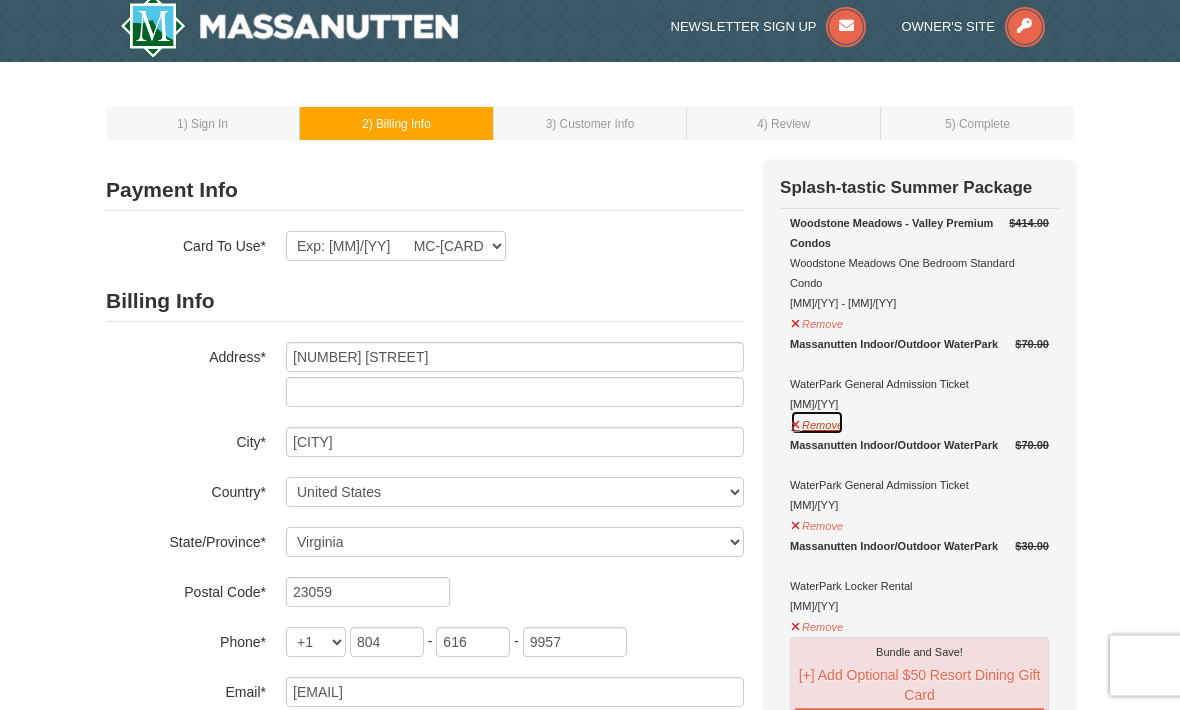 click on "Remove" at bounding box center (817, 423) 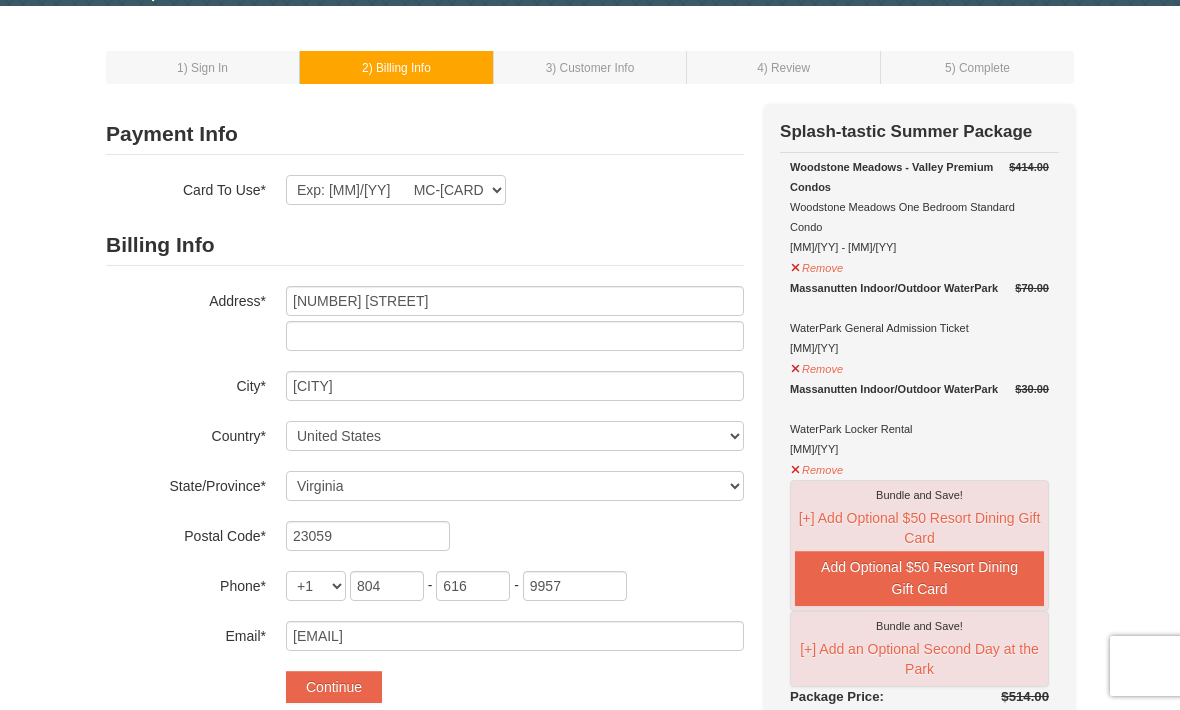 scroll, scrollTop: 65, scrollLeft: 0, axis: vertical 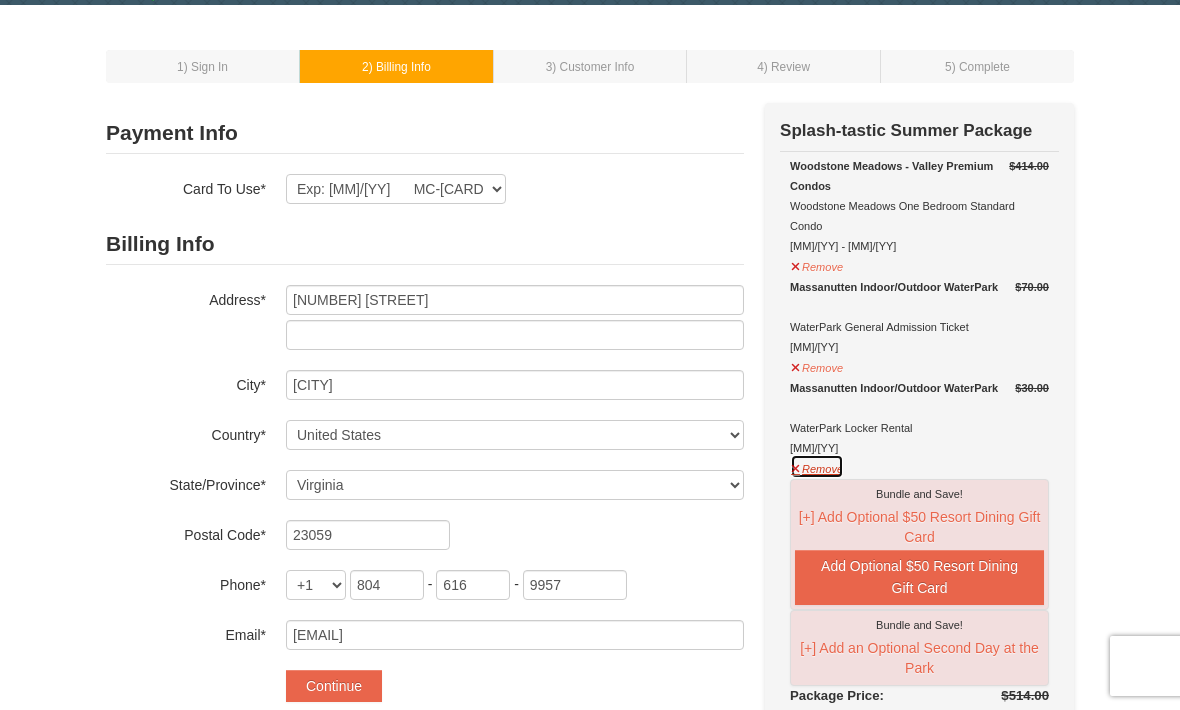 click on "Remove" at bounding box center (817, 466) 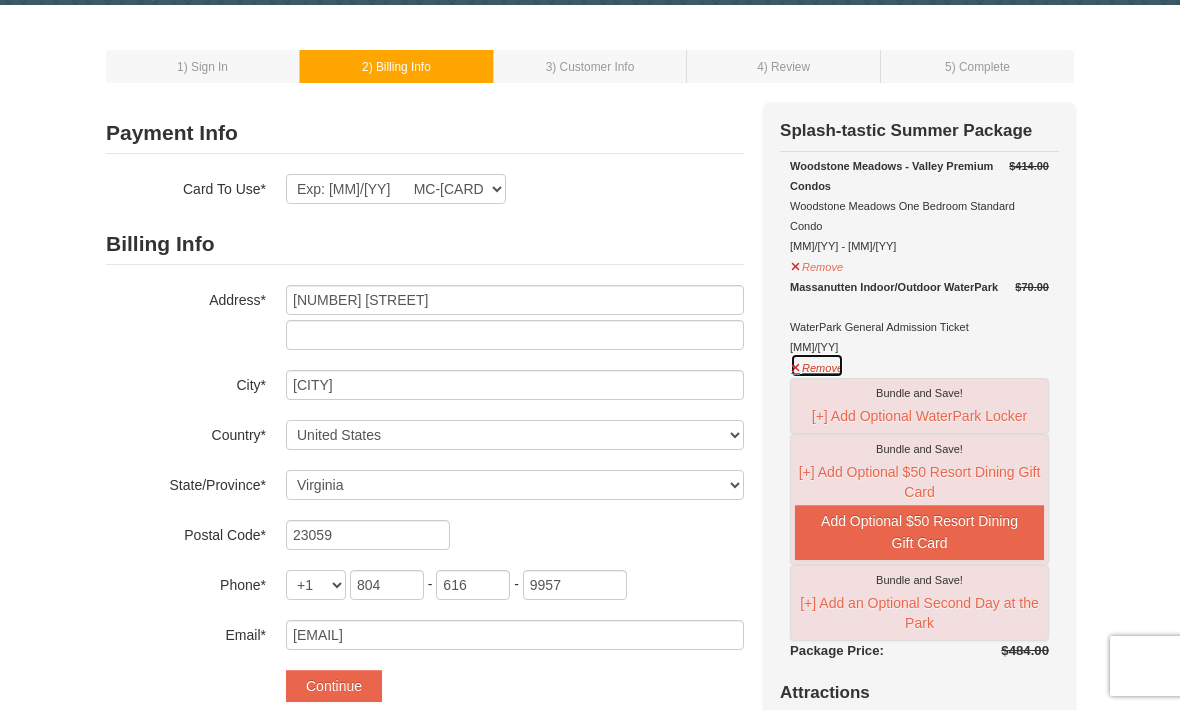 click on "Remove" at bounding box center [817, 365] 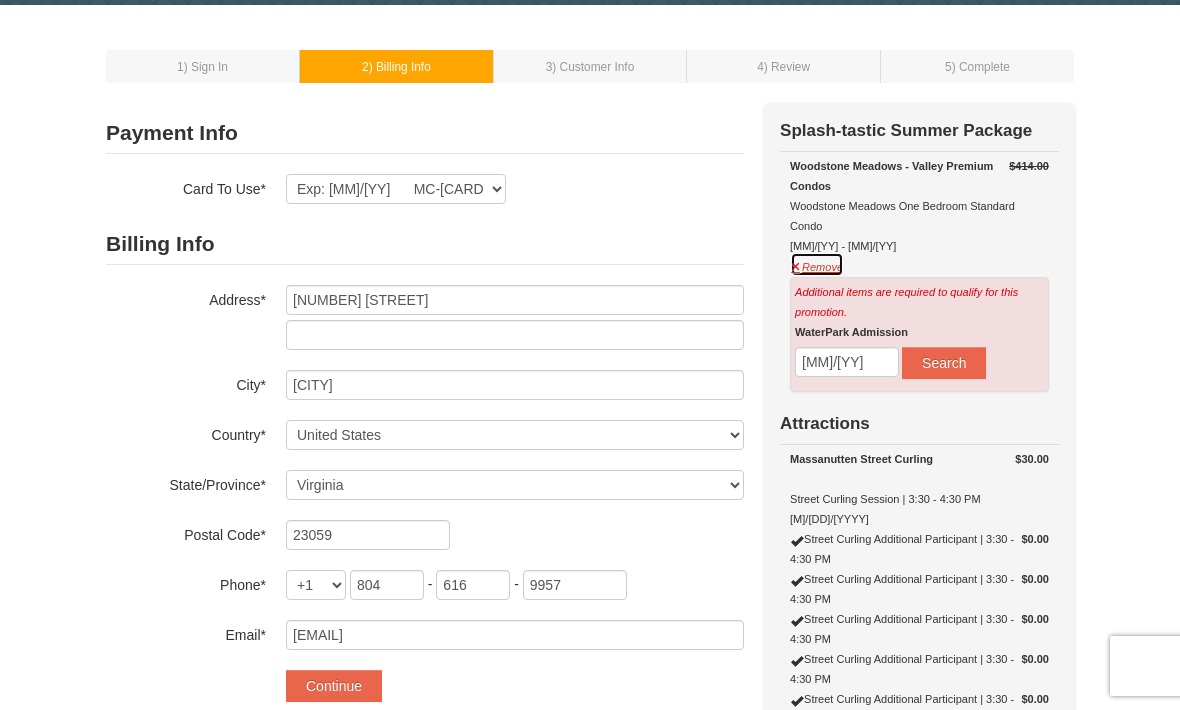 click on "Remove" at bounding box center [817, 264] 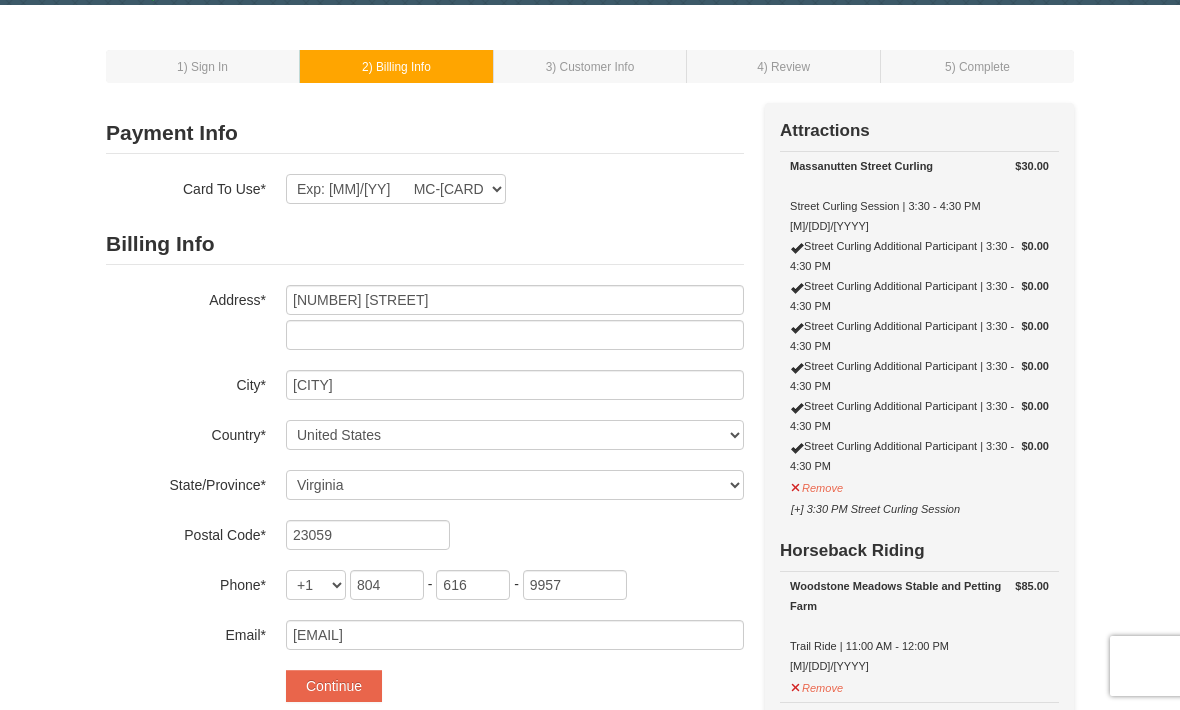 scroll, scrollTop: 0, scrollLeft: 0, axis: both 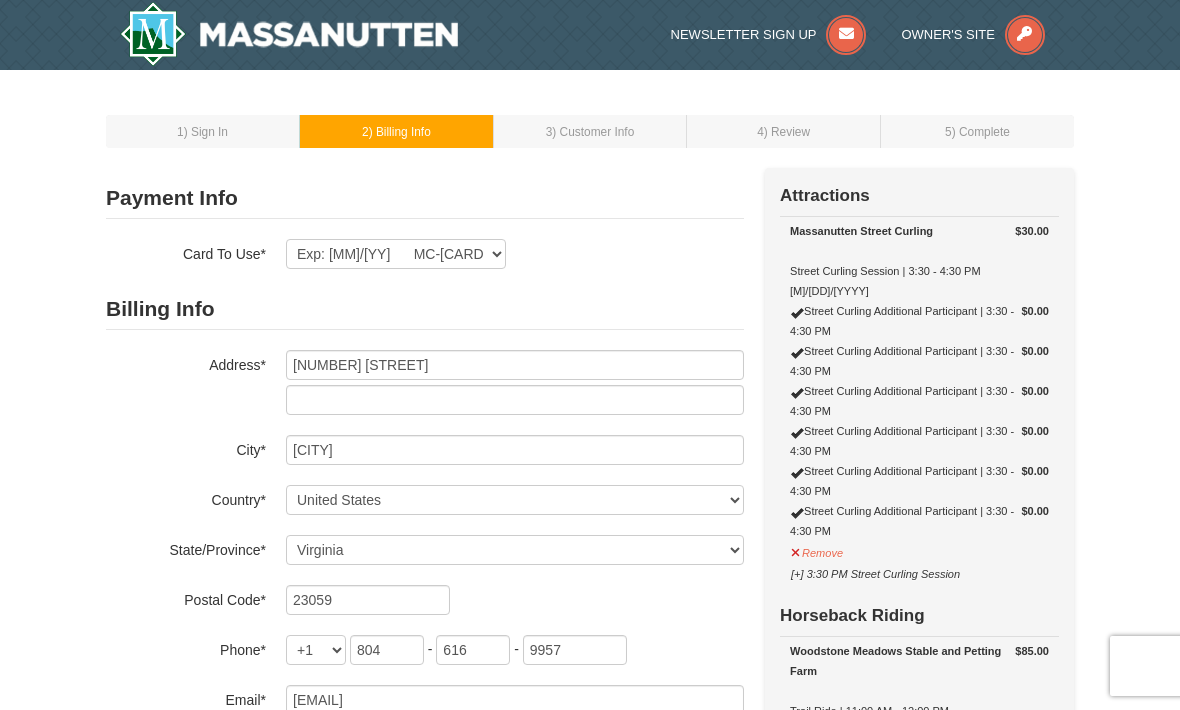click on ") Sign In" at bounding box center [206, 132] 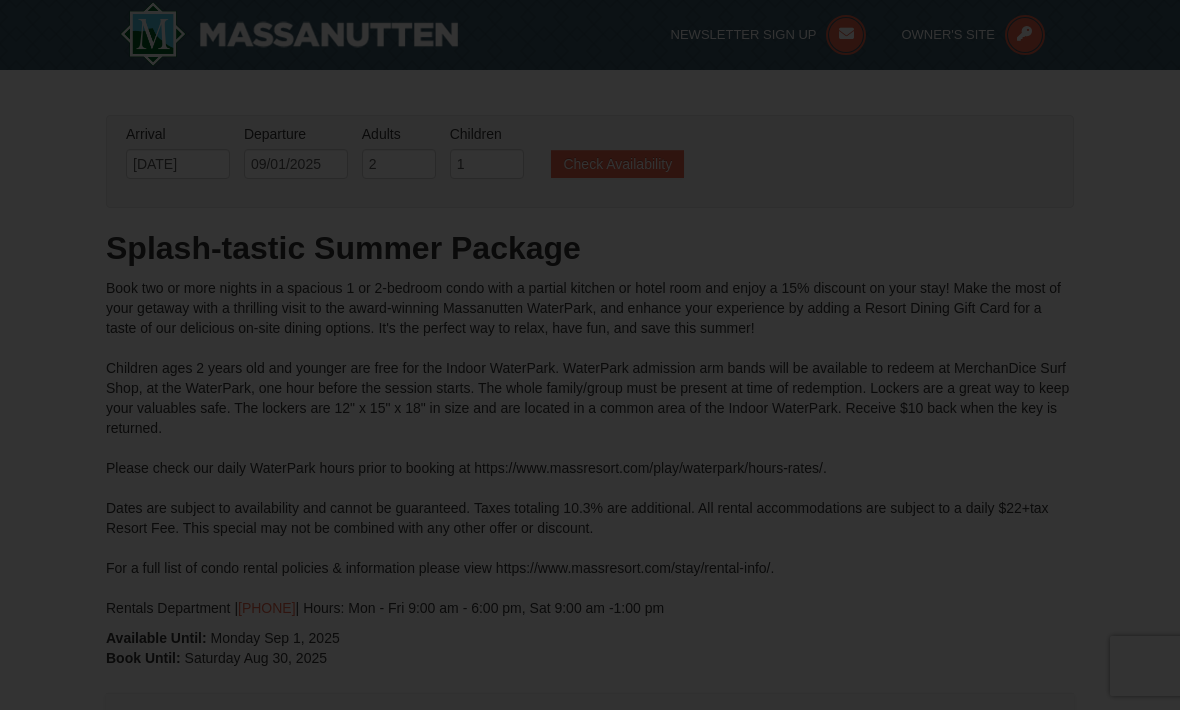 scroll, scrollTop: 363, scrollLeft: 0, axis: vertical 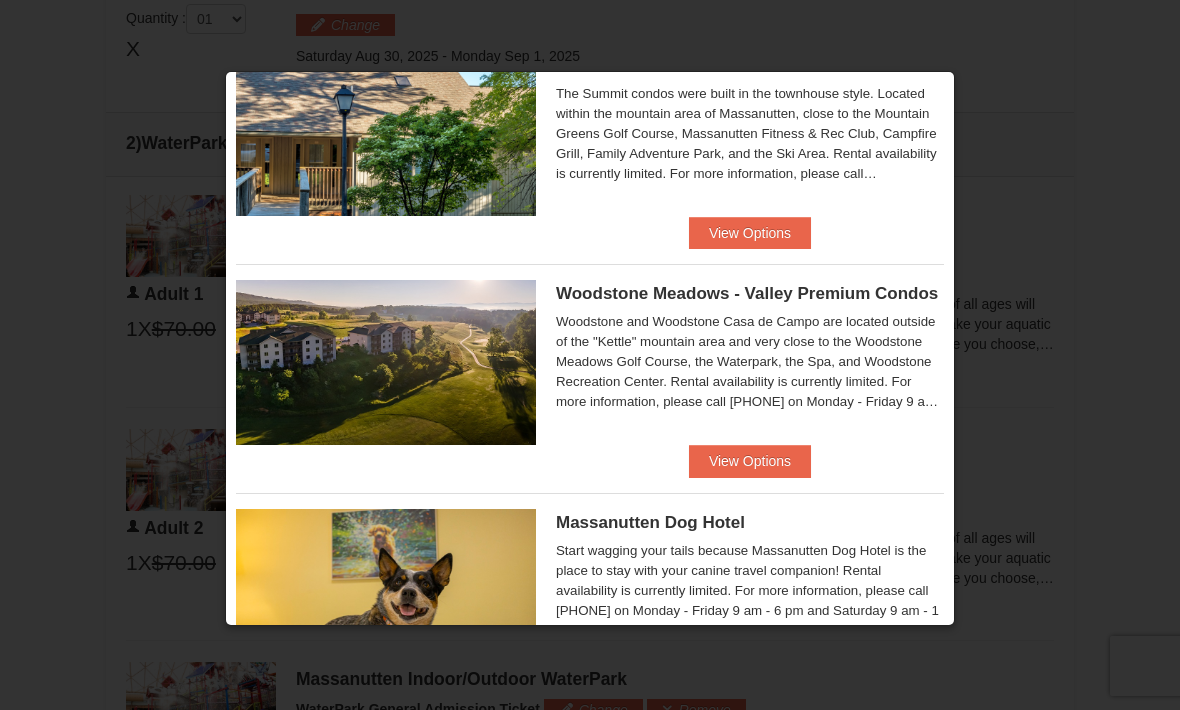 click on "View Options" at bounding box center [750, 461] 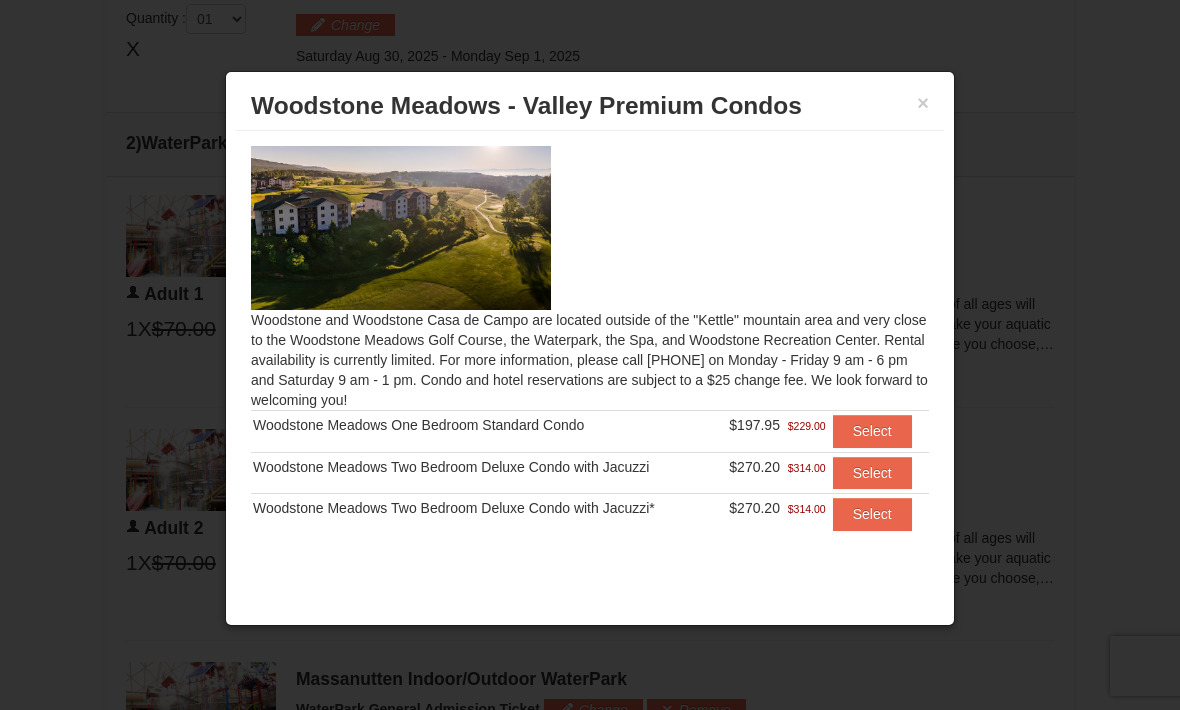 click on "Select" at bounding box center (872, 431) 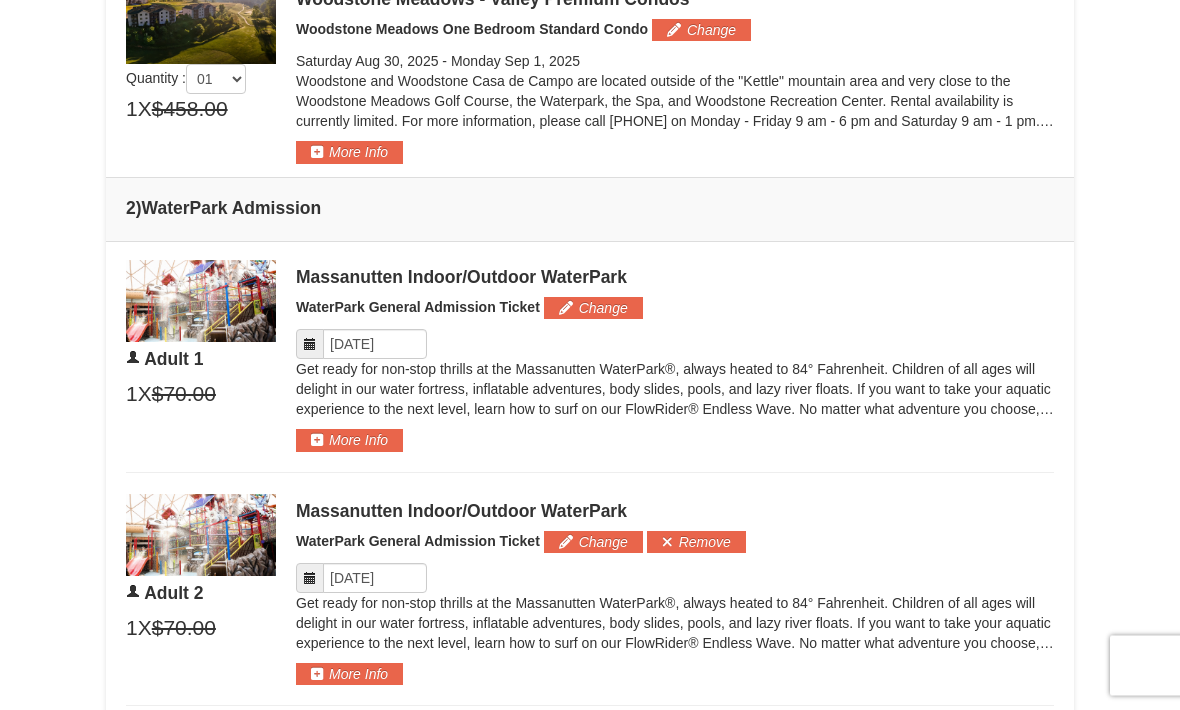 scroll, scrollTop: 793, scrollLeft: 0, axis: vertical 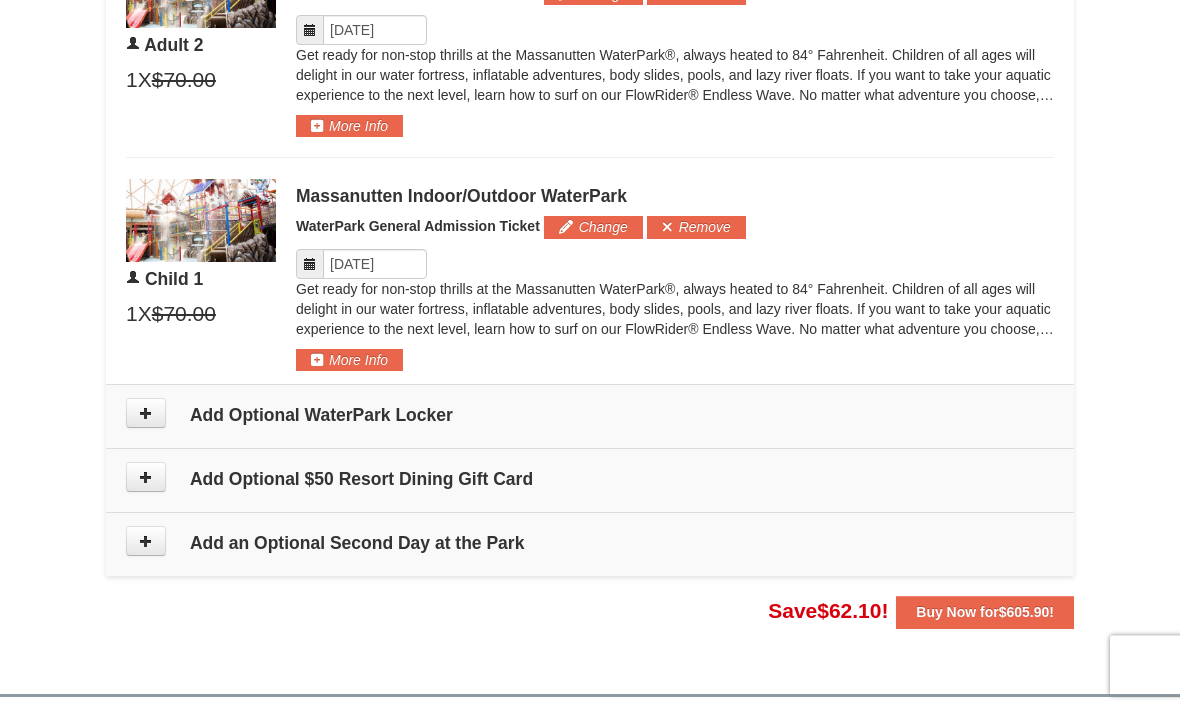 click at bounding box center (146, 414) 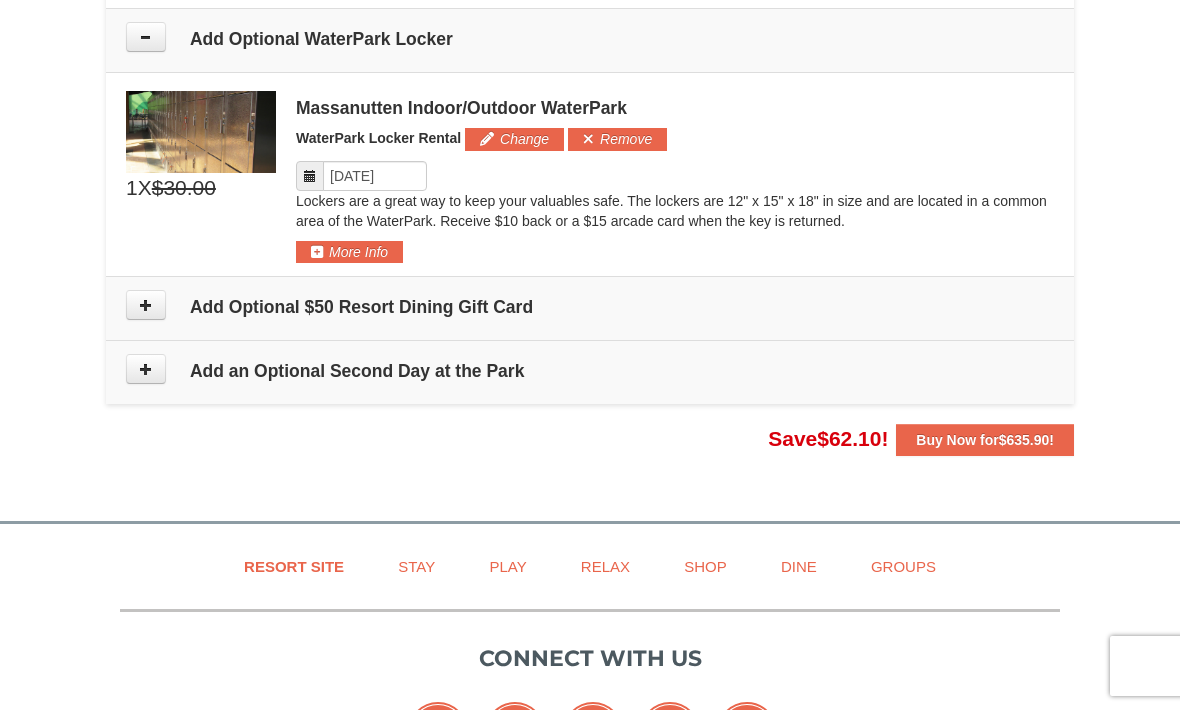 scroll, scrollTop: 1723, scrollLeft: 0, axis: vertical 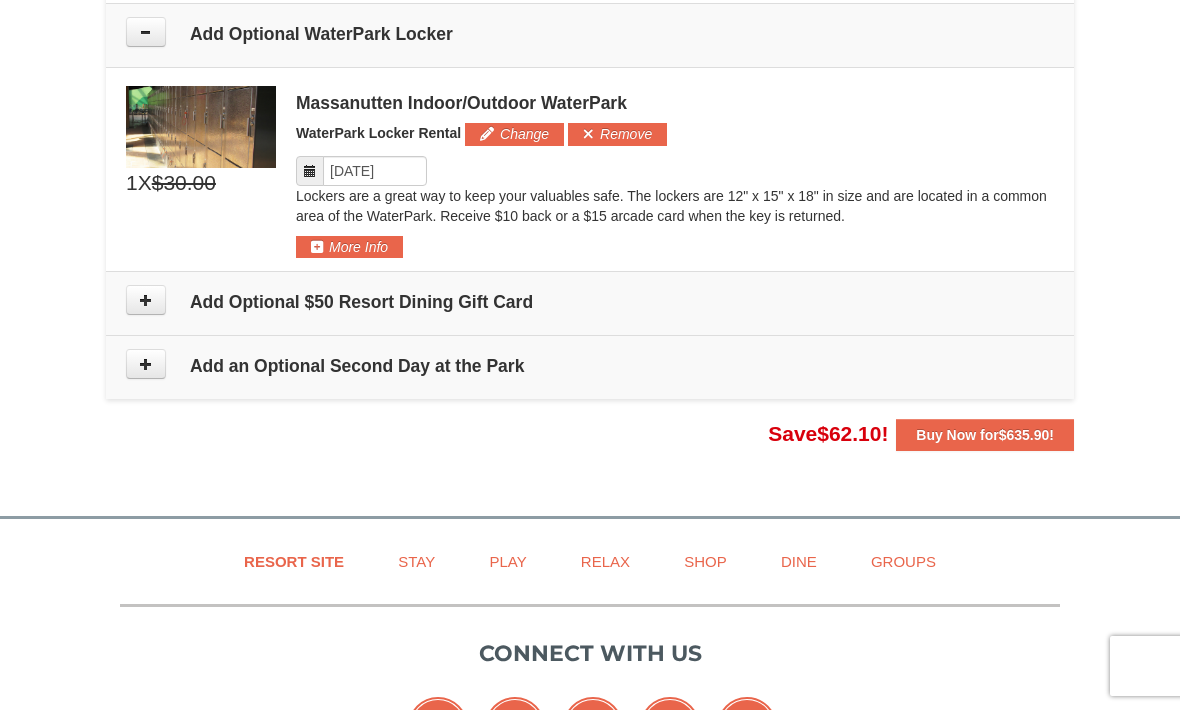 click on "Buy Now for
$635.90 !" at bounding box center [985, 435] 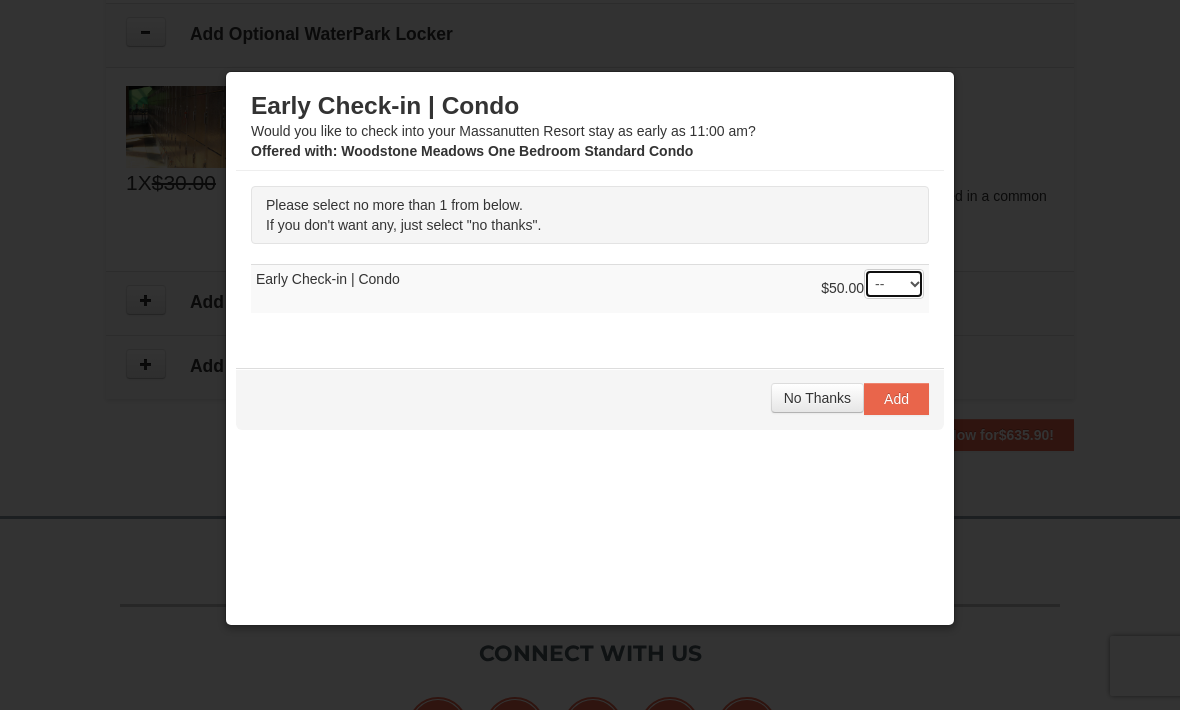 click on "--
01" at bounding box center [894, 284] 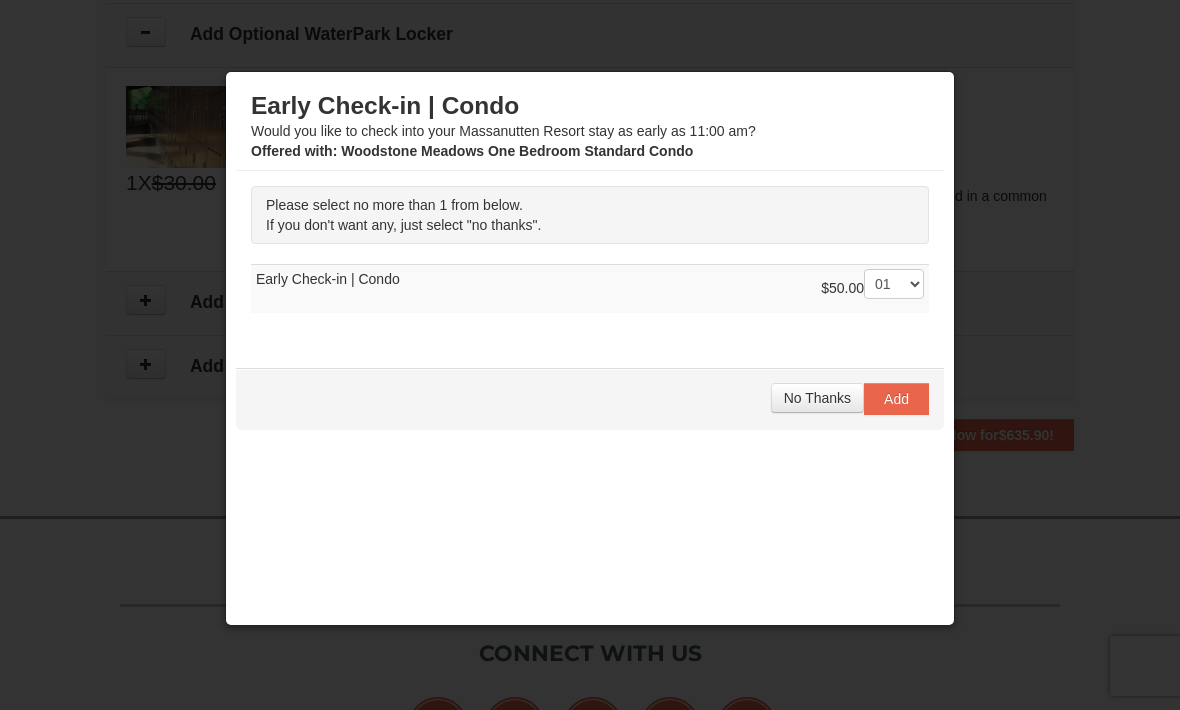 click on "Add" at bounding box center [896, 399] 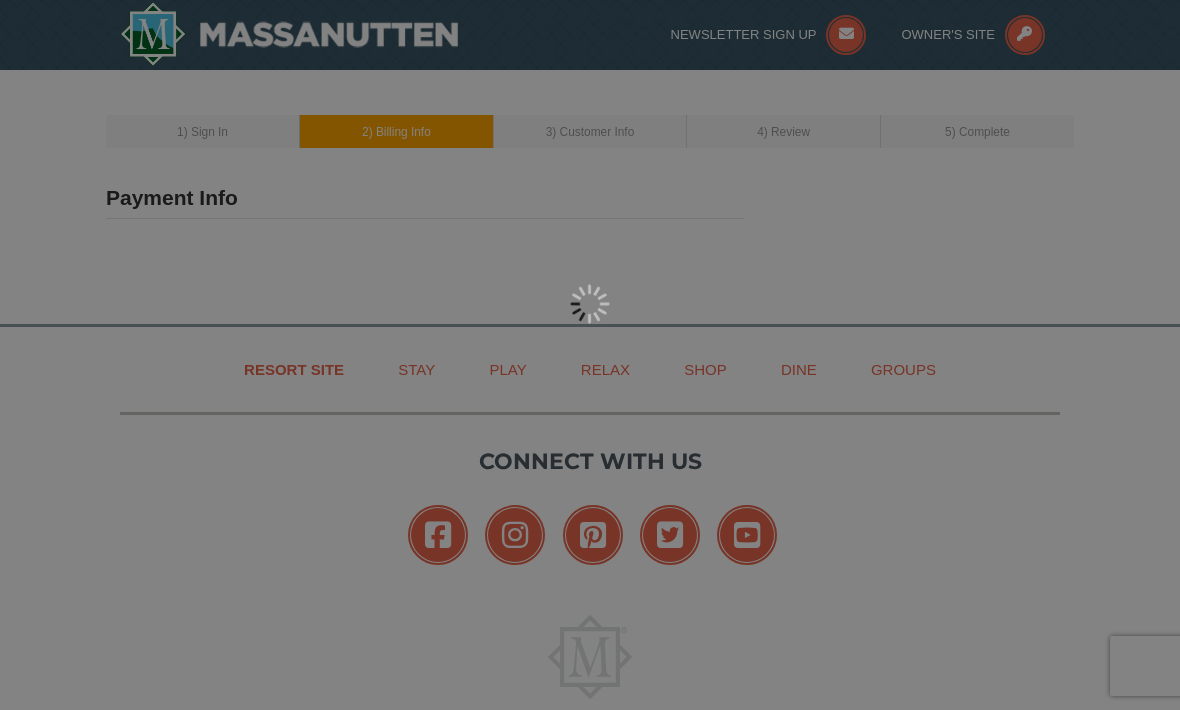 scroll, scrollTop: 0, scrollLeft: 0, axis: both 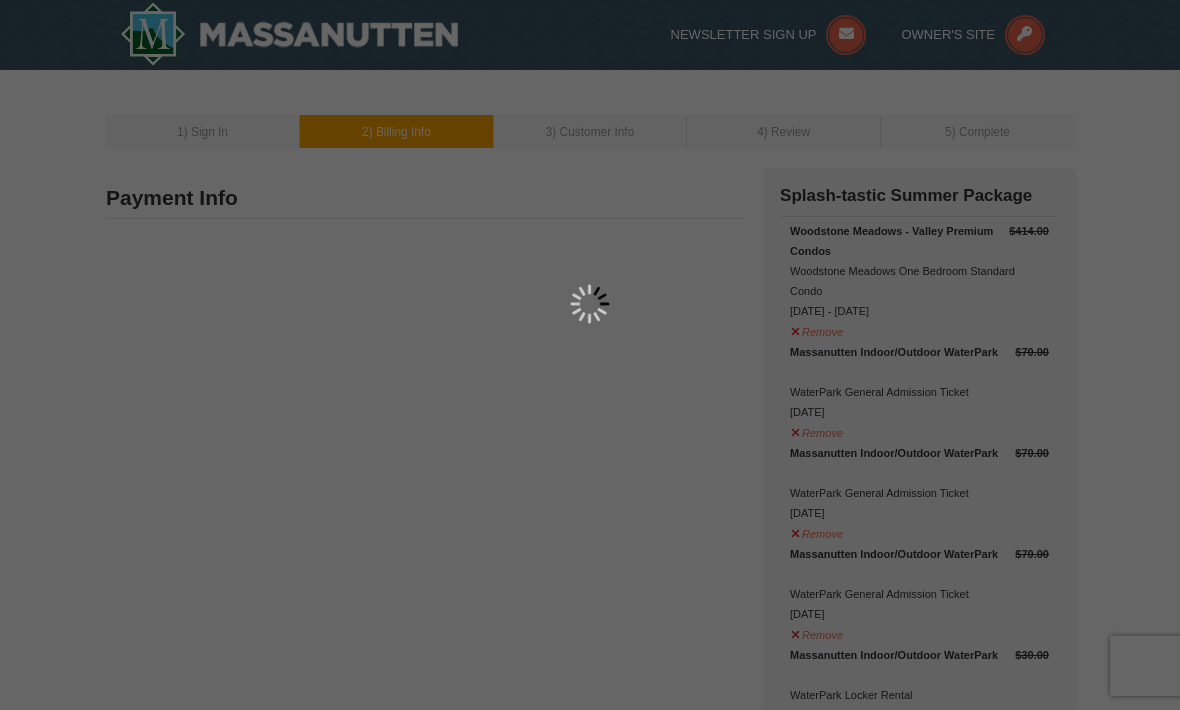 type on "[NUMBER] [STREET]" 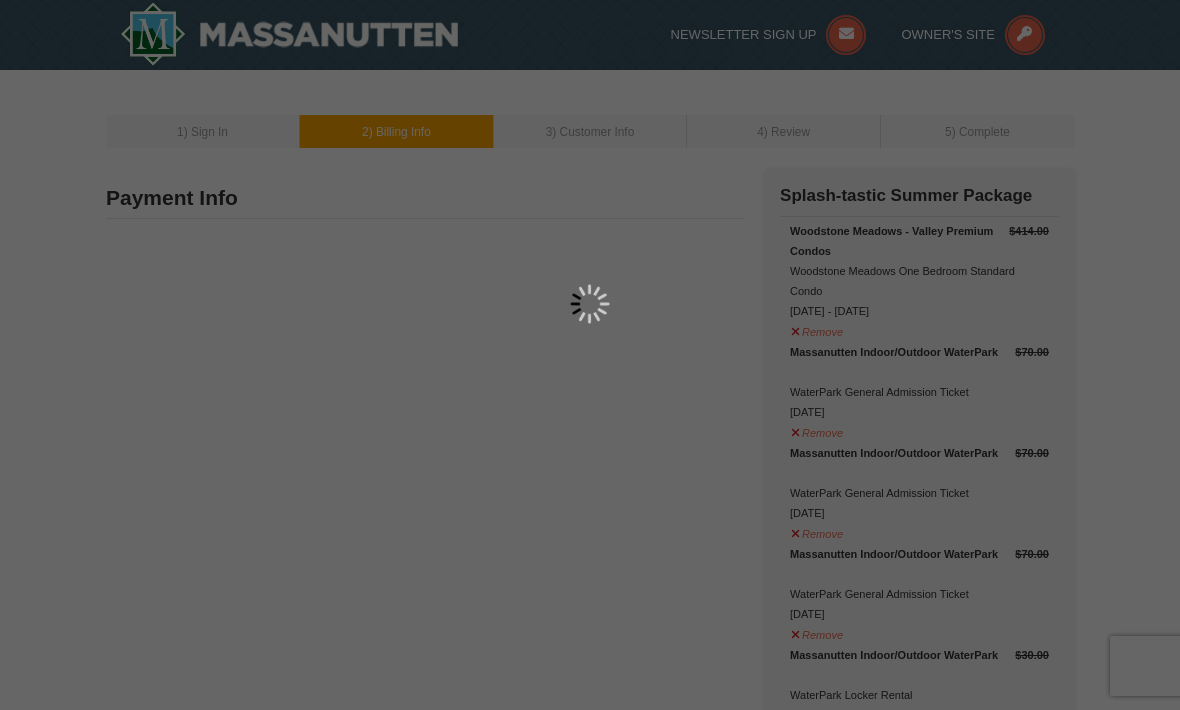 type on "Glen Allen" 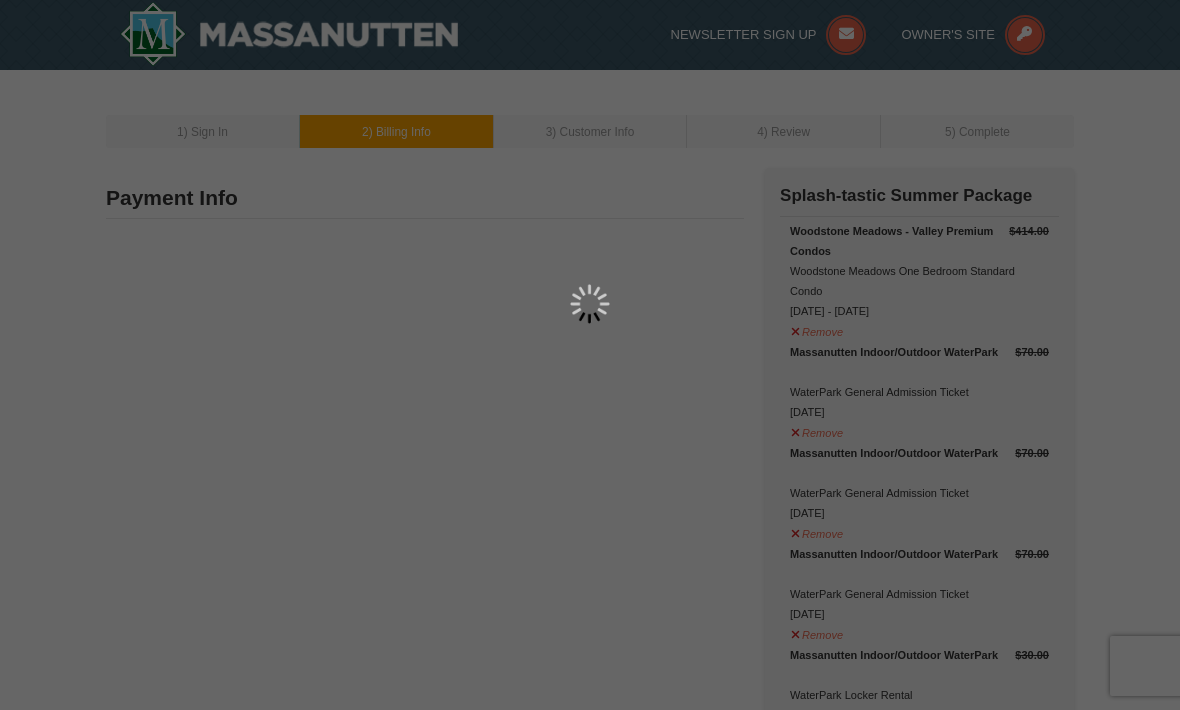 type on "23059" 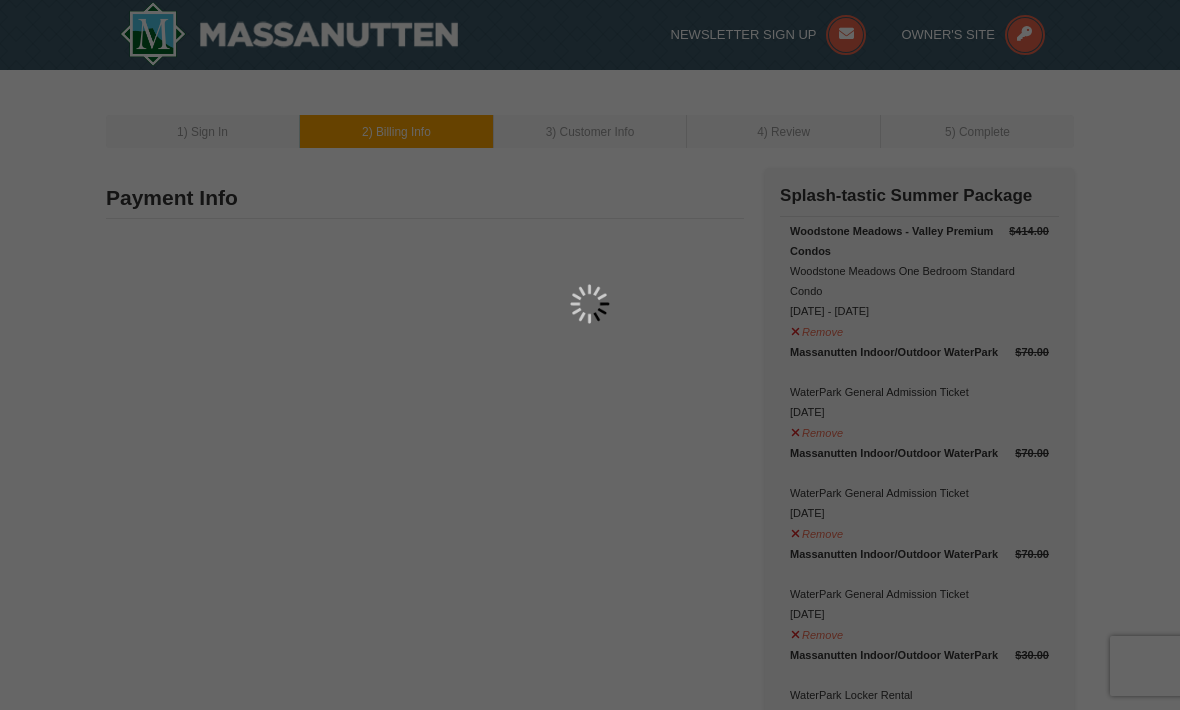 type on "804" 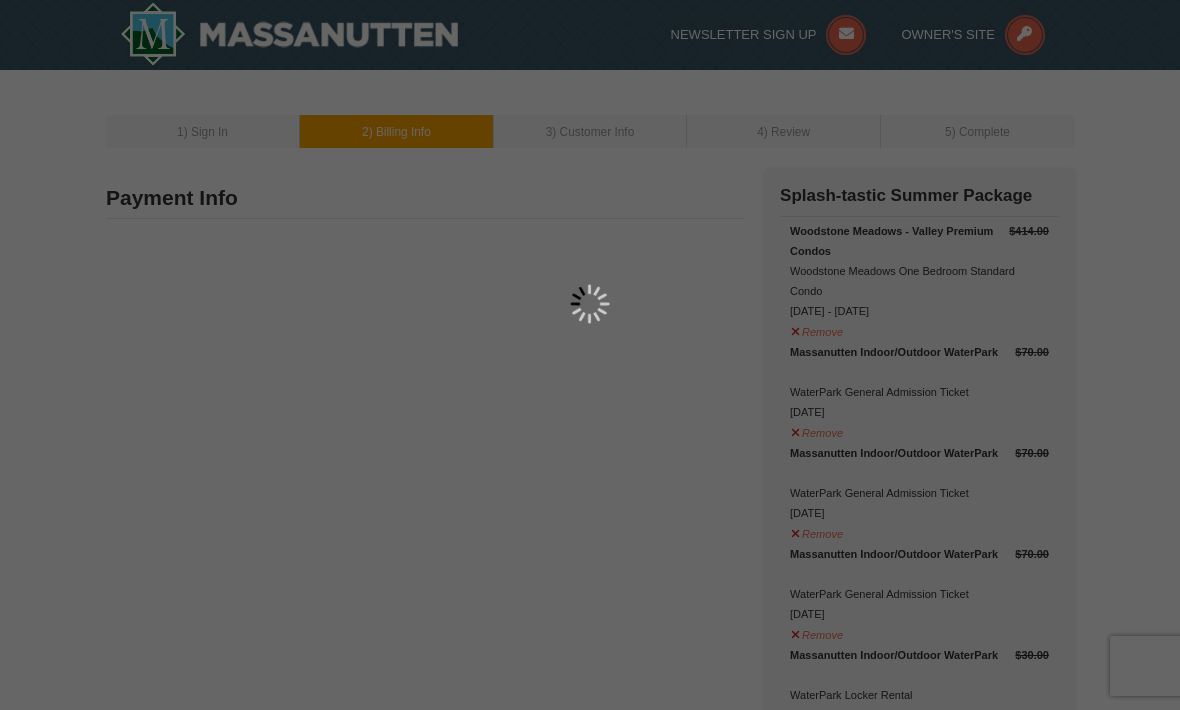 type on "616" 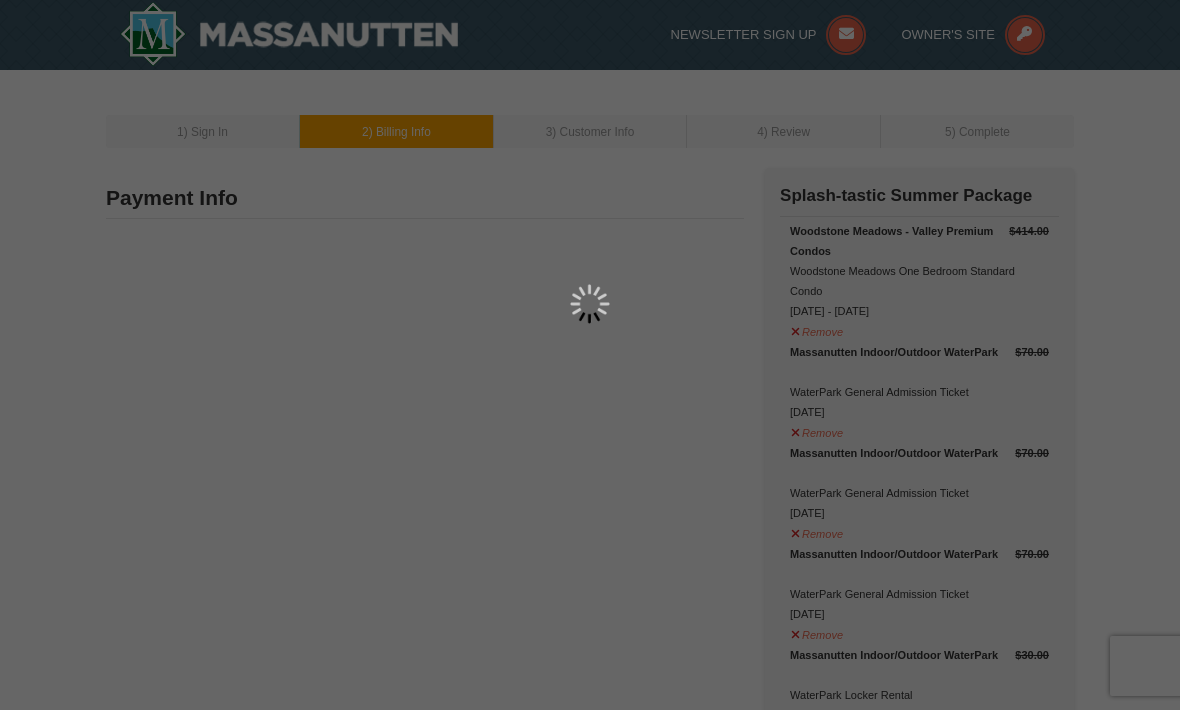type on "9957" 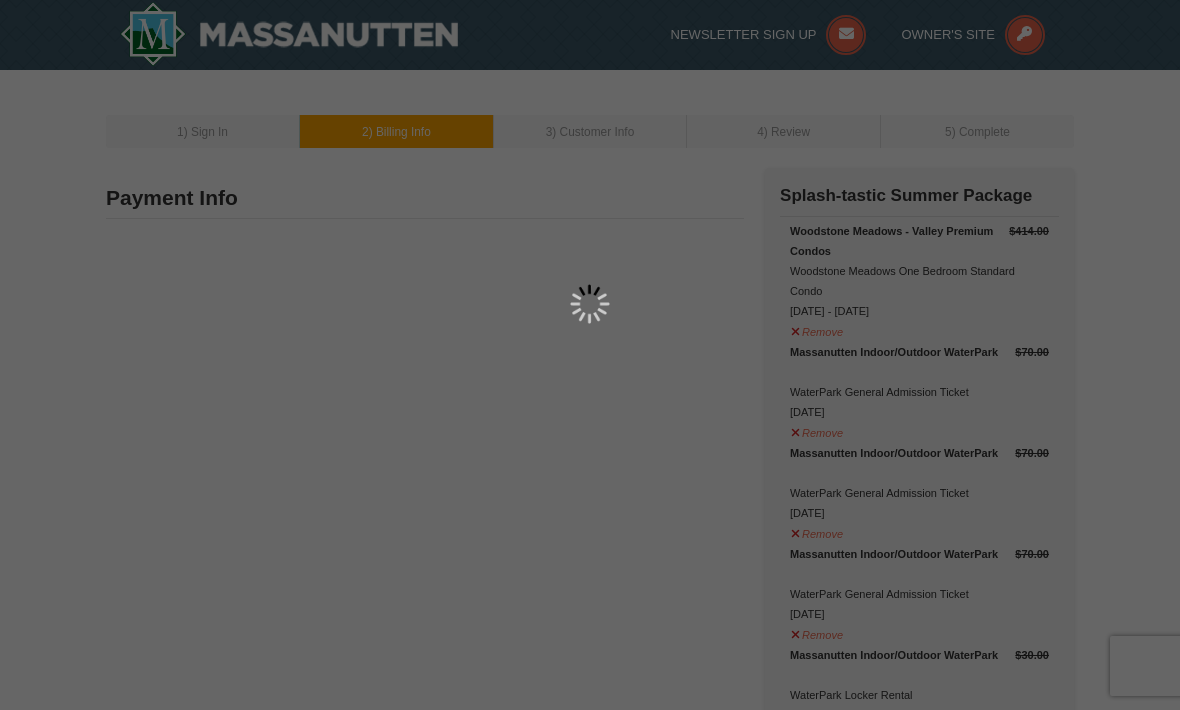 type on "bpleasants525@gmail.com" 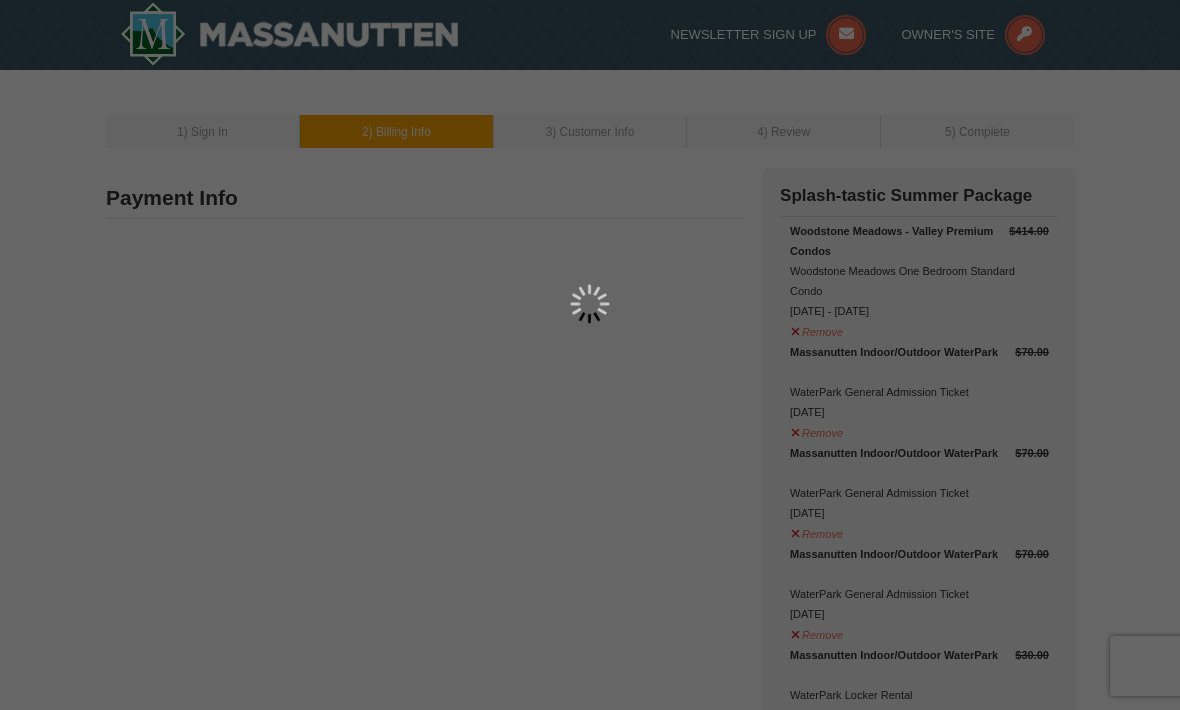 select on "VA" 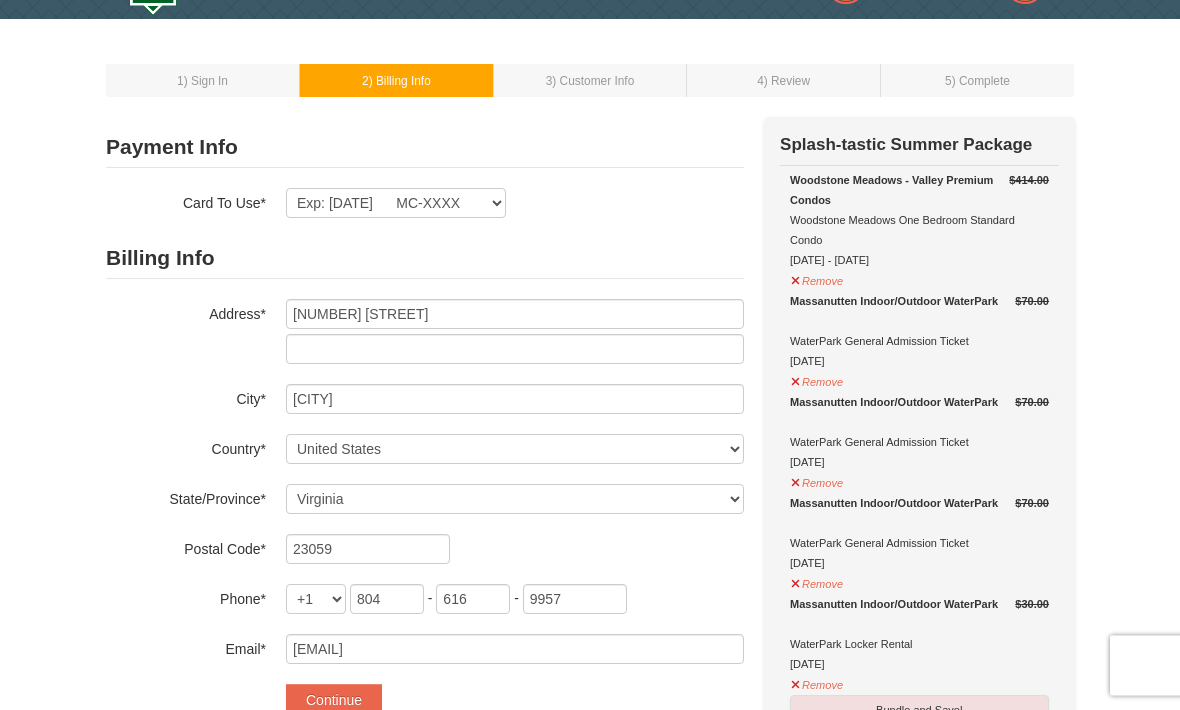 scroll, scrollTop: 50, scrollLeft: 0, axis: vertical 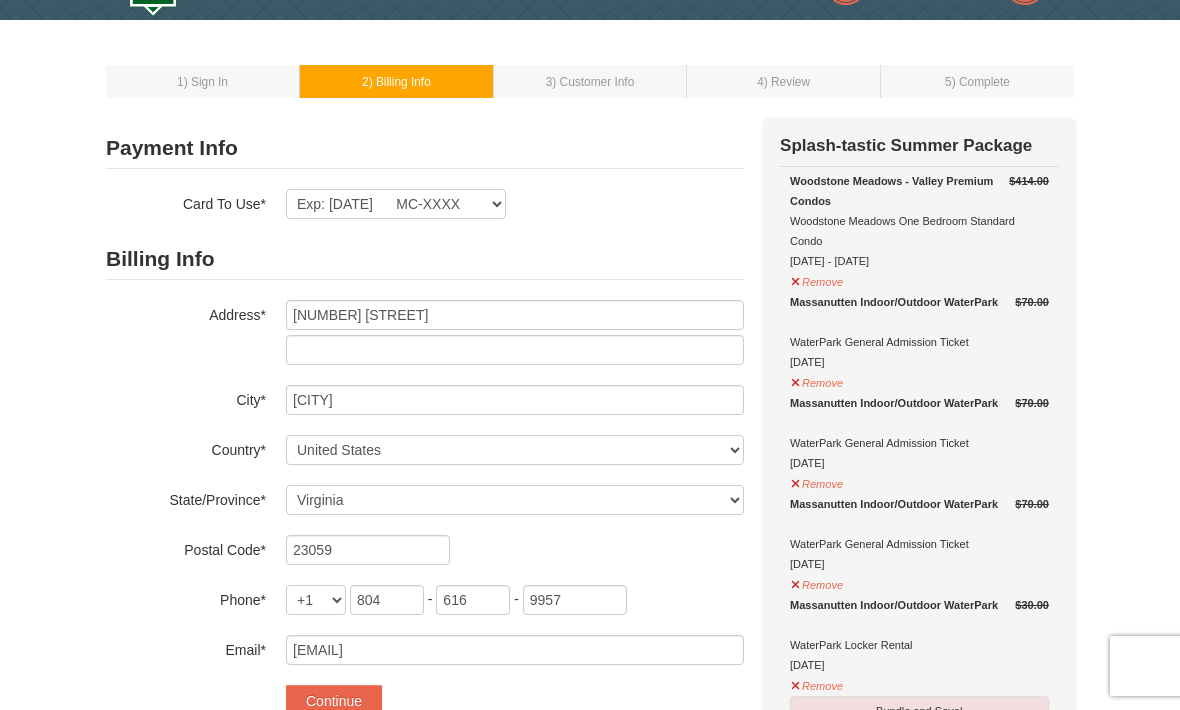 click on "Massanutten Indoor/Outdoor WaterPark
WaterPark General Admission Ticket
08/30/2025" at bounding box center [919, 433] 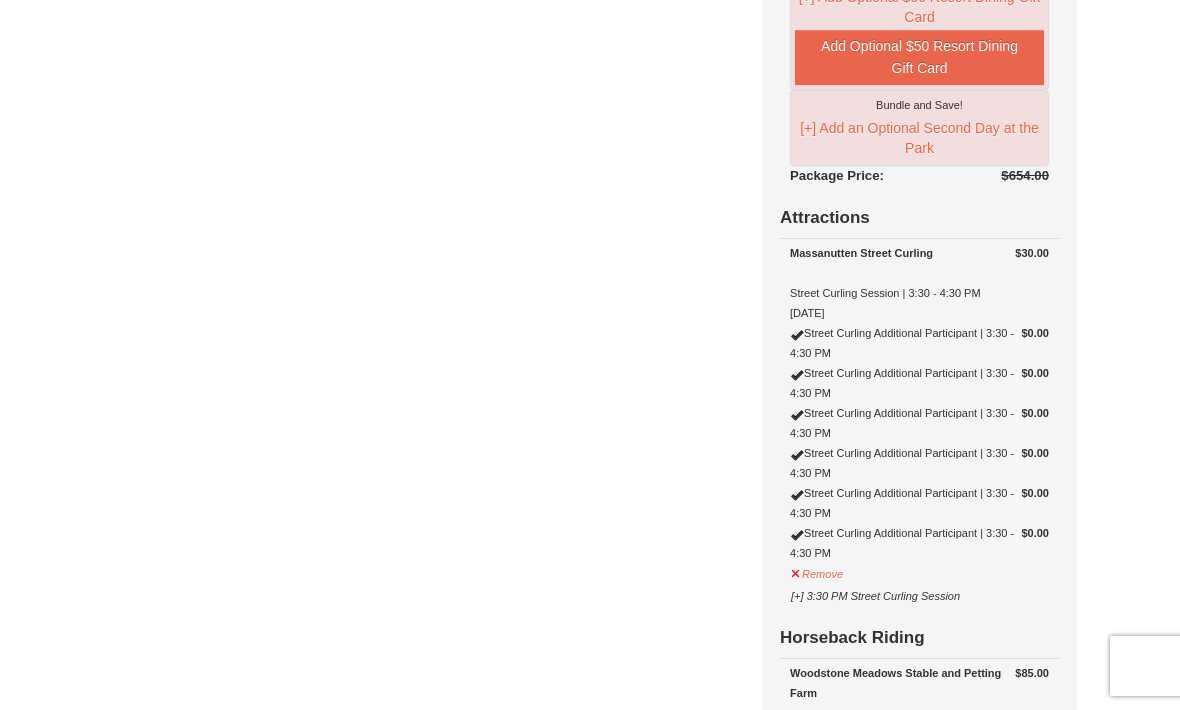 scroll, scrollTop: 798, scrollLeft: 0, axis: vertical 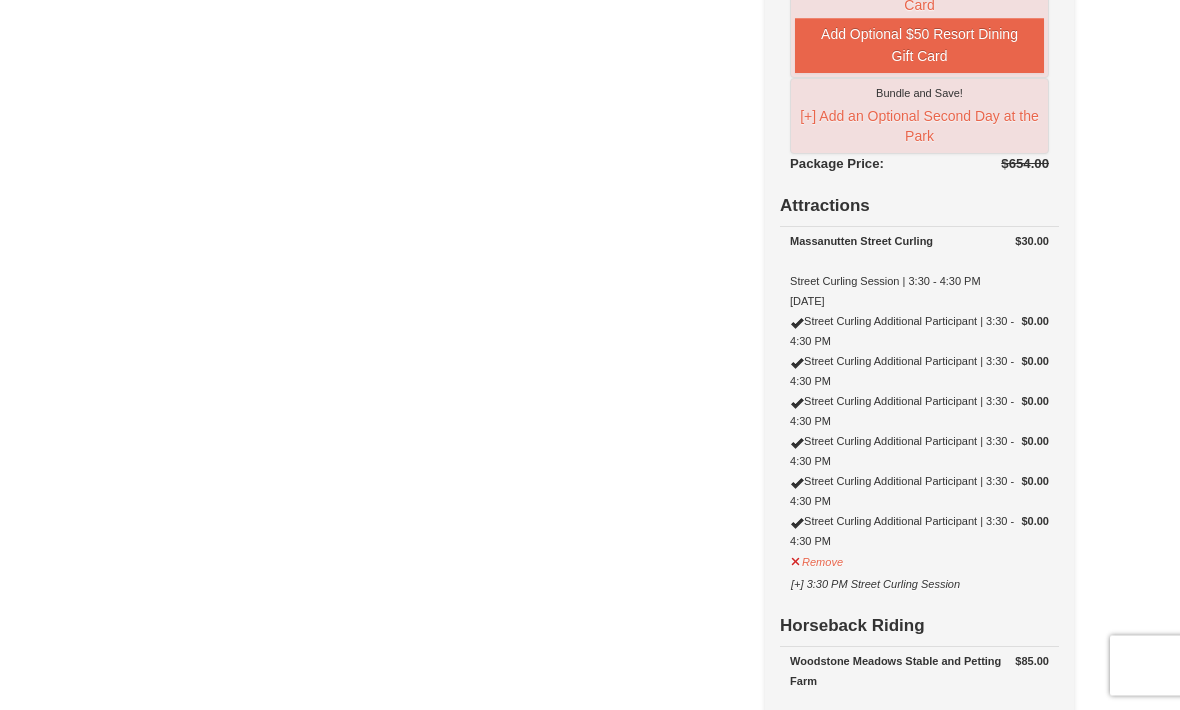click at bounding box center (797, 444) 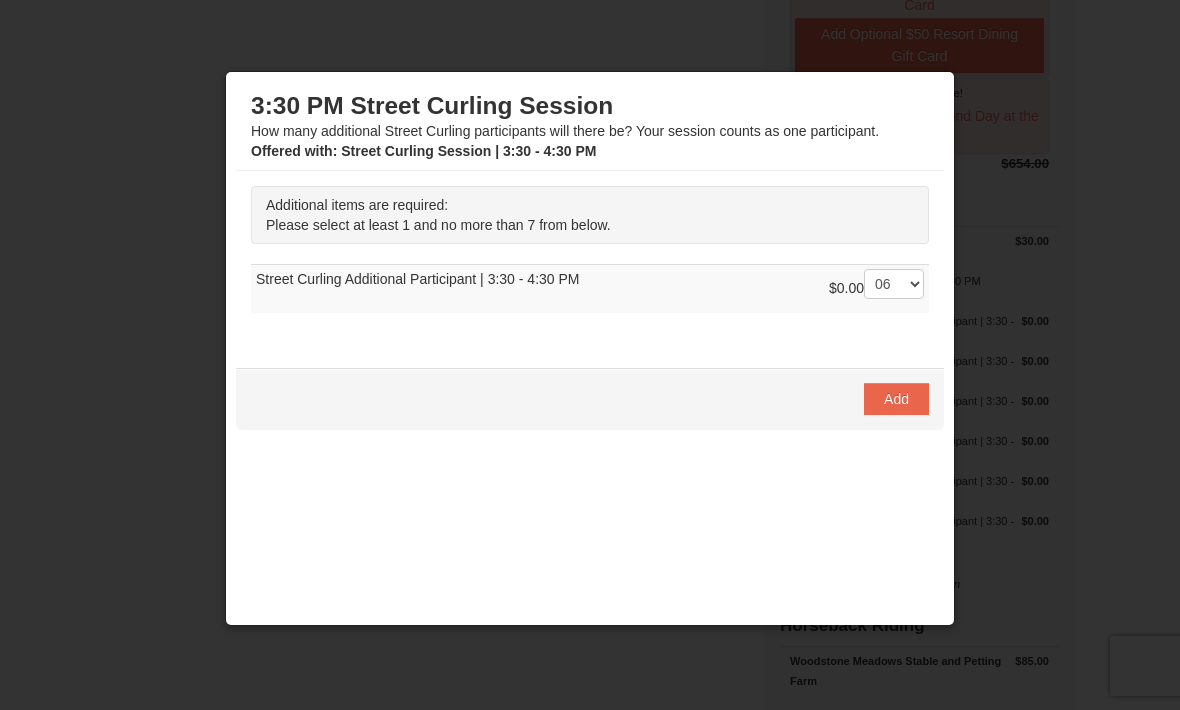 click on "Add" at bounding box center (896, 399) 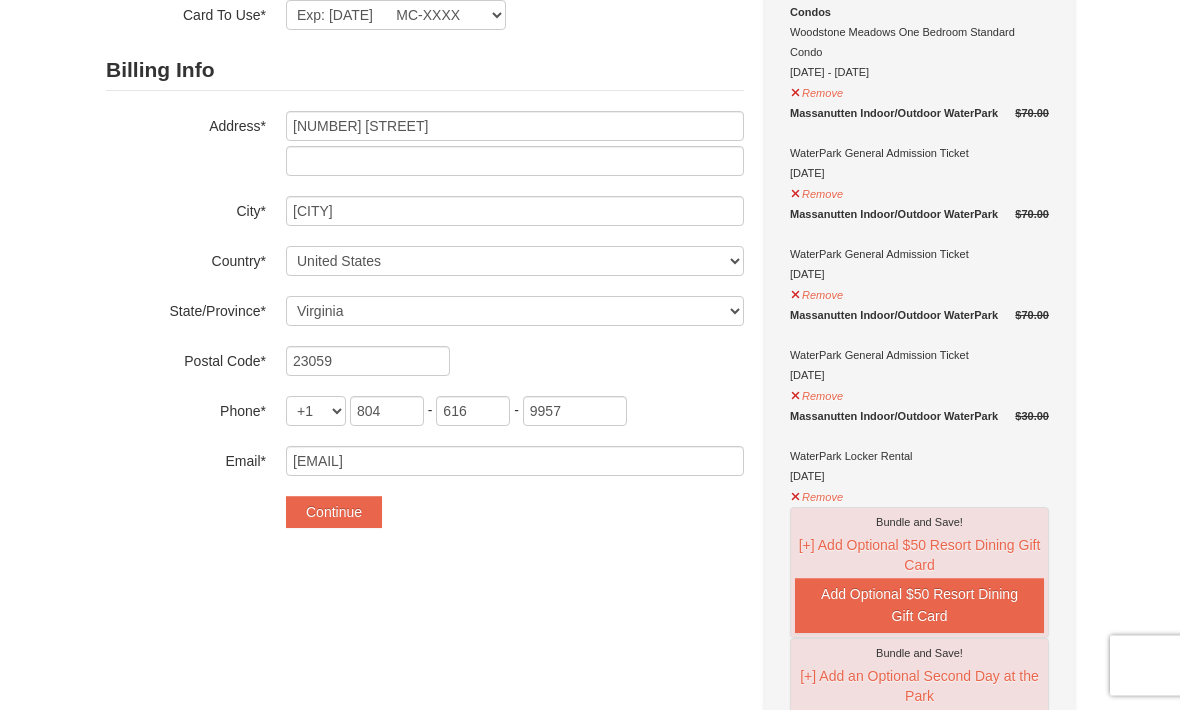 scroll, scrollTop: 239, scrollLeft: 0, axis: vertical 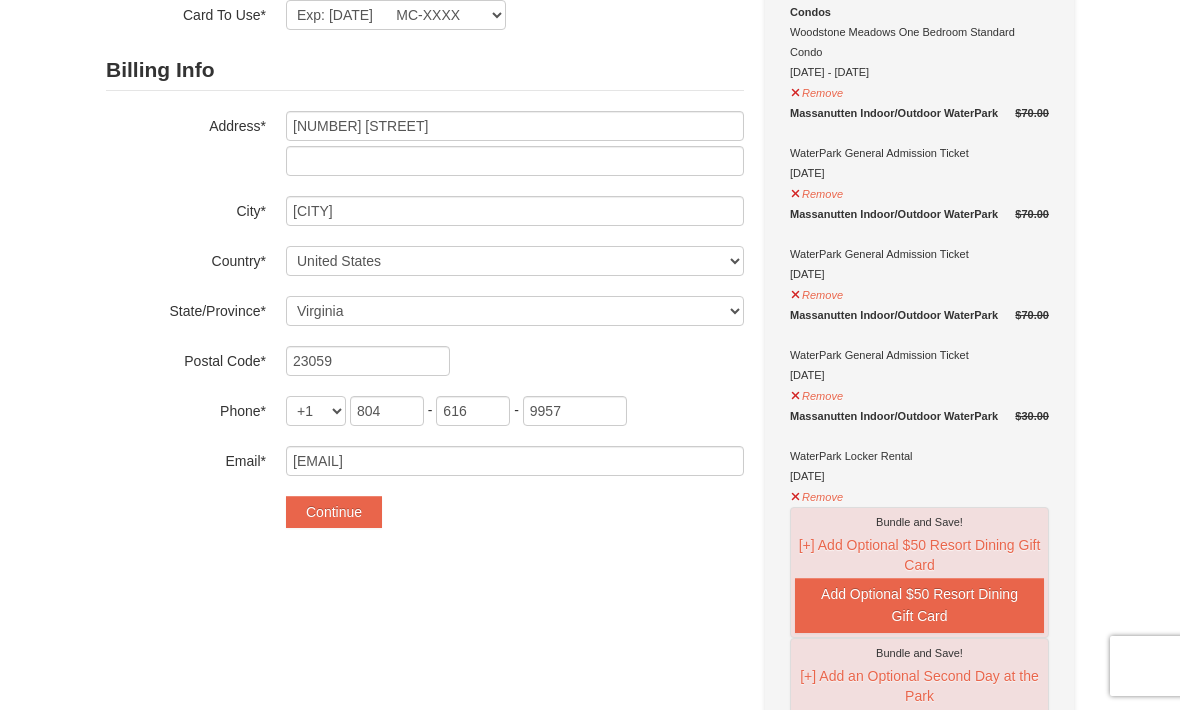 click on "Continue" at bounding box center (334, 512) 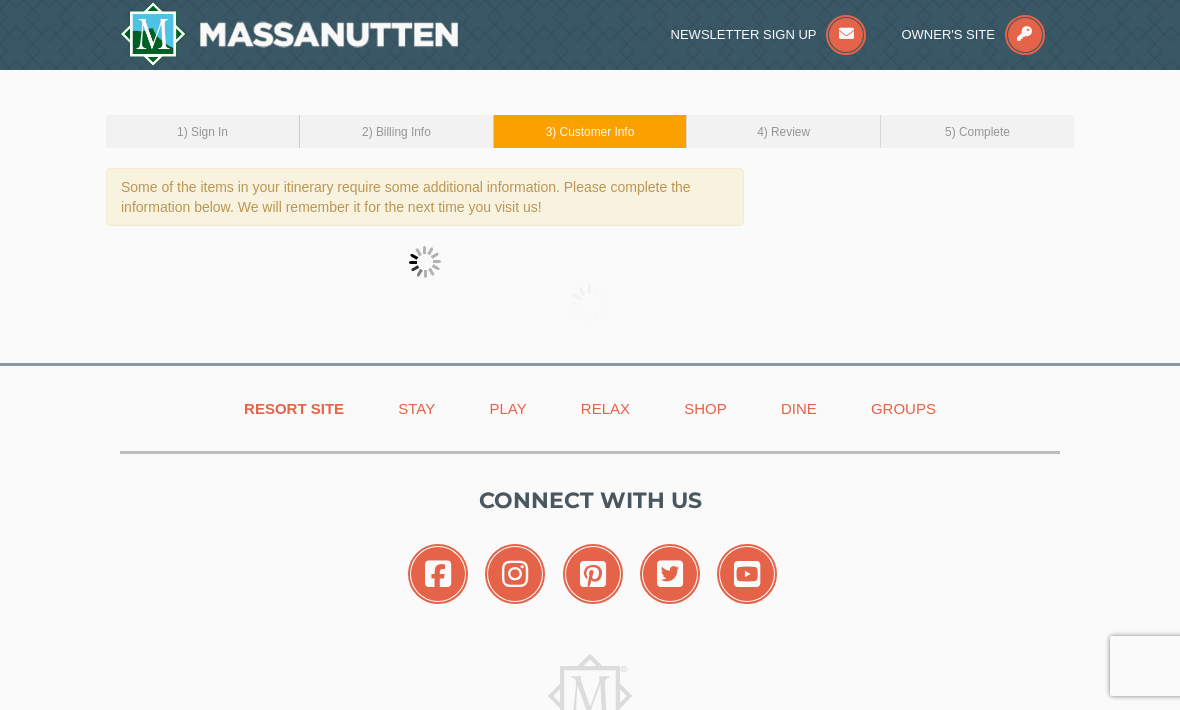 scroll, scrollTop: 0, scrollLeft: 0, axis: both 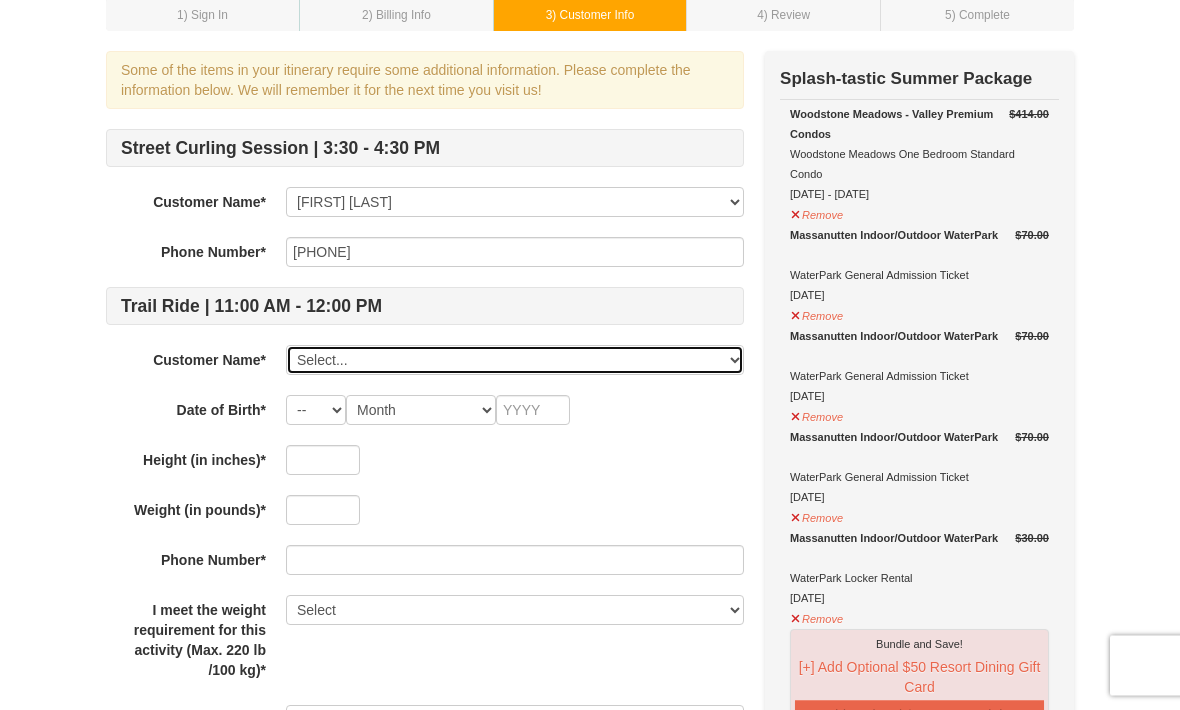 click on "Select... [FIRST] [LAST] [FIRST] [LAST] Add New..." at bounding box center (515, 361) 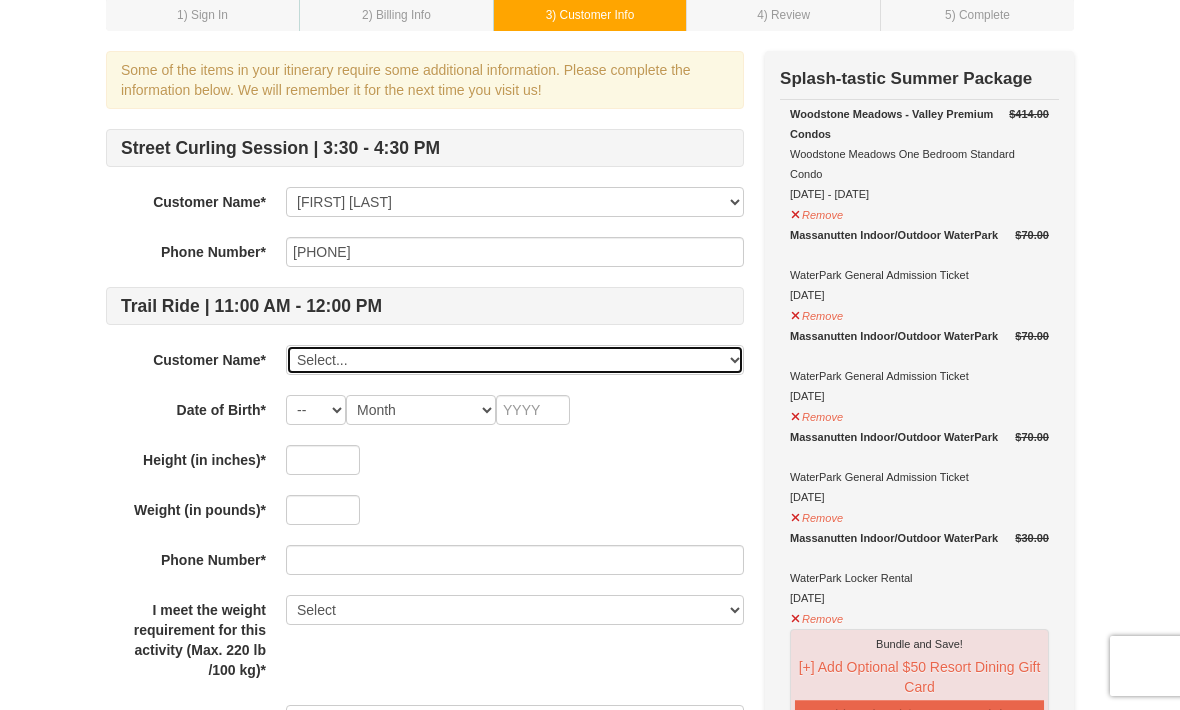 select on "[NUMBER]" 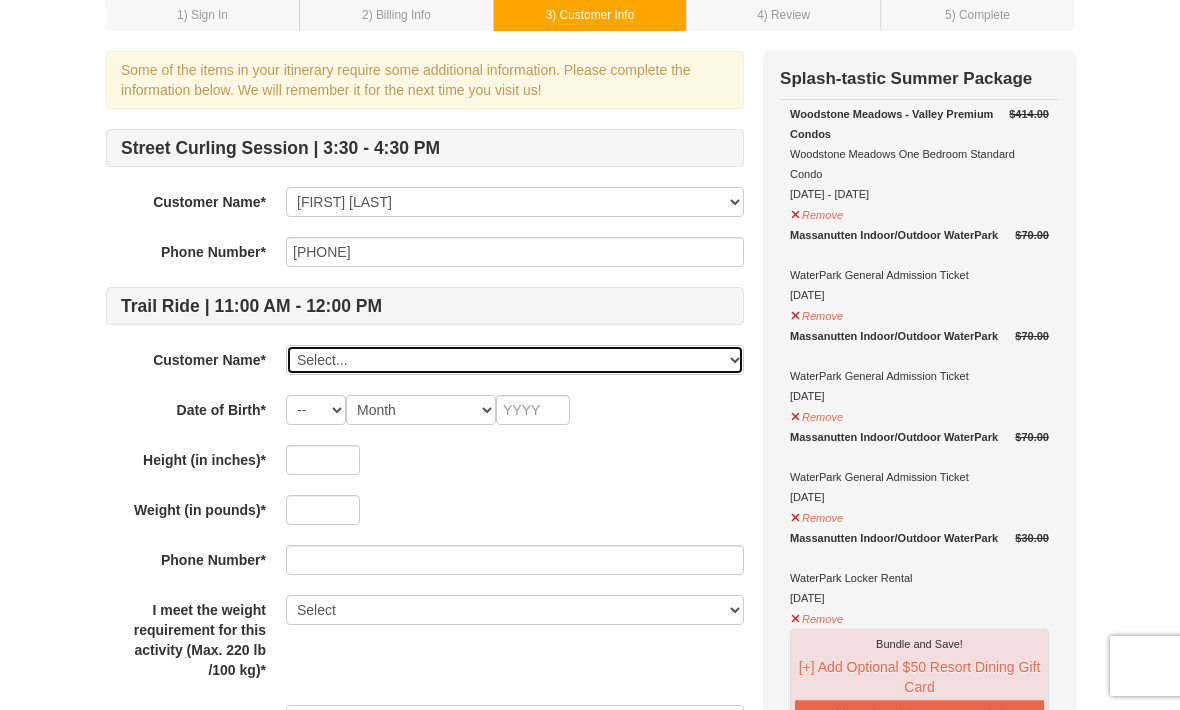 select on "03" 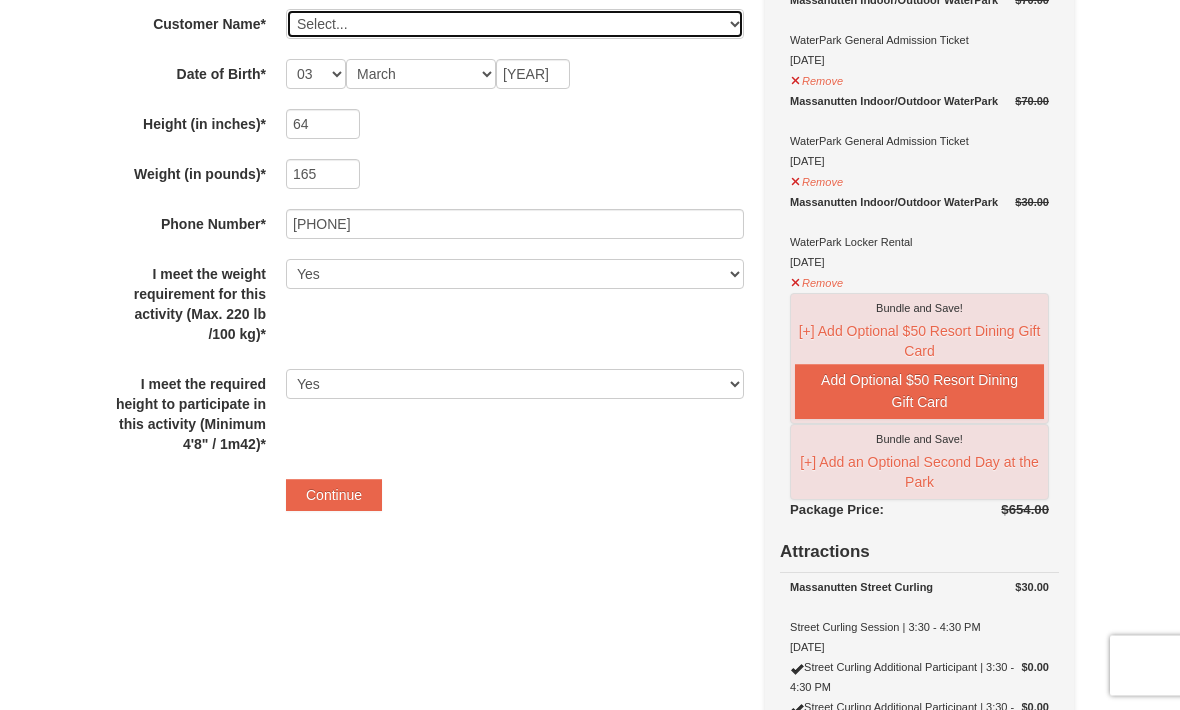 scroll, scrollTop: 453, scrollLeft: 0, axis: vertical 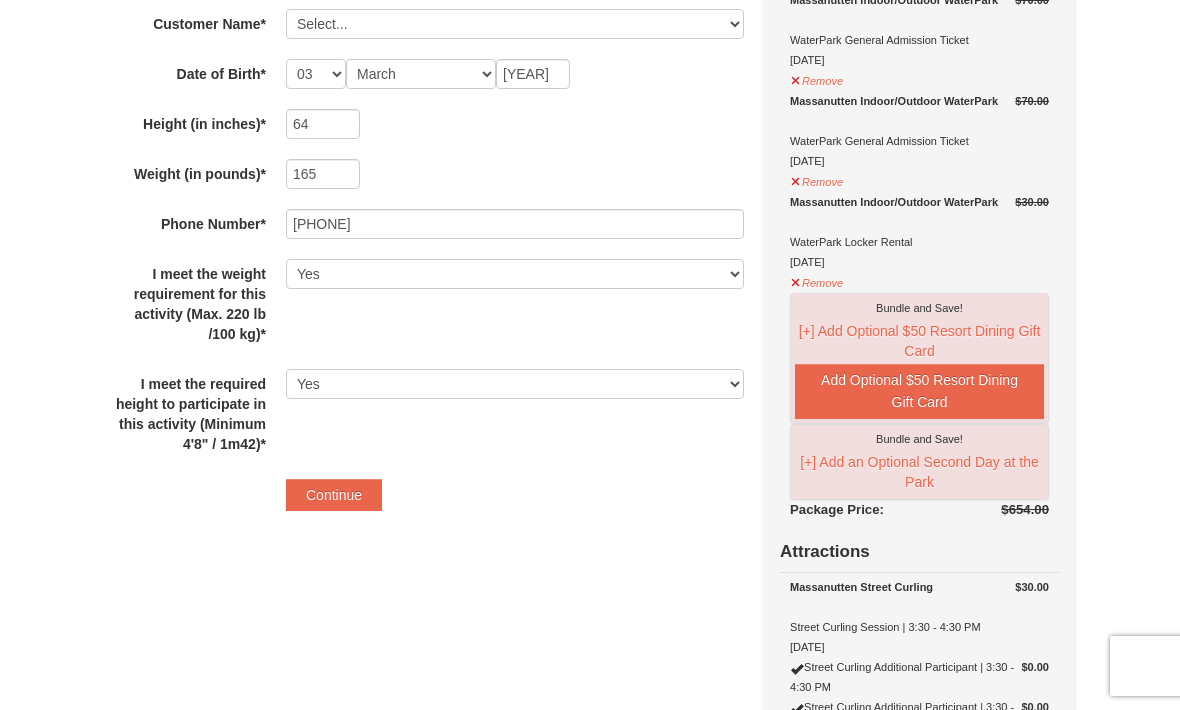 click on "Continue" at bounding box center (334, 495) 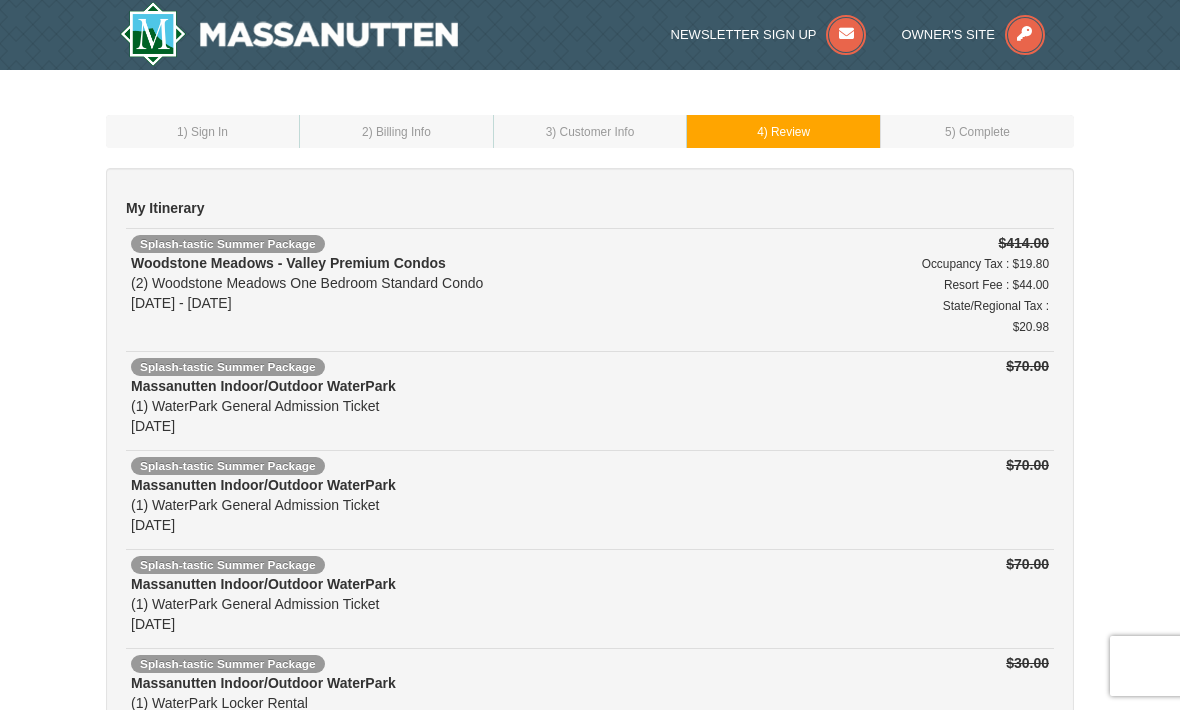 scroll, scrollTop: 0, scrollLeft: 0, axis: both 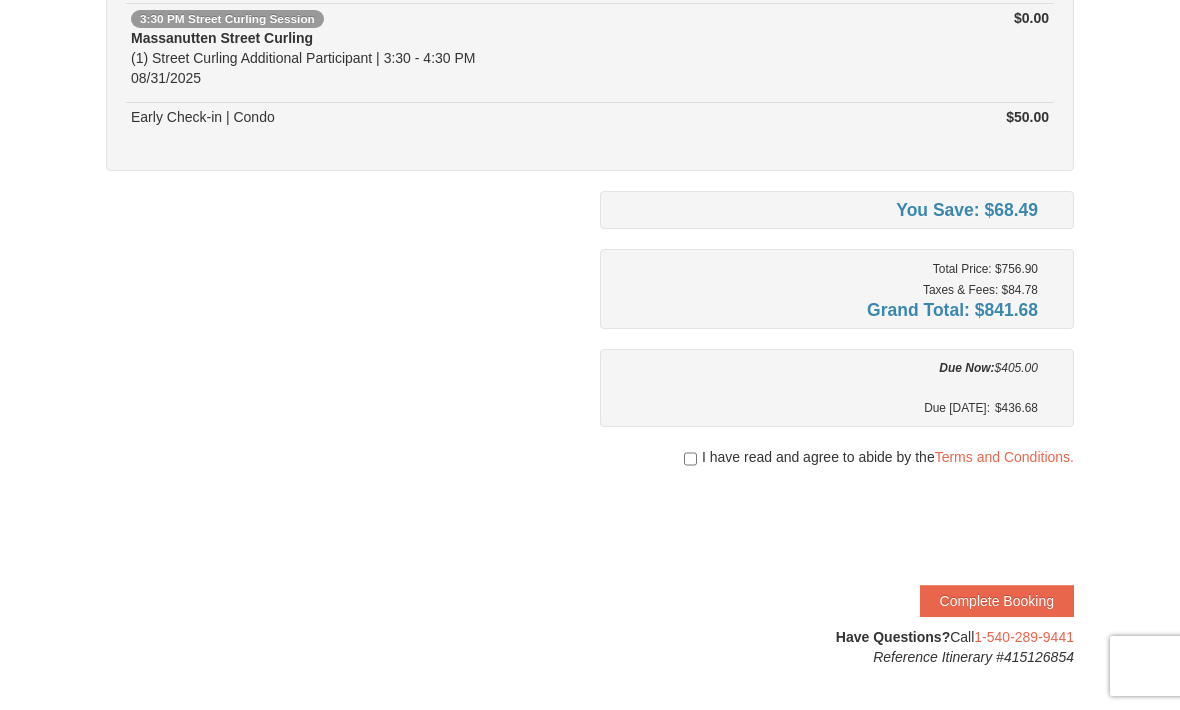 click on "I have read and agree to abide by the  Terms and Conditions." at bounding box center (837, 457) 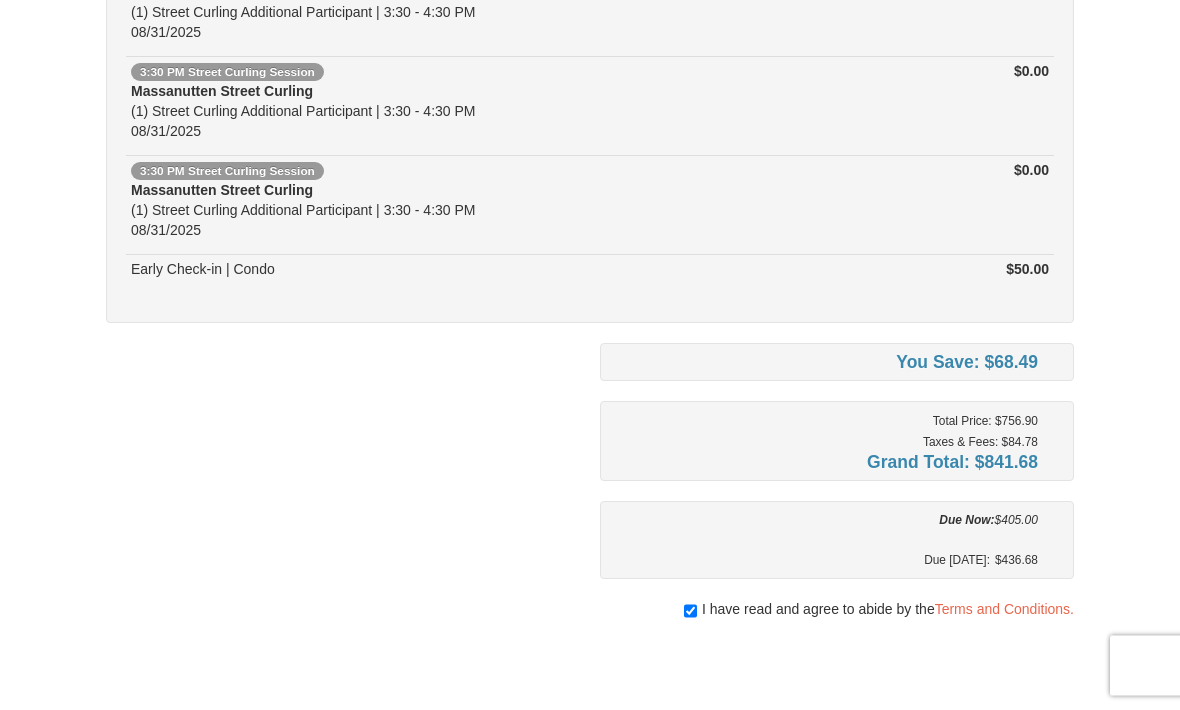 scroll, scrollTop: 1335, scrollLeft: 0, axis: vertical 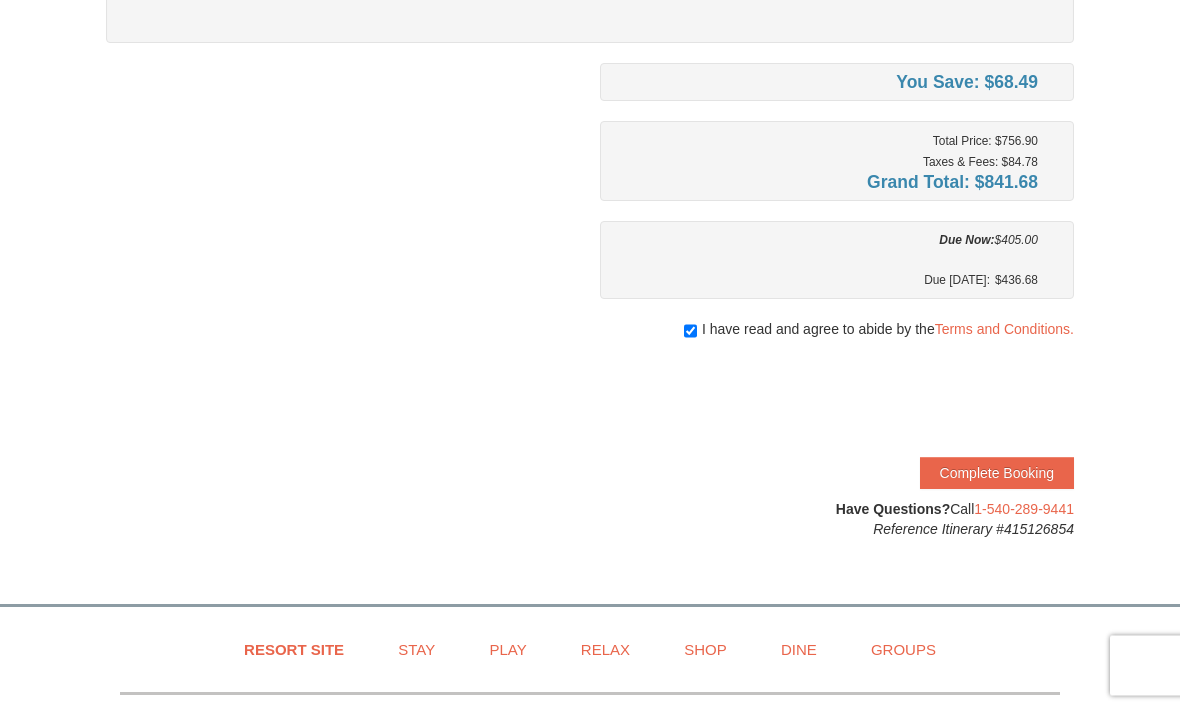 click on "Complete Booking" at bounding box center [997, 474] 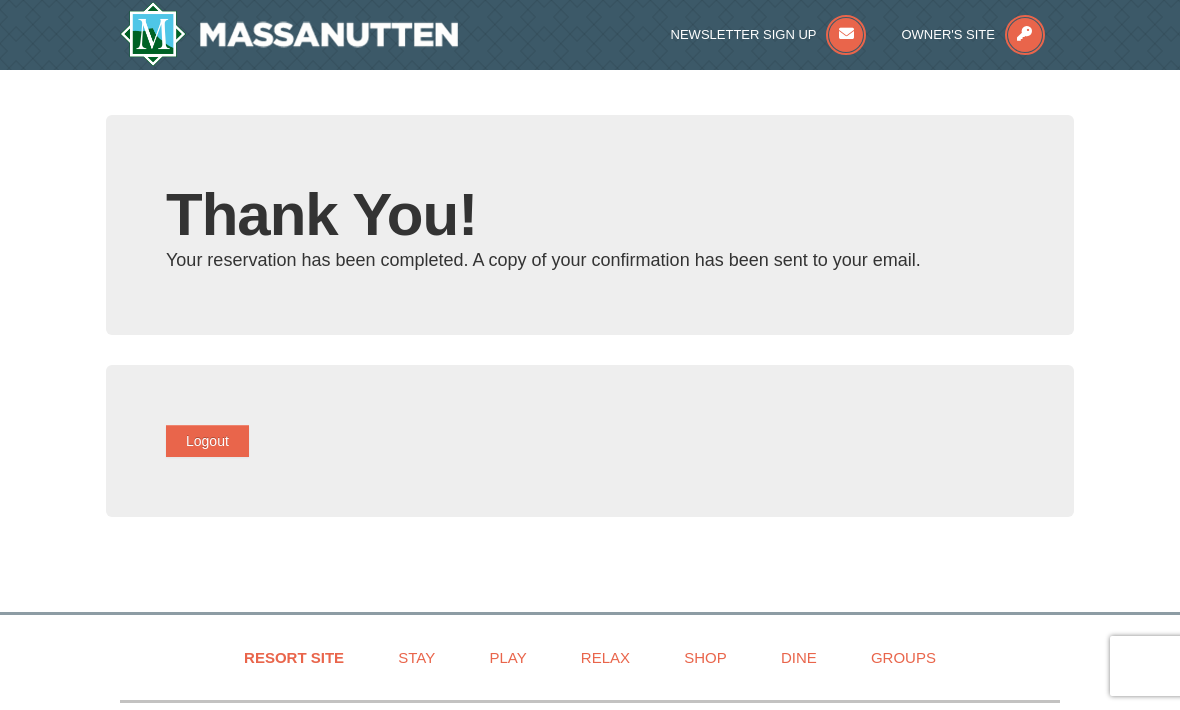 scroll, scrollTop: 0, scrollLeft: 0, axis: both 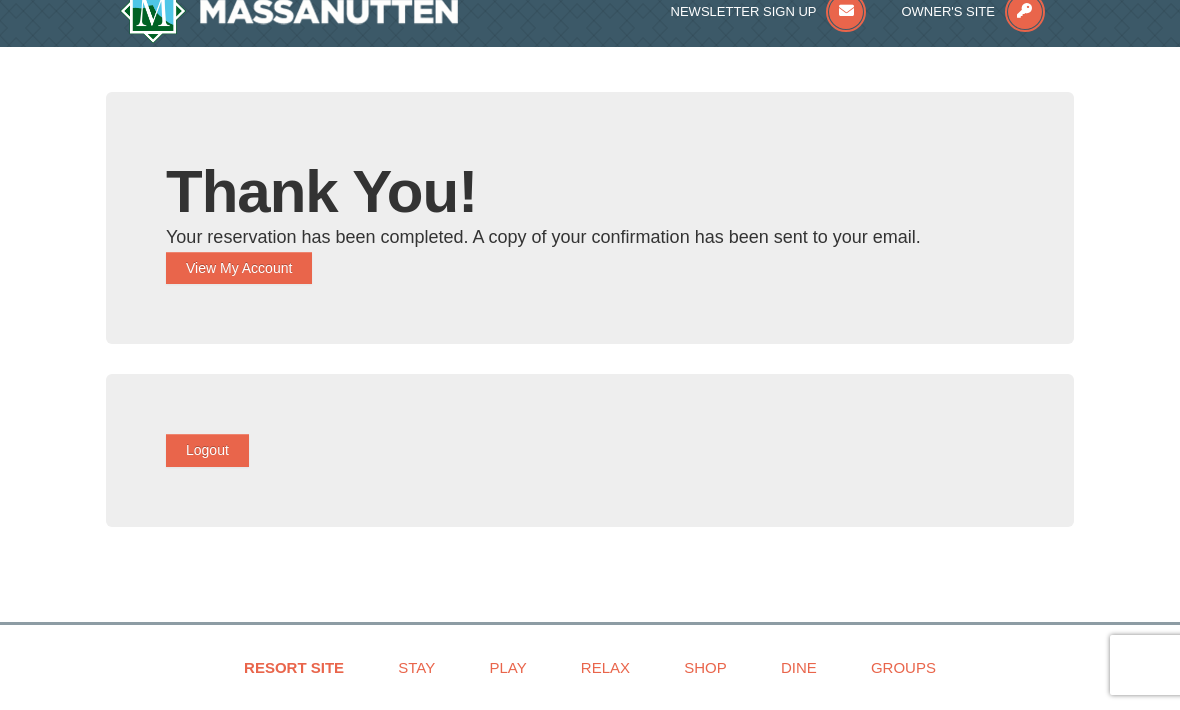 click on "View My Account" at bounding box center (239, 269) 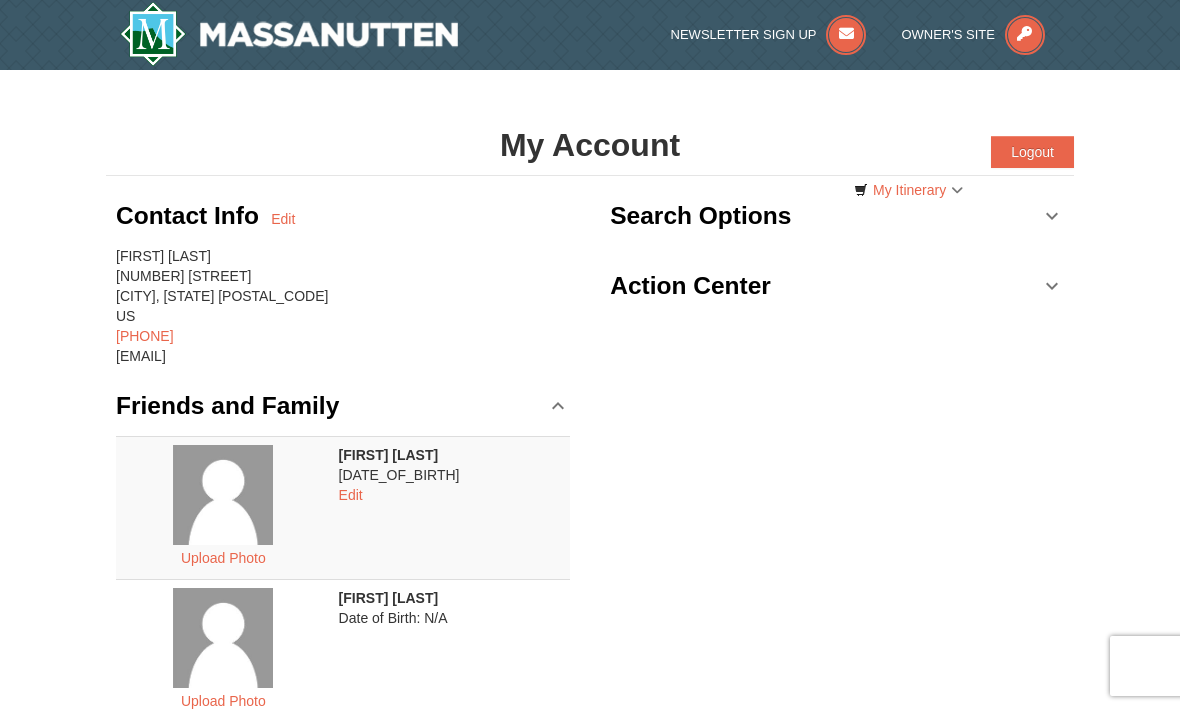 scroll, scrollTop: 0, scrollLeft: 0, axis: both 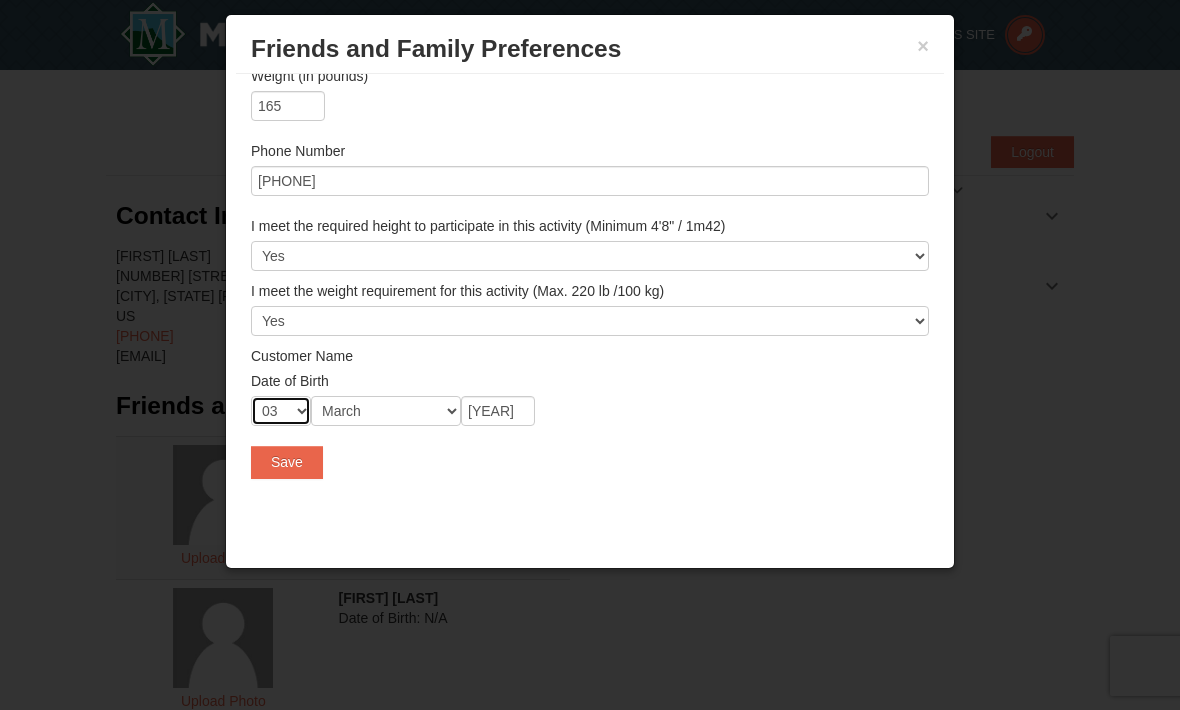 click on "-- 01 02 03 04 05 06 07 08 09 10 11 12 13 14 15 16 17 18 19 20 21 22 23 24 25 26 27 28 29 30 31" at bounding box center [281, 411] 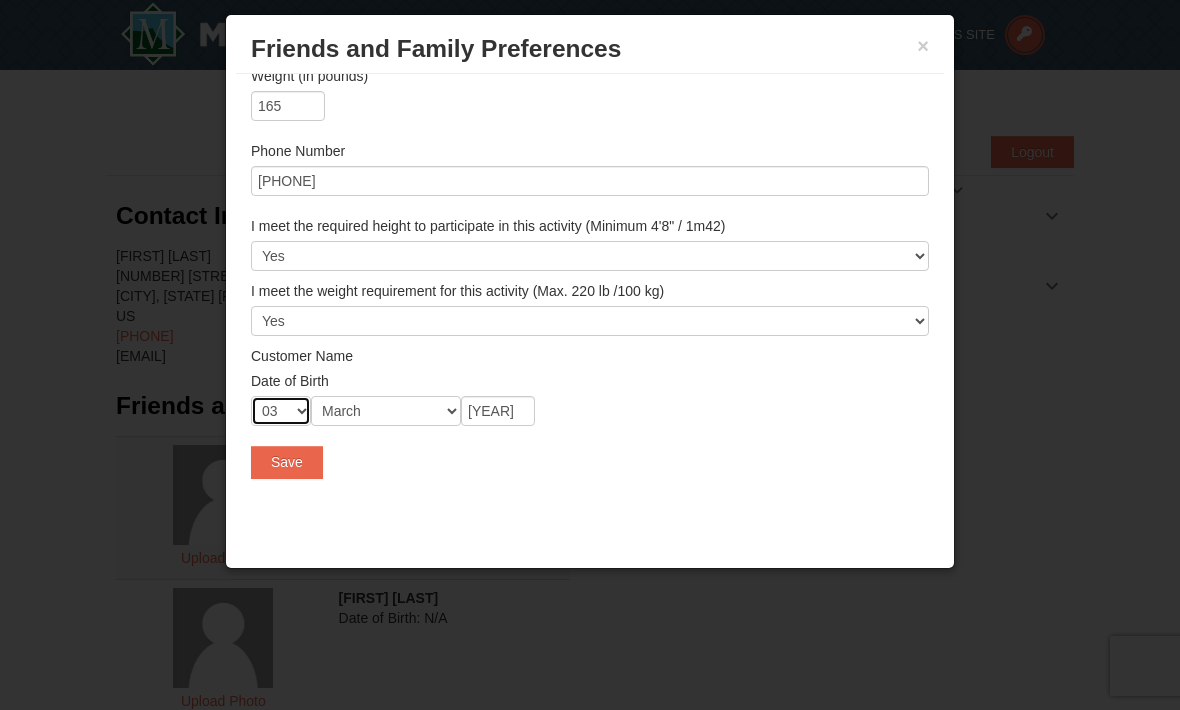 select on "15" 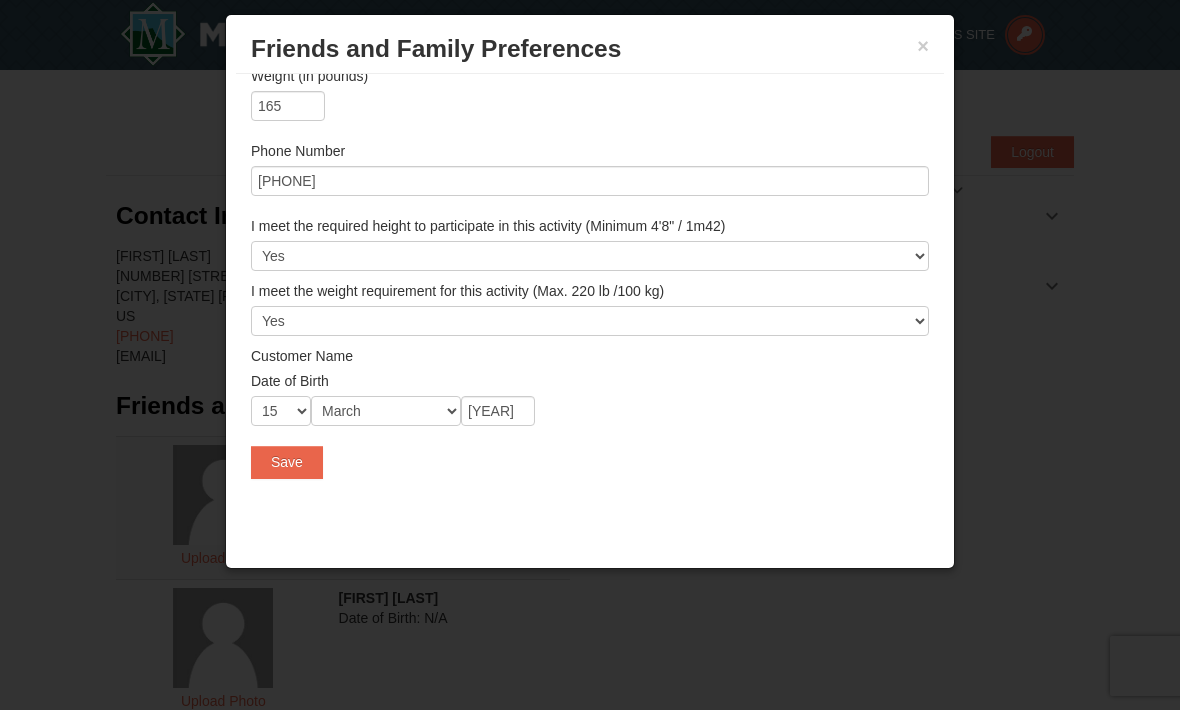 click on "Save" at bounding box center [287, 462] 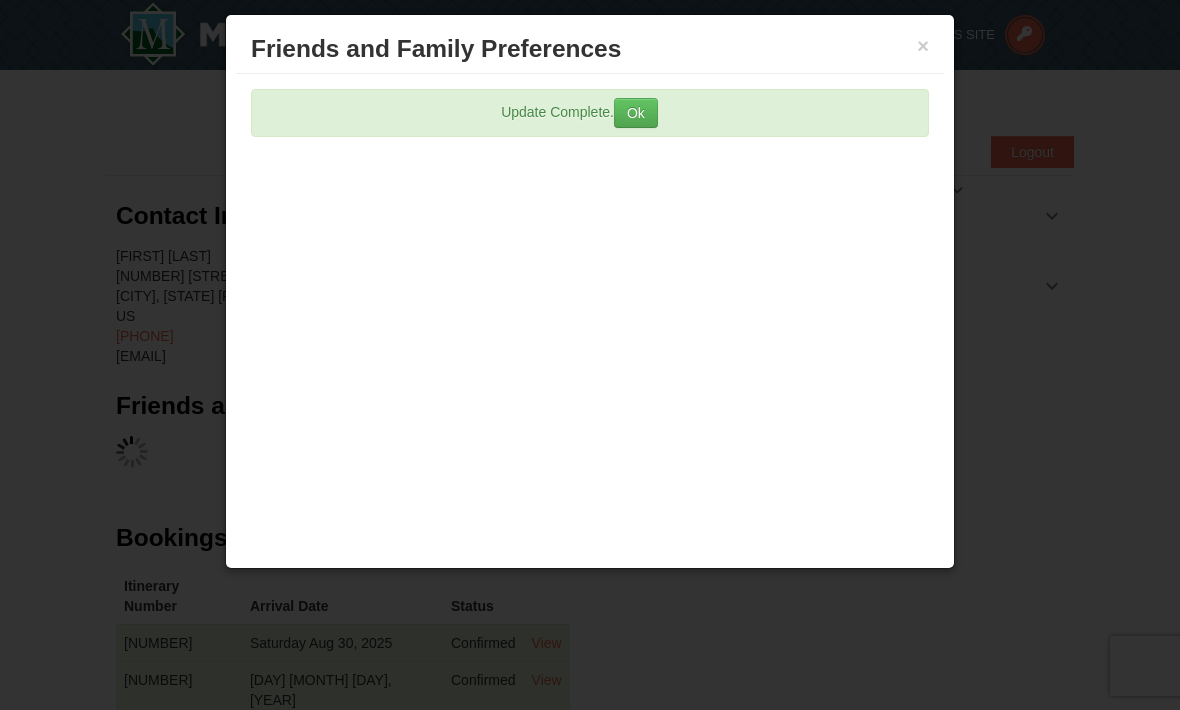 scroll, scrollTop: 0, scrollLeft: 0, axis: both 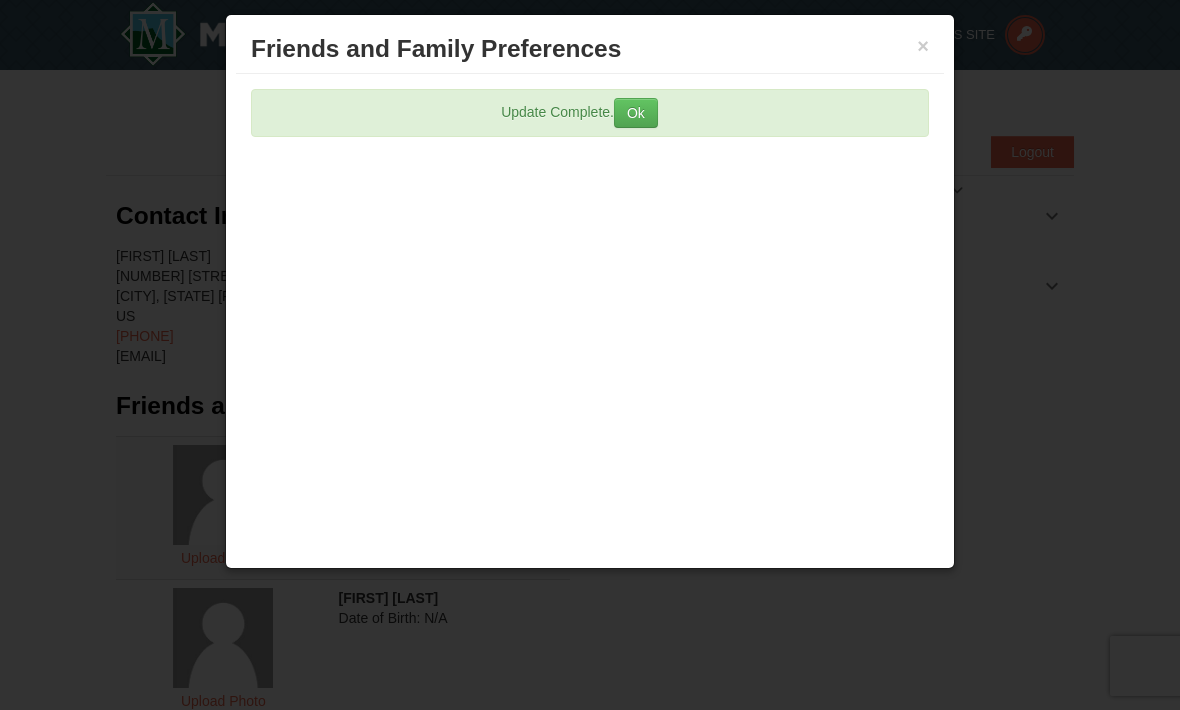 click on "×" at bounding box center (923, 46) 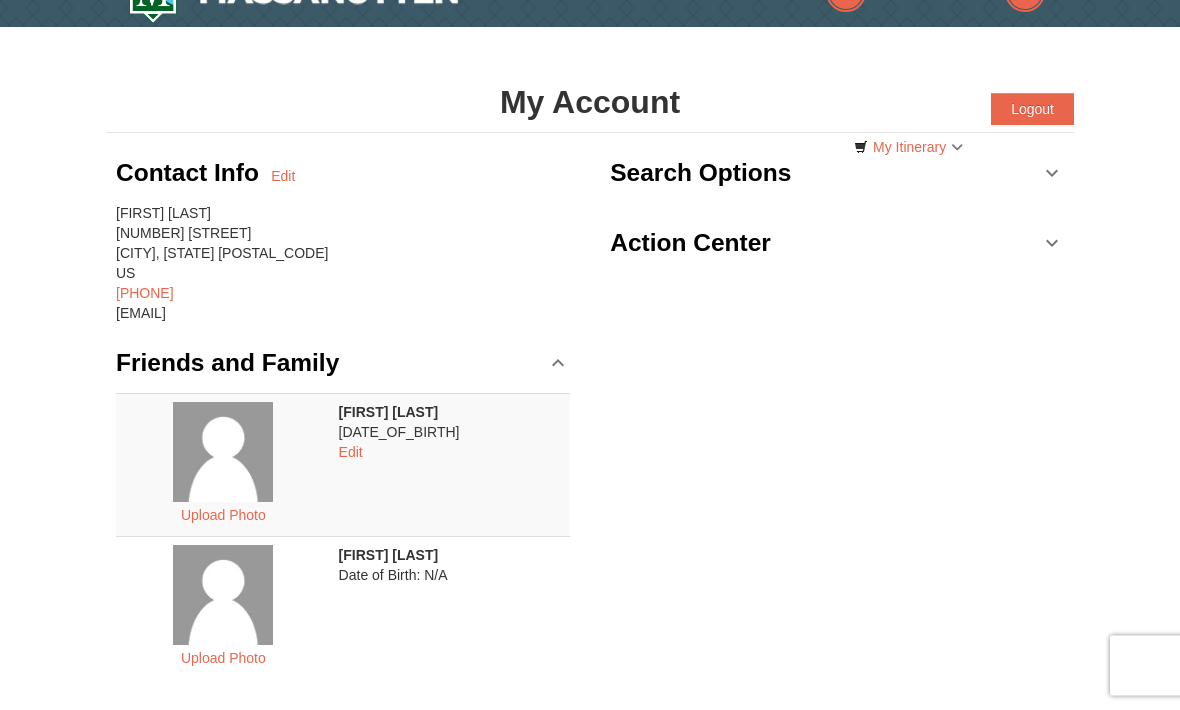 scroll, scrollTop: 0, scrollLeft: 0, axis: both 